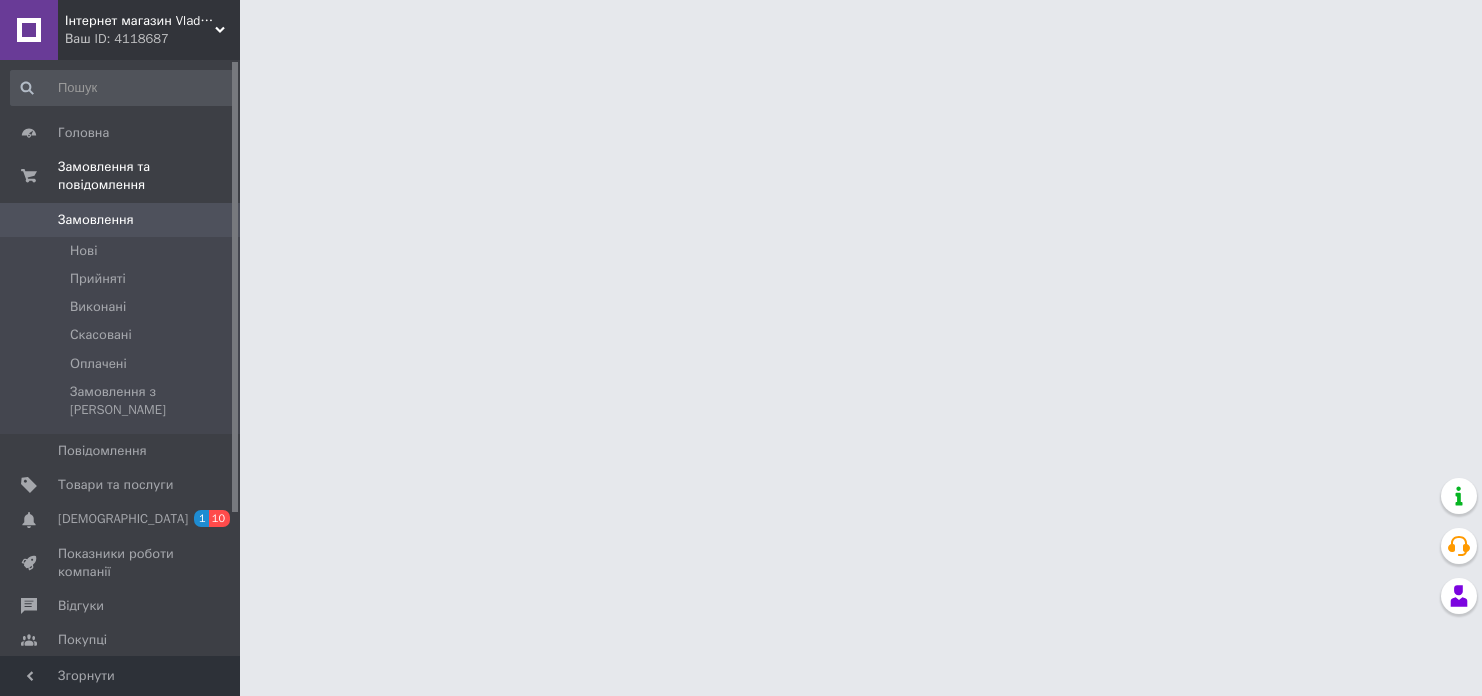 scroll, scrollTop: 0, scrollLeft: 0, axis: both 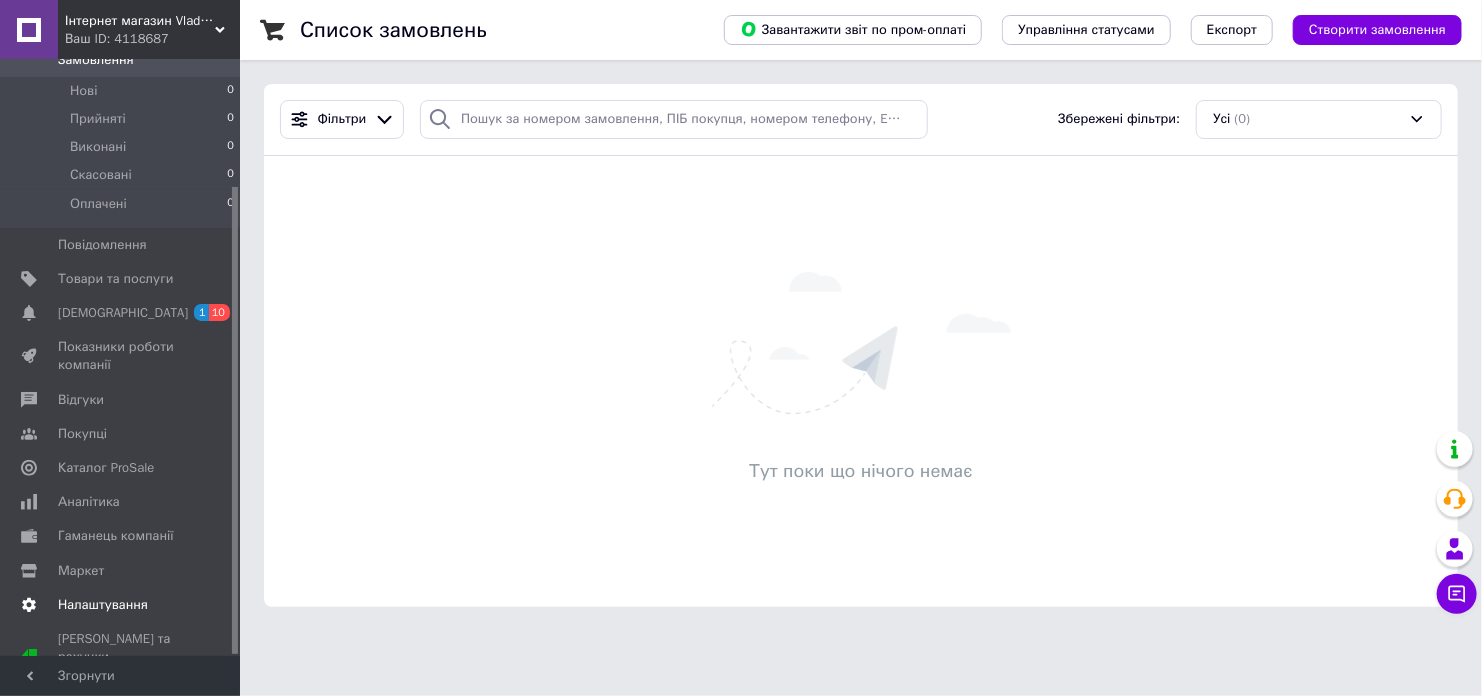 click on "Налаштування" at bounding box center (103, 605) 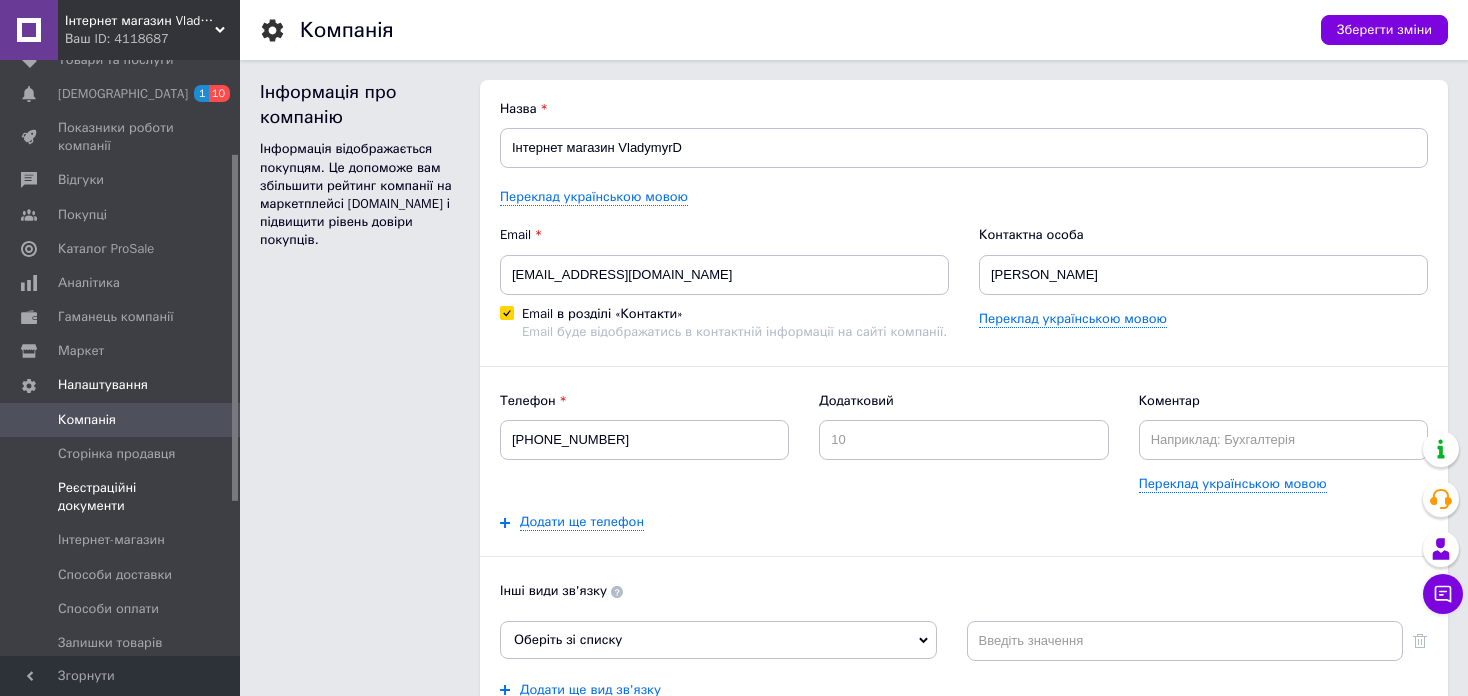 click on "Реєстраційні документи" at bounding box center [121, 497] 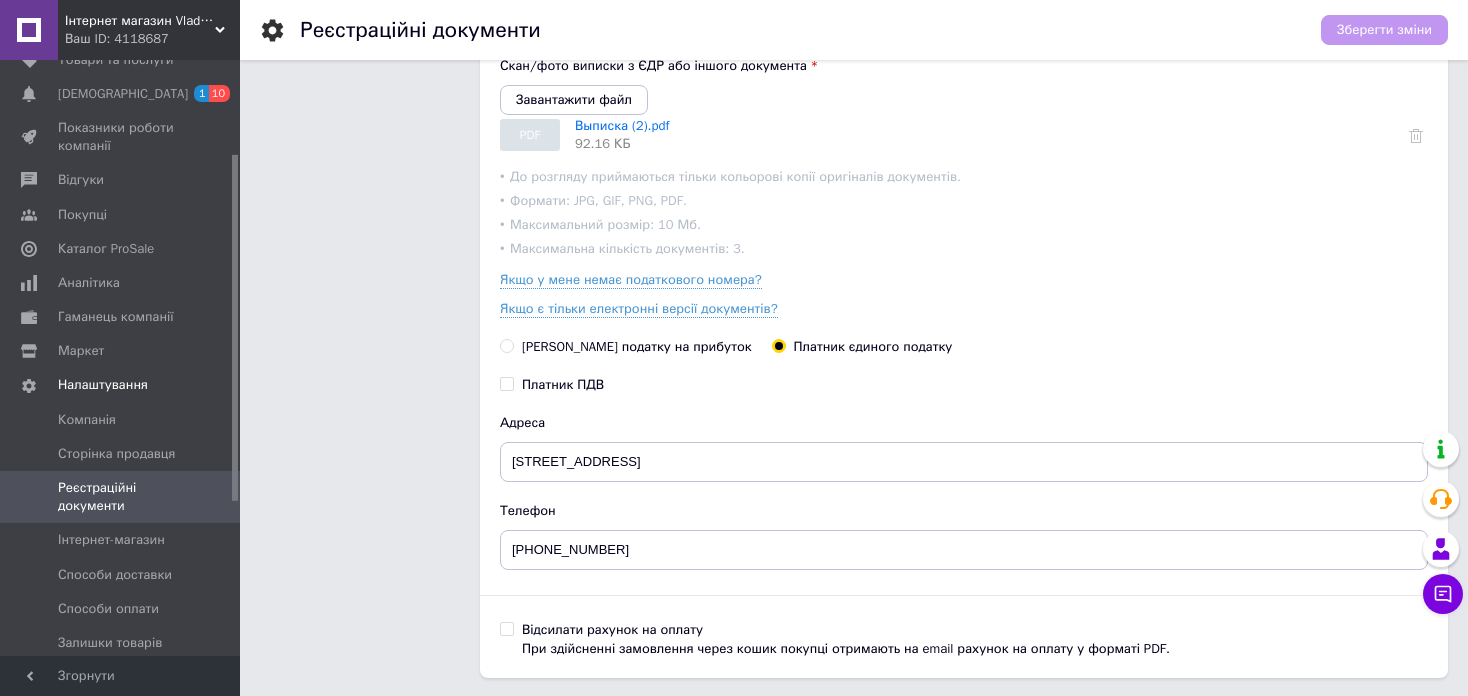 scroll, scrollTop: 400, scrollLeft: 0, axis: vertical 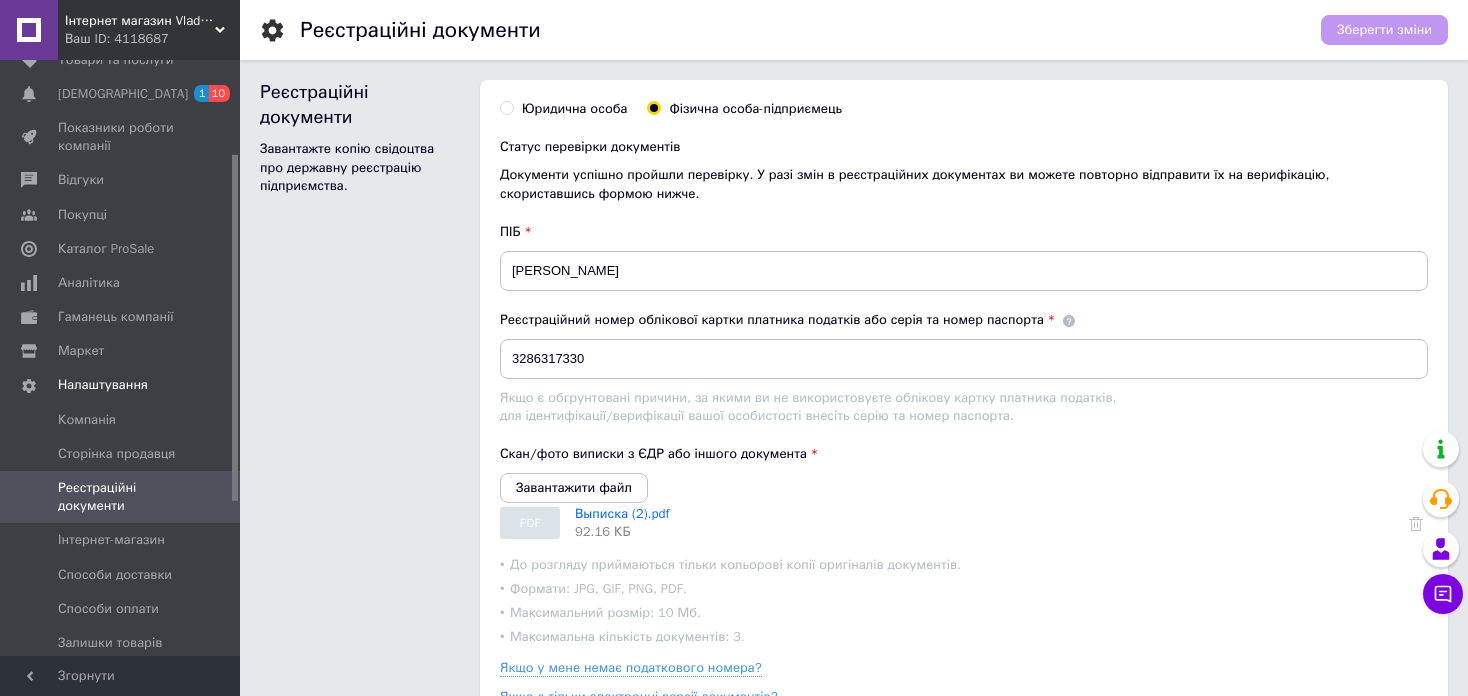 click on "Фізична особа-підприємець" at bounding box center (755, 109) 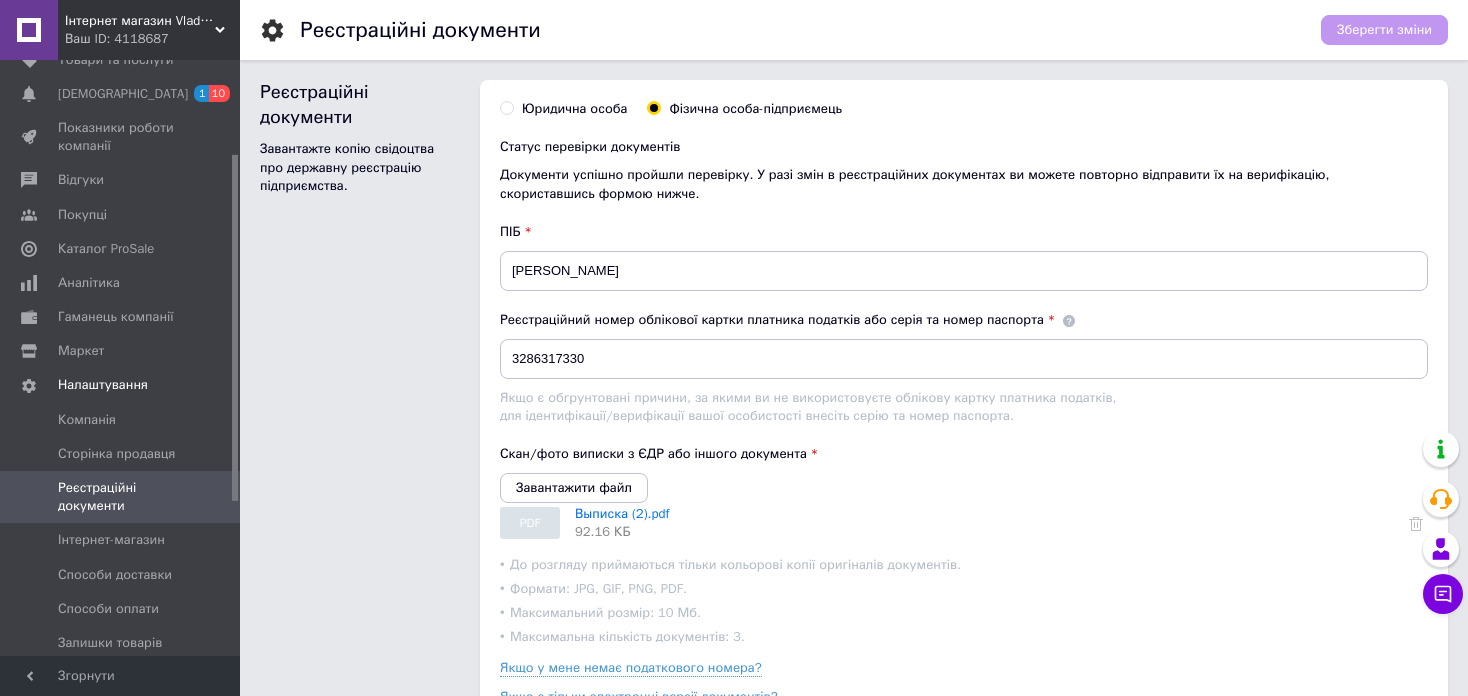 click on "Юридична особа" at bounding box center [574, 109] 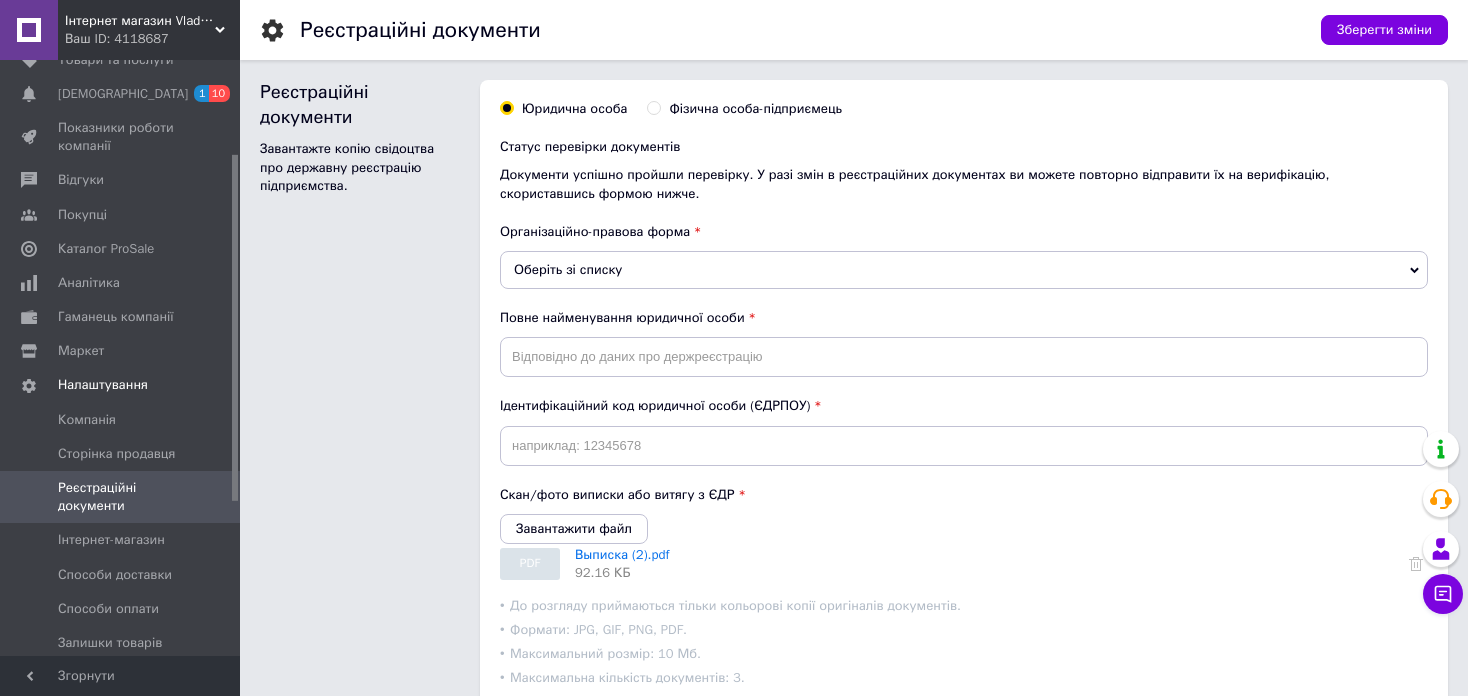 click on "Фізична особа-підприємець" at bounding box center (755, 109) 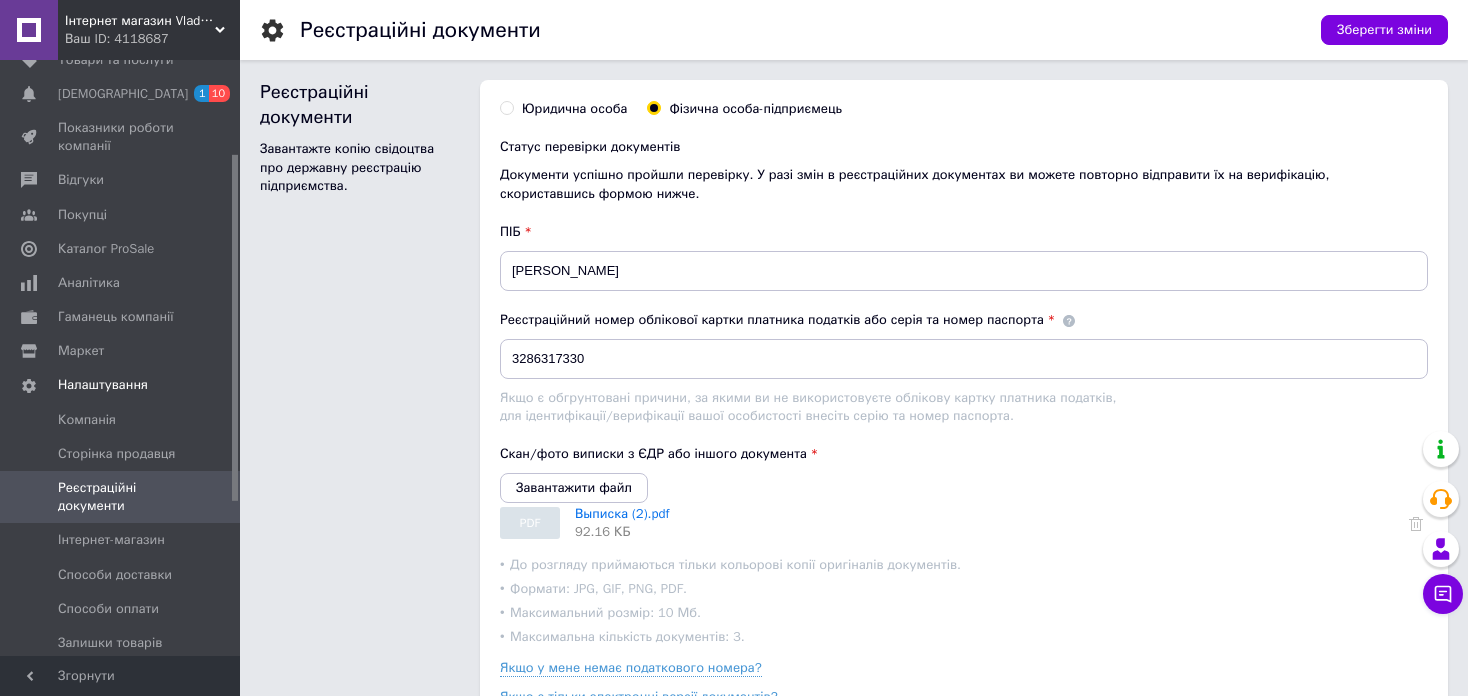 click on "Юридична особа" at bounding box center (574, 109) 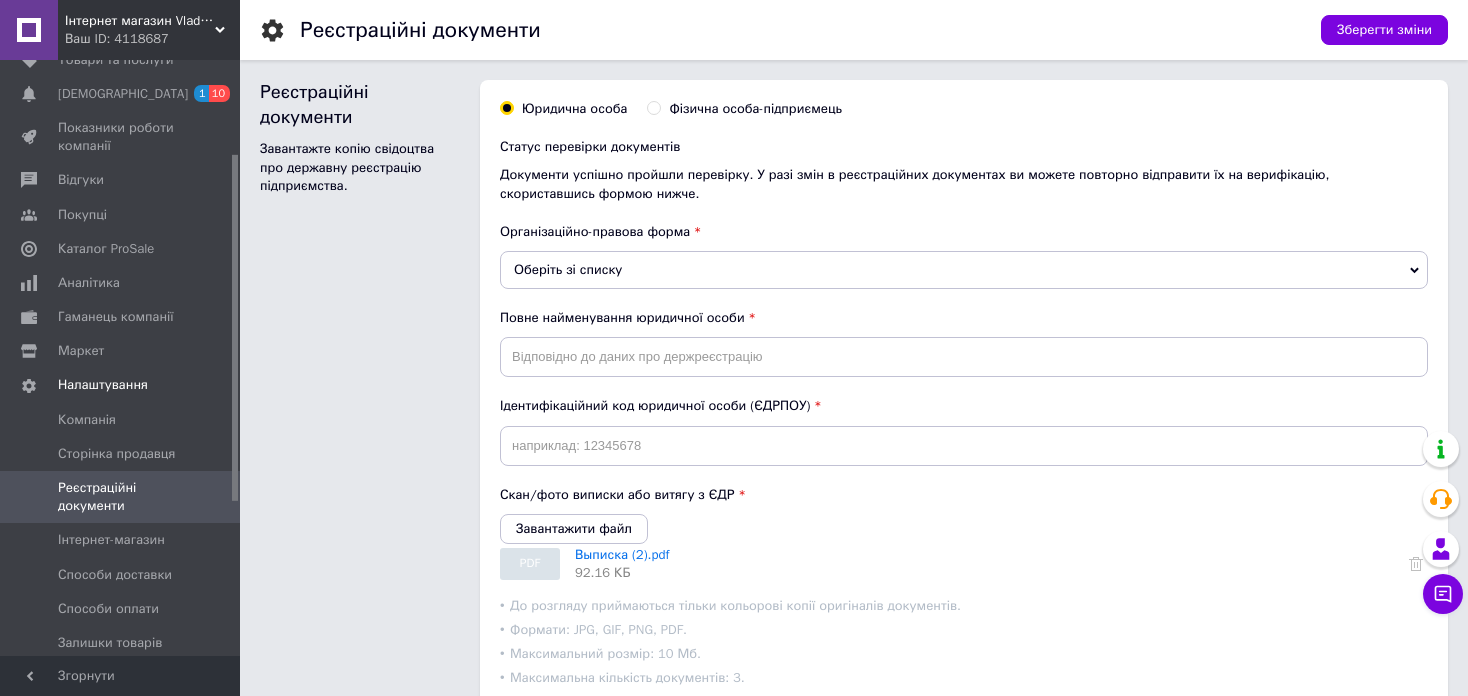 click on "Юридична особа" at bounding box center [574, 109] 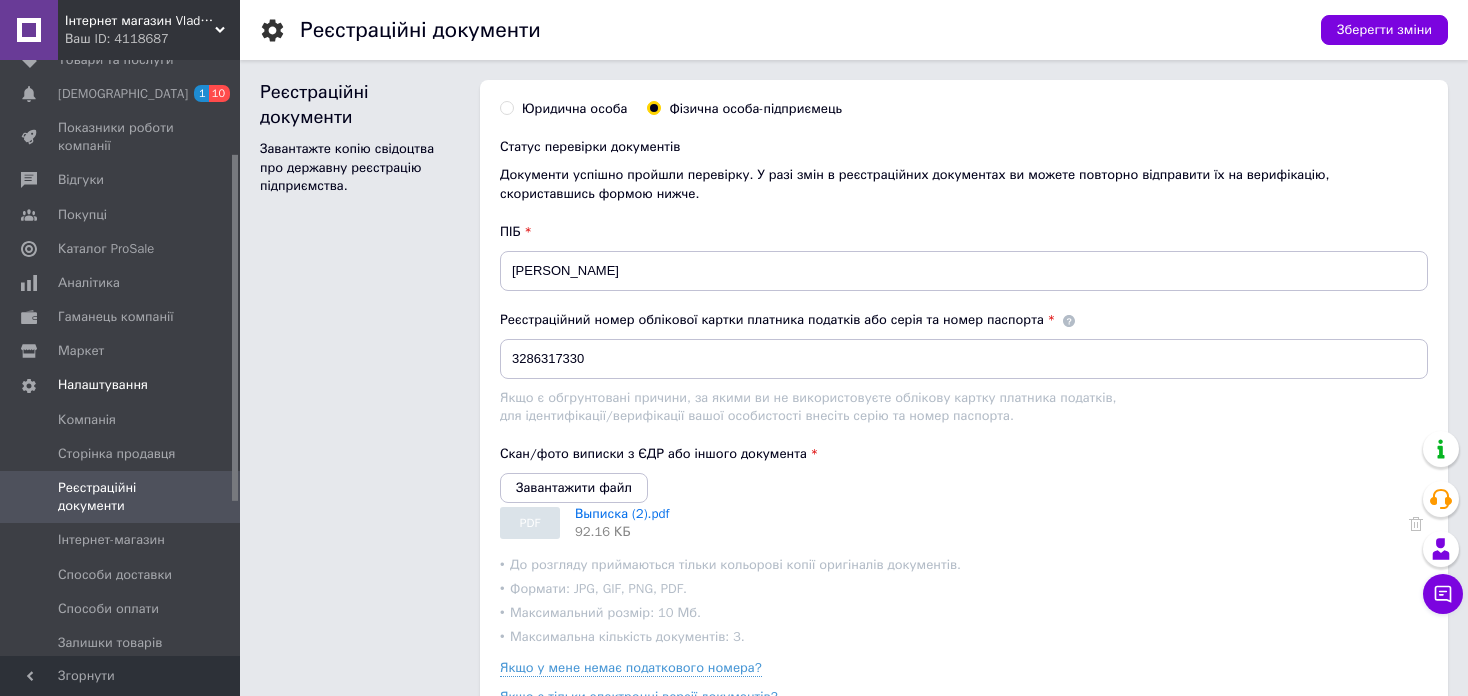 click on "Юридична особа" at bounding box center [574, 109] 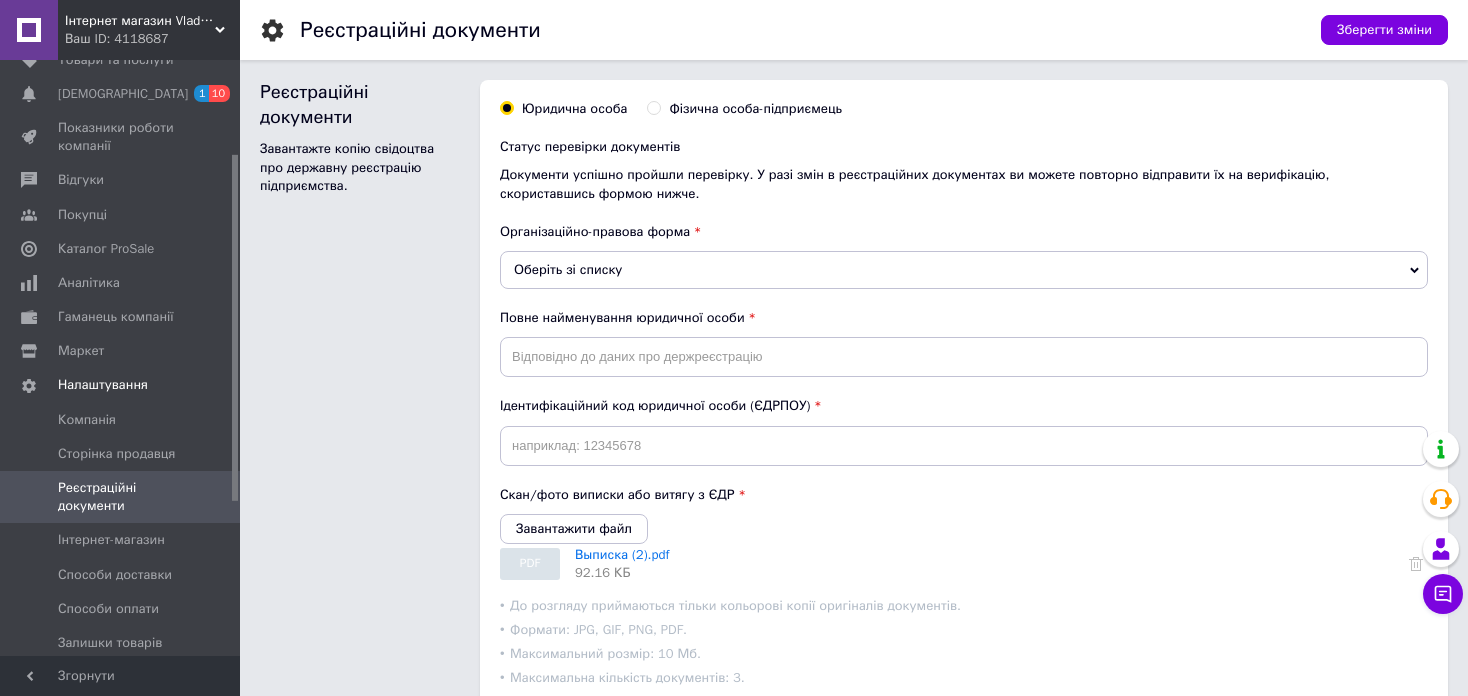 click on "Фізична особа-підприємець" at bounding box center (755, 109) 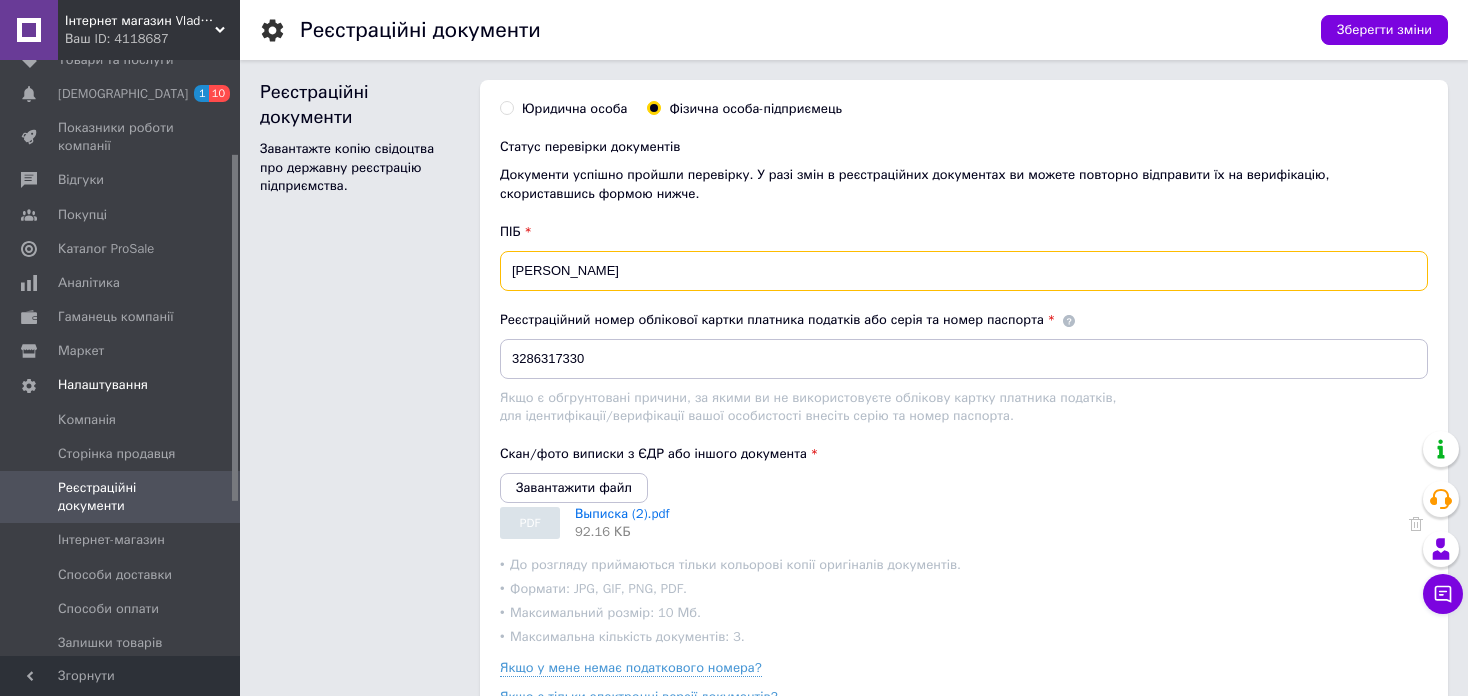 drag, startPoint x: 715, startPoint y: 277, endPoint x: 493, endPoint y: 288, distance: 222.27235 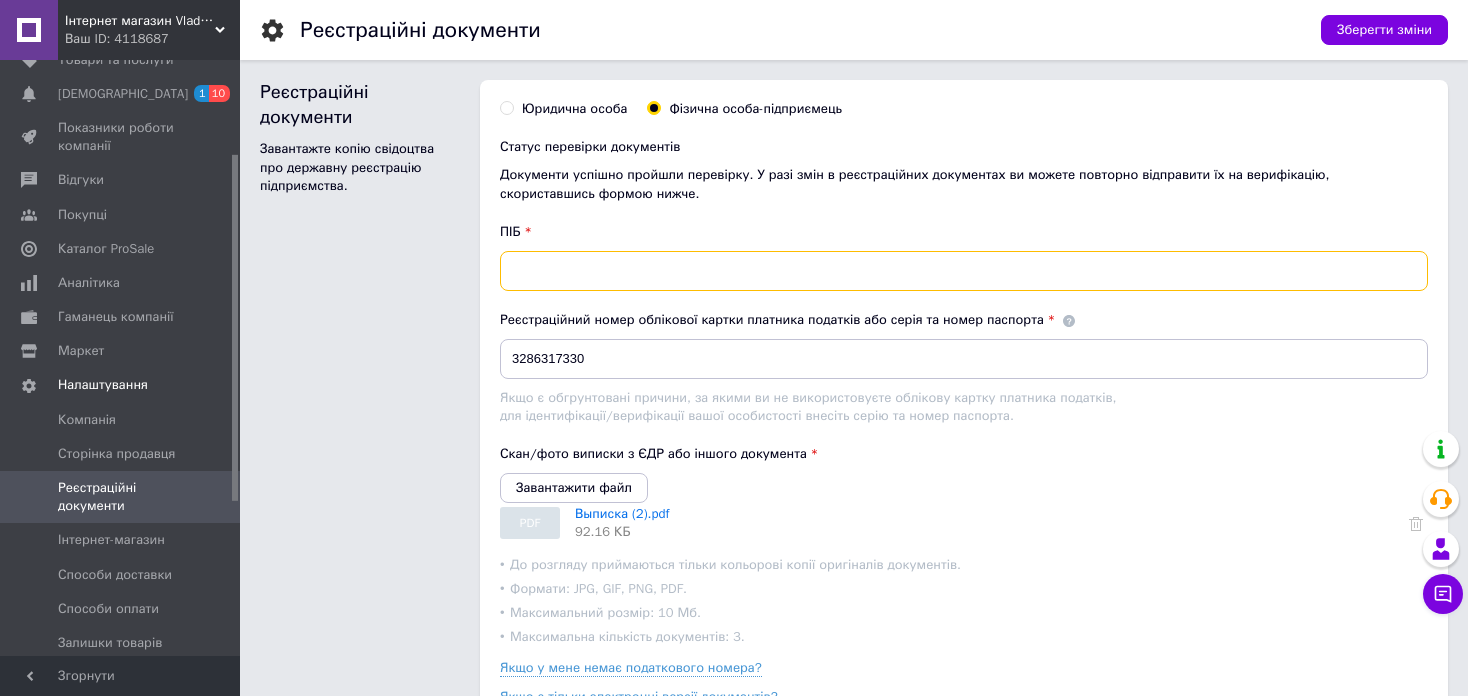 type 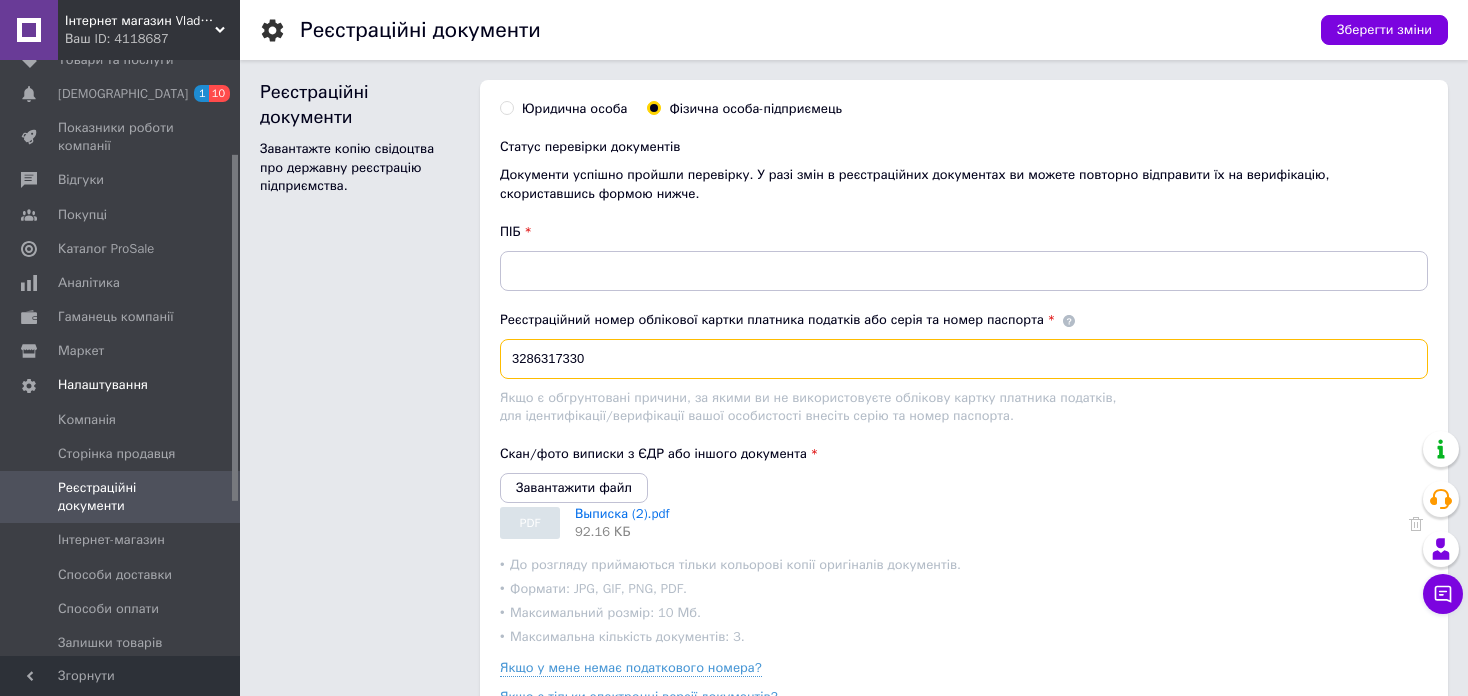 drag, startPoint x: 590, startPoint y: 359, endPoint x: 509, endPoint y: 368, distance: 81.49847 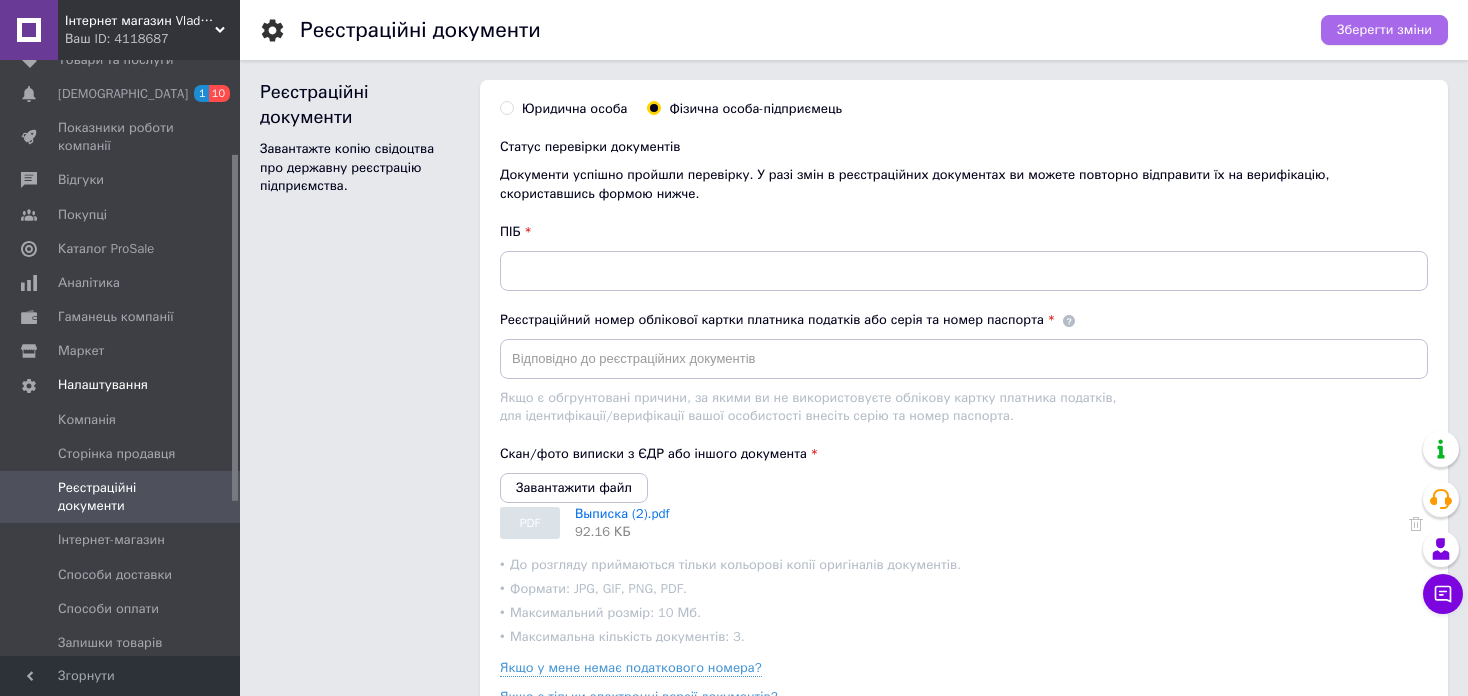 click on "Зберегти зміни" at bounding box center (1384, 30) 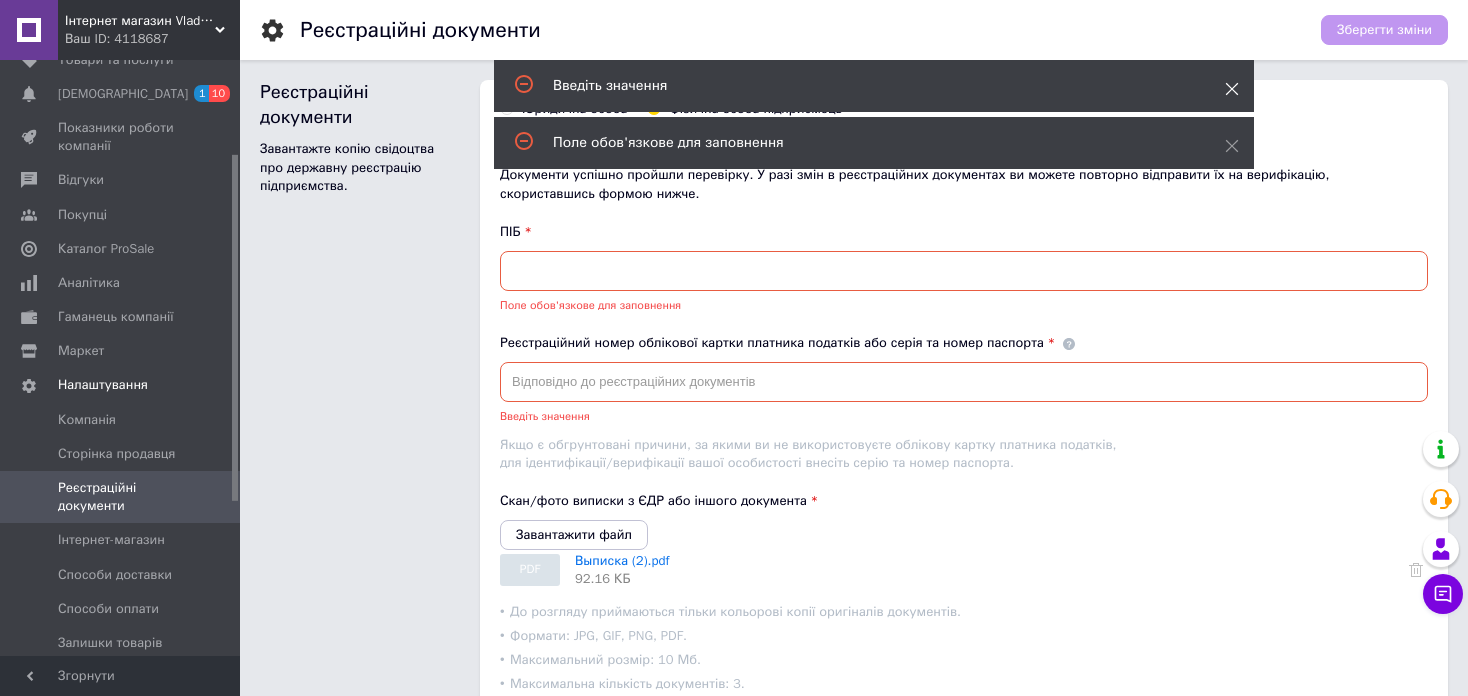 click 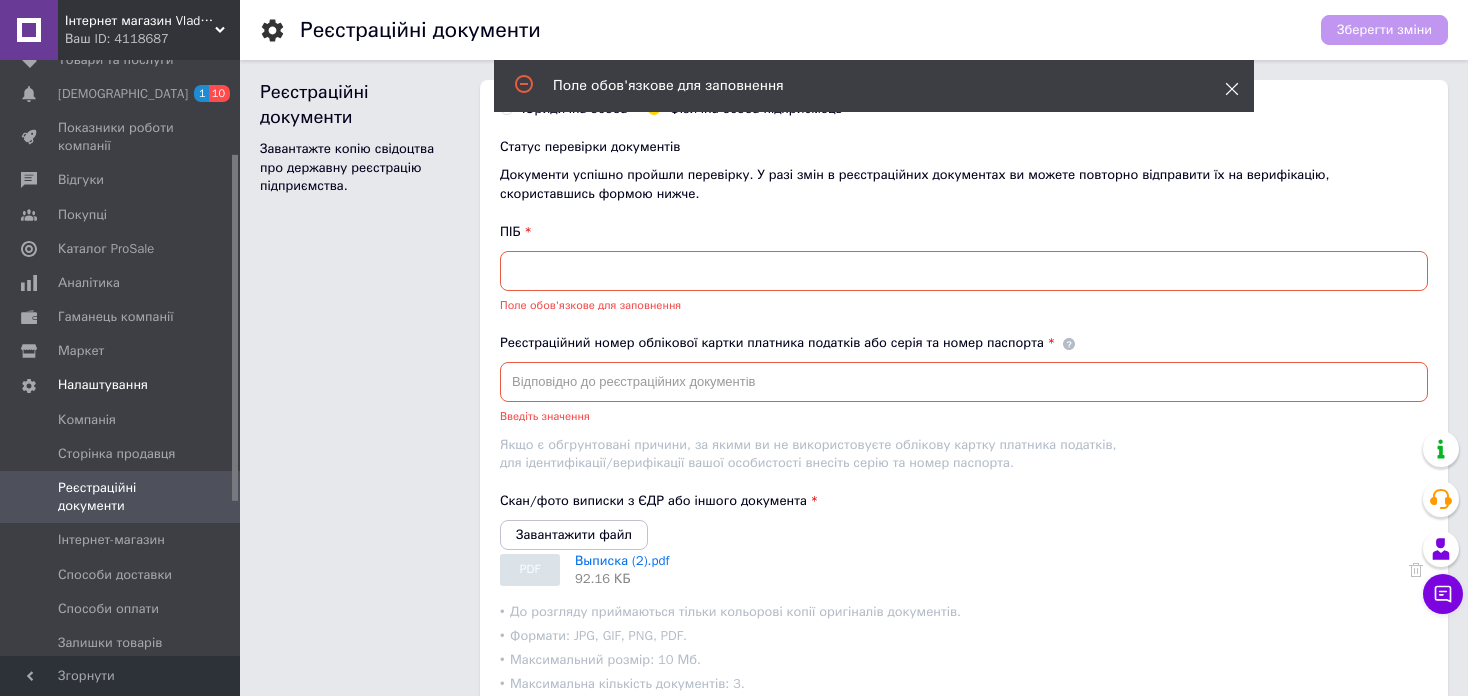 click 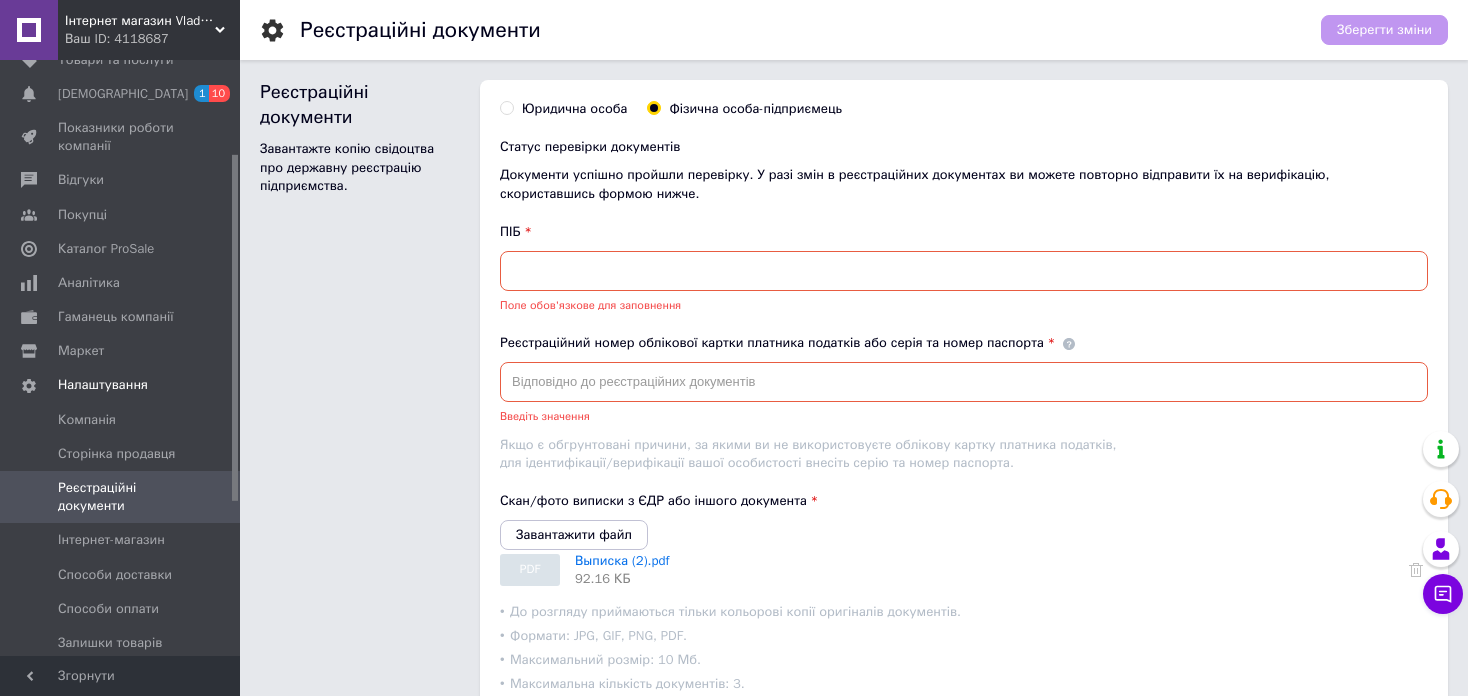 click at bounding box center (964, 271) 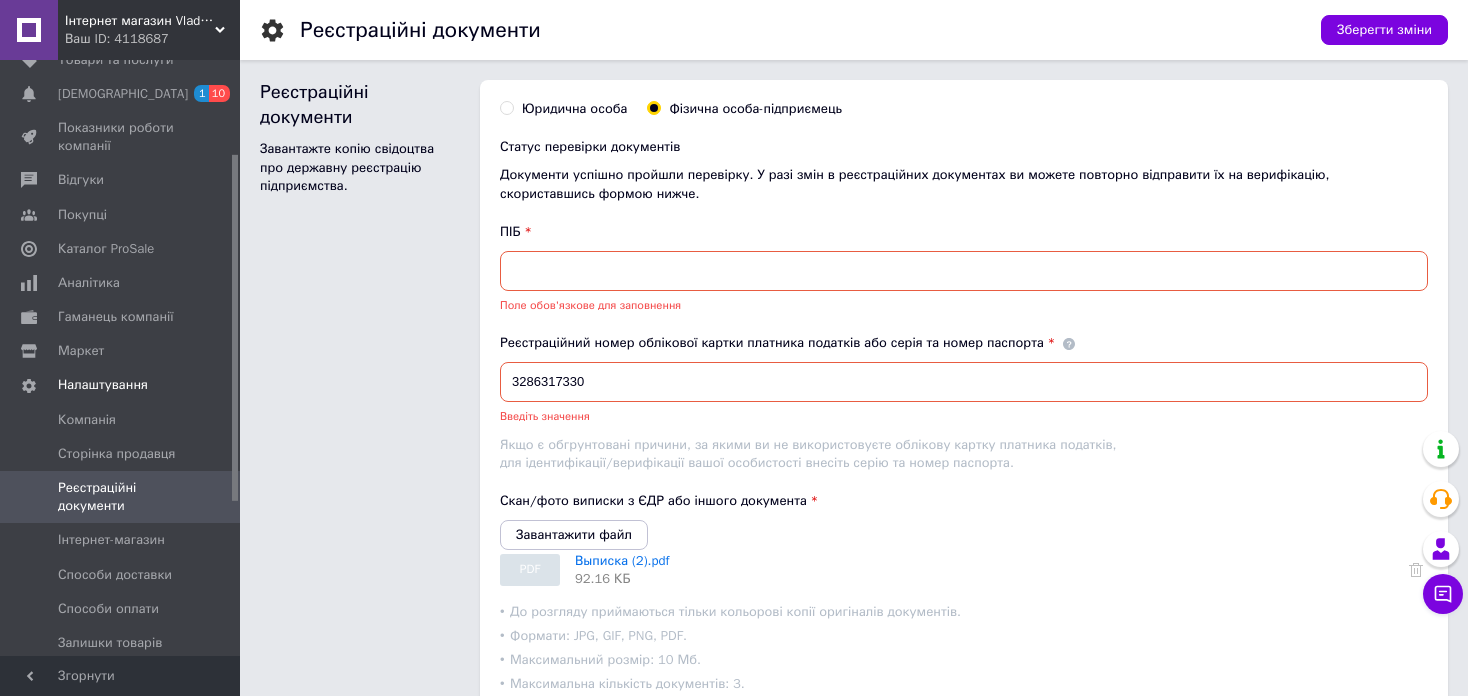 type on "3286317330" 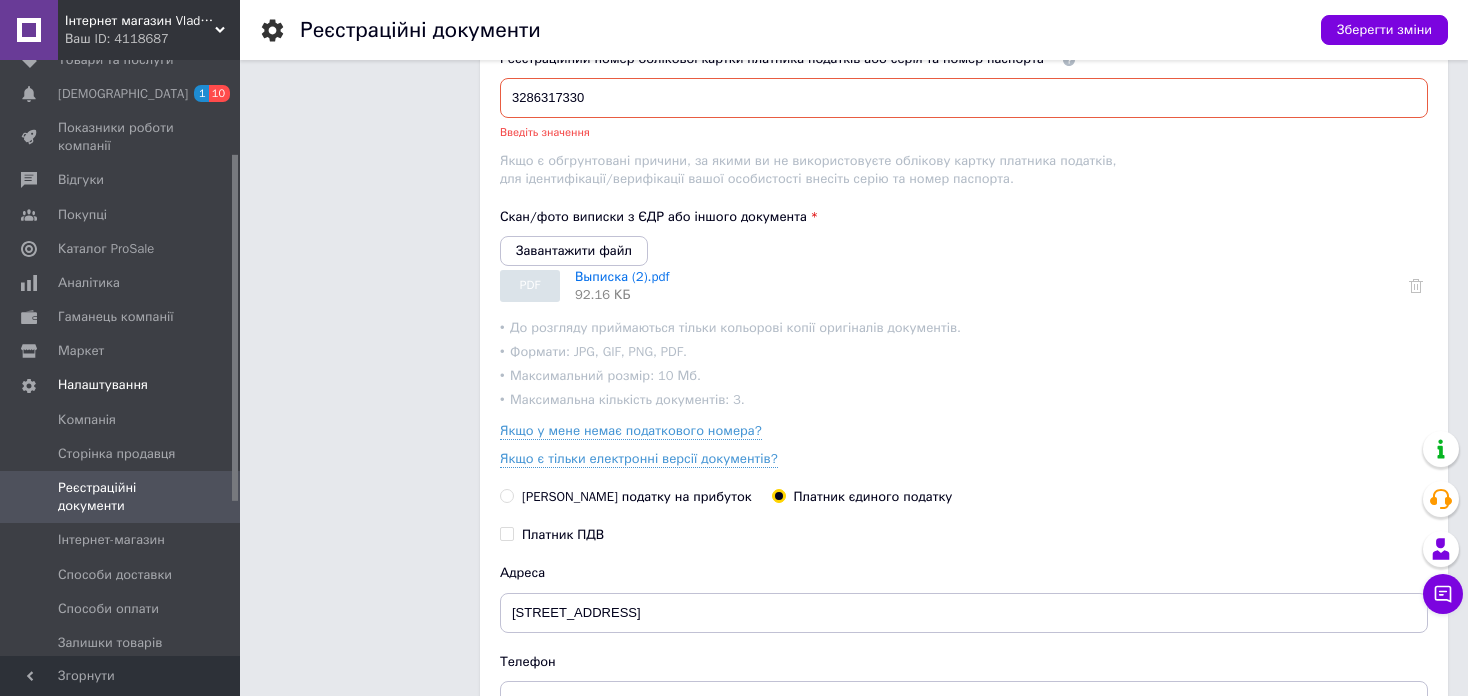 scroll, scrollTop: 300, scrollLeft: 0, axis: vertical 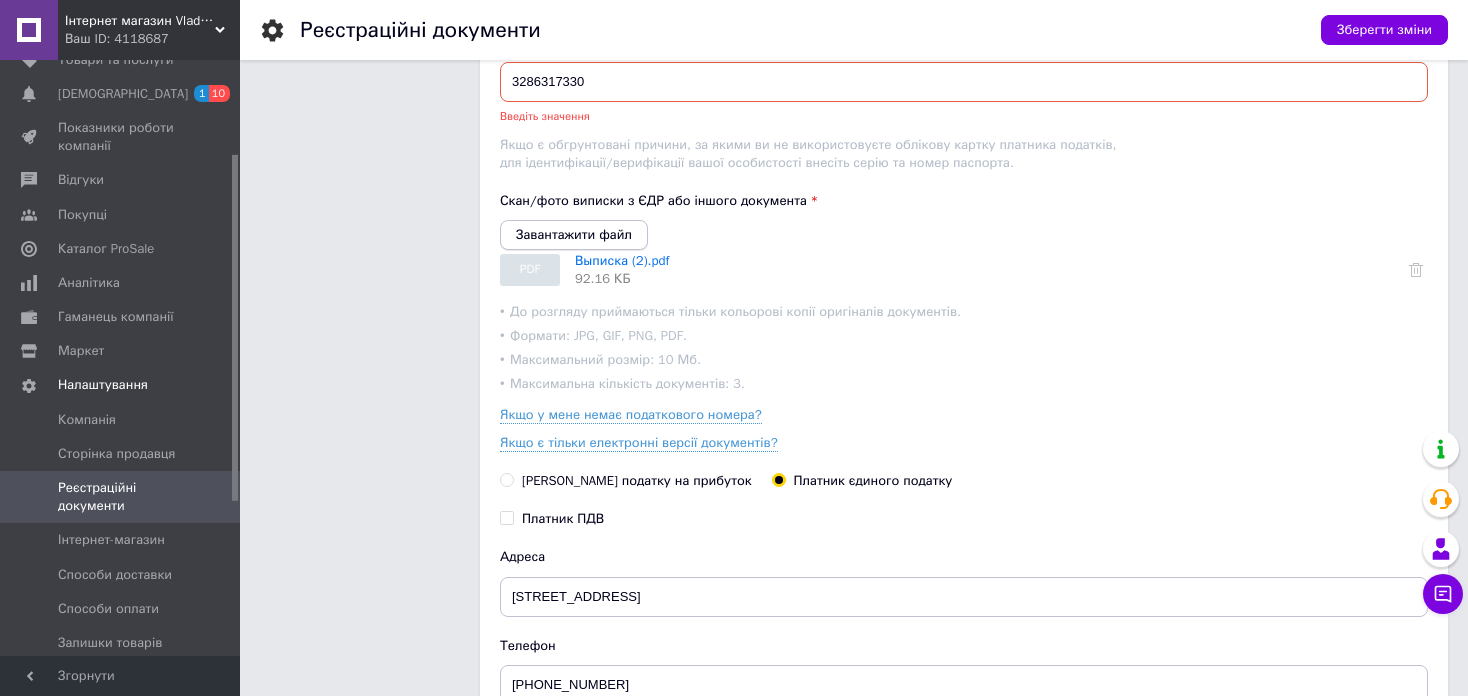 type on "[PERSON_NAME]" 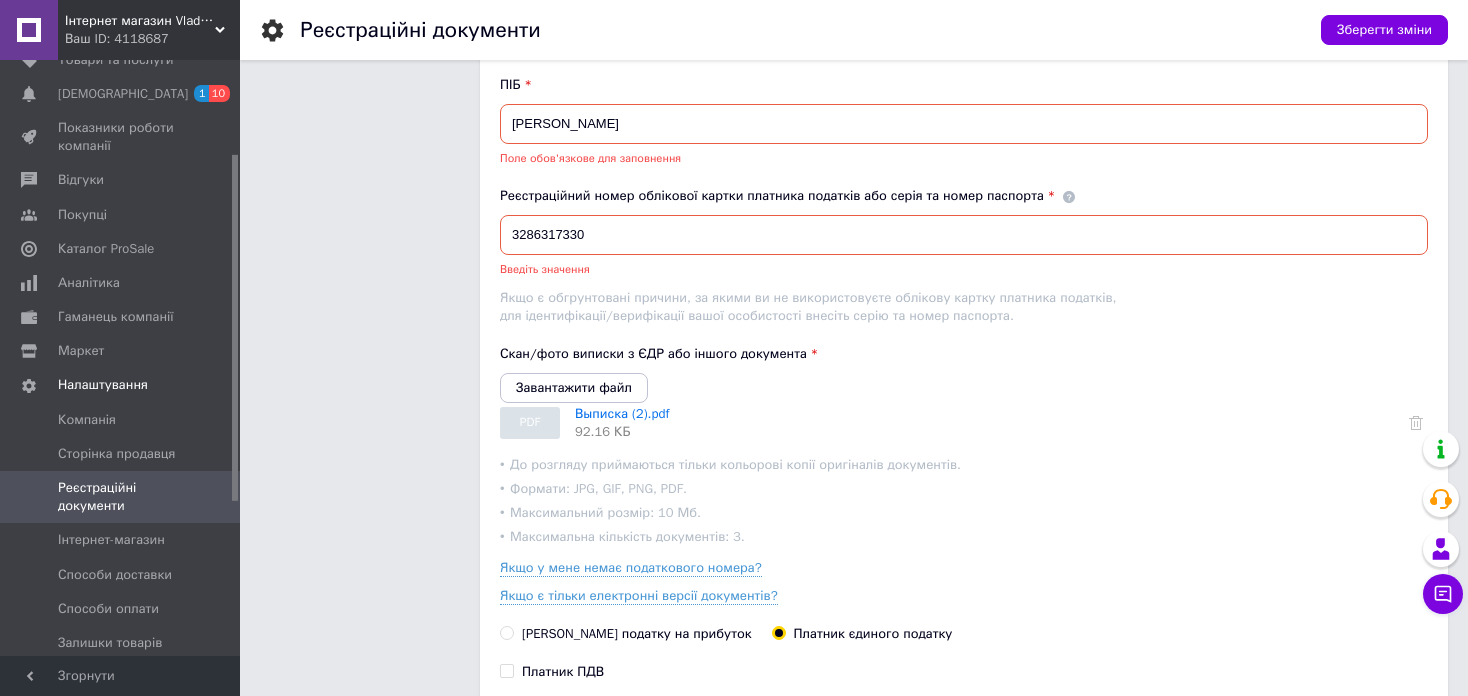 scroll, scrollTop: 0, scrollLeft: 0, axis: both 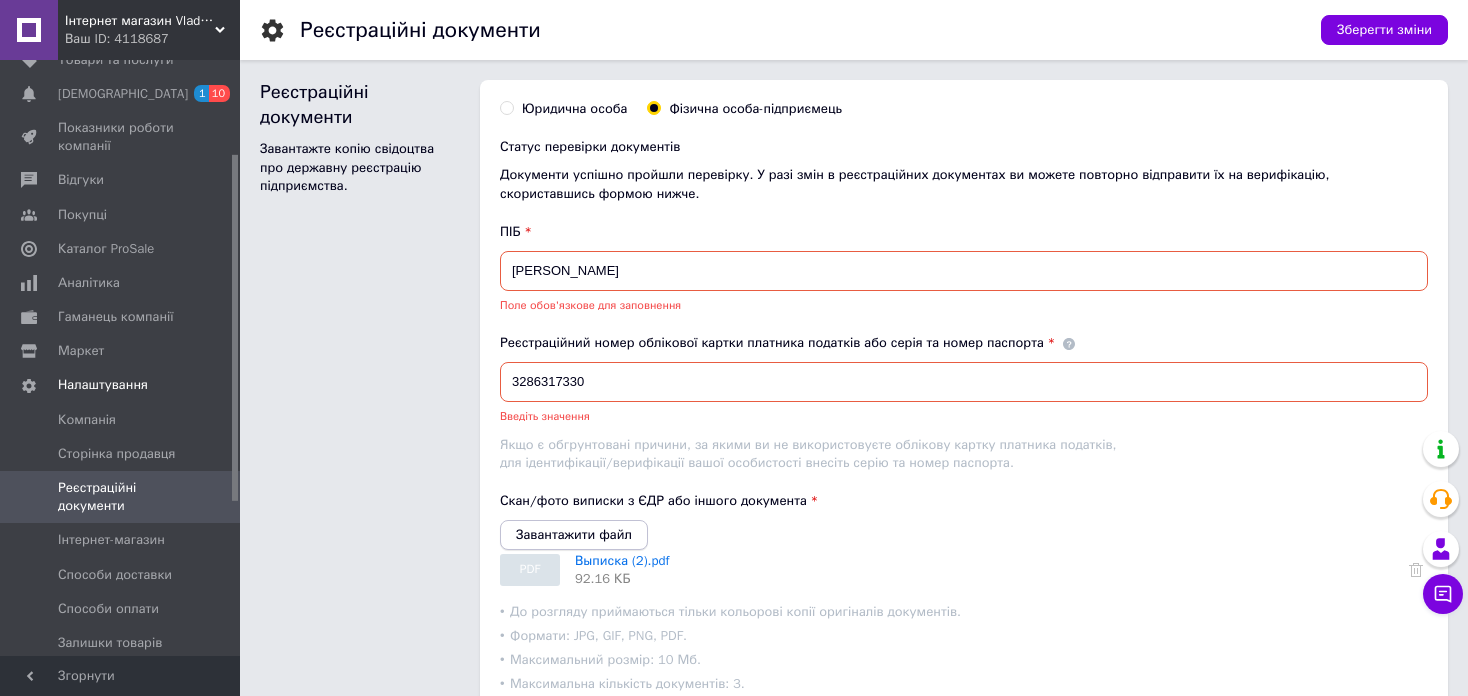 click on "Завантажити файл" at bounding box center [574, 534] 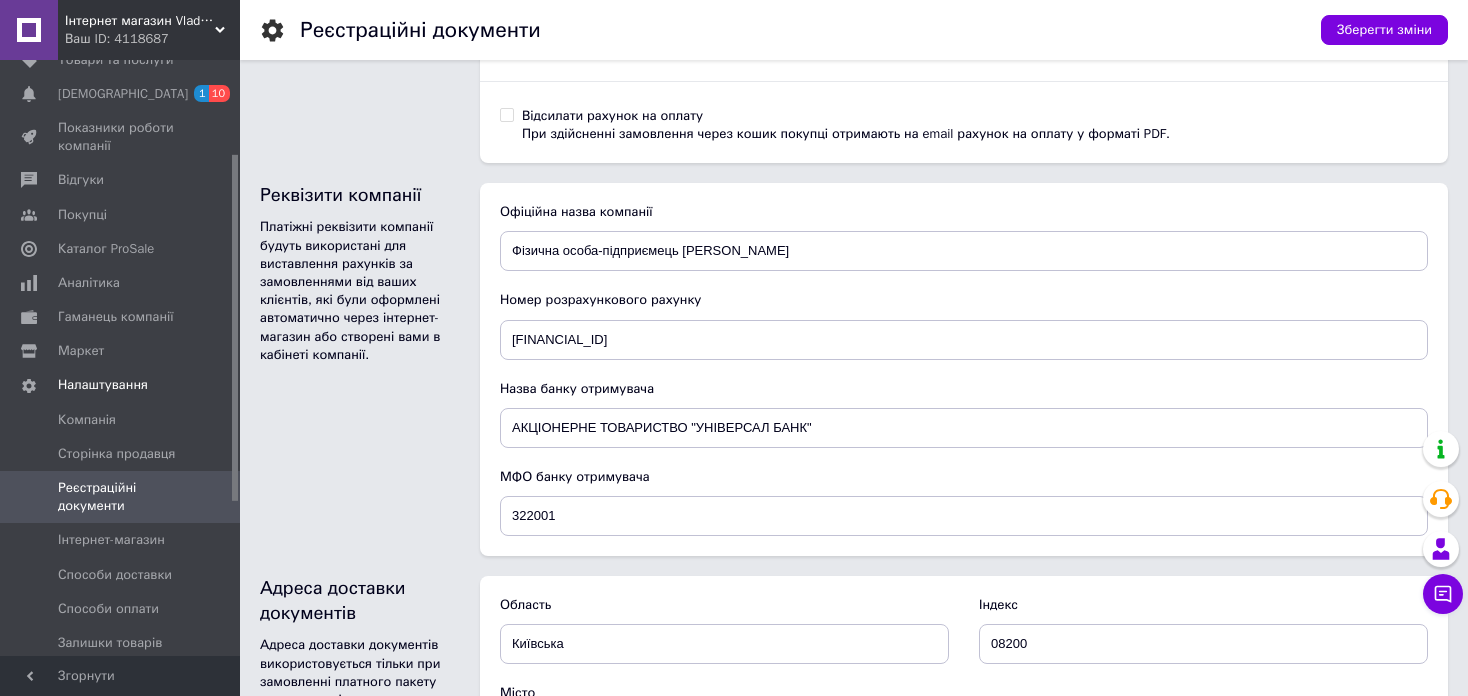 scroll, scrollTop: 1200, scrollLeft: 0, axis: vertical 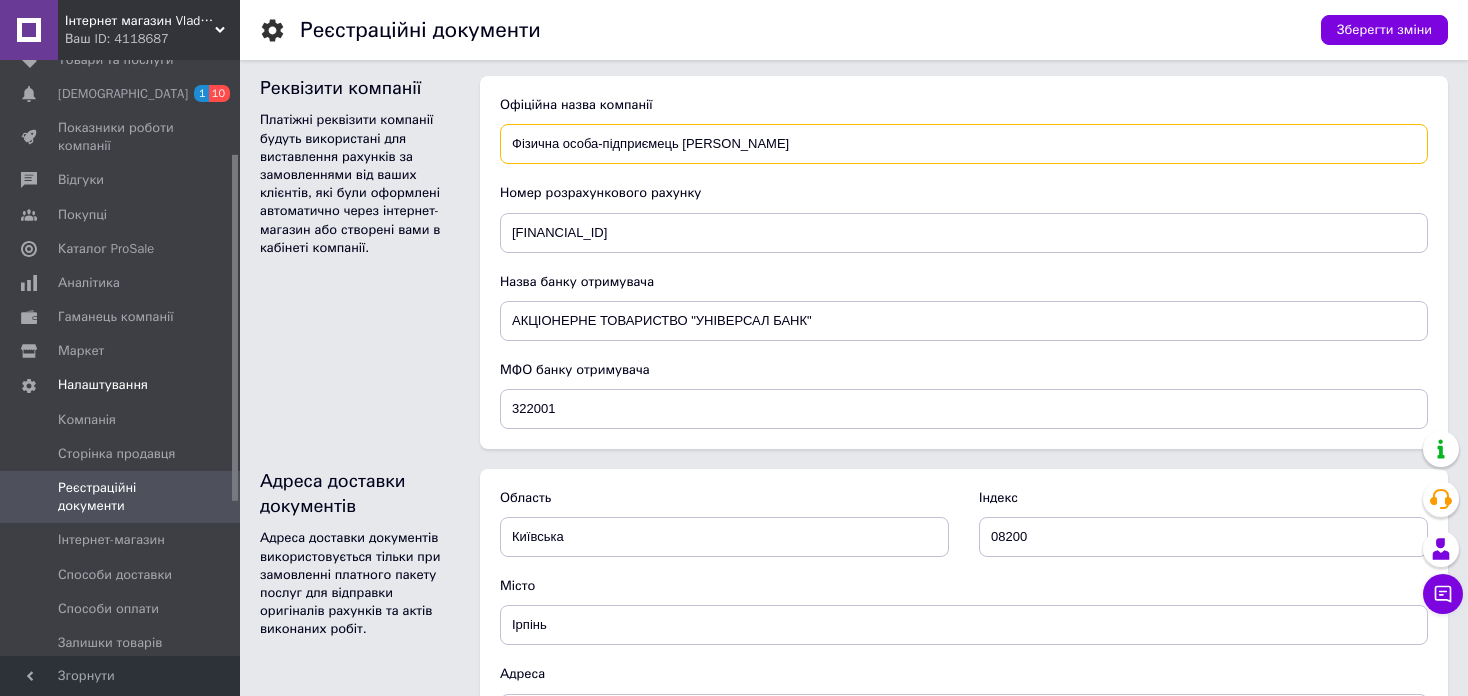drag, startPoint x: 889, startPoint y: 148, endPoint x: 483, endPoint y: 201, distance: 409.44473 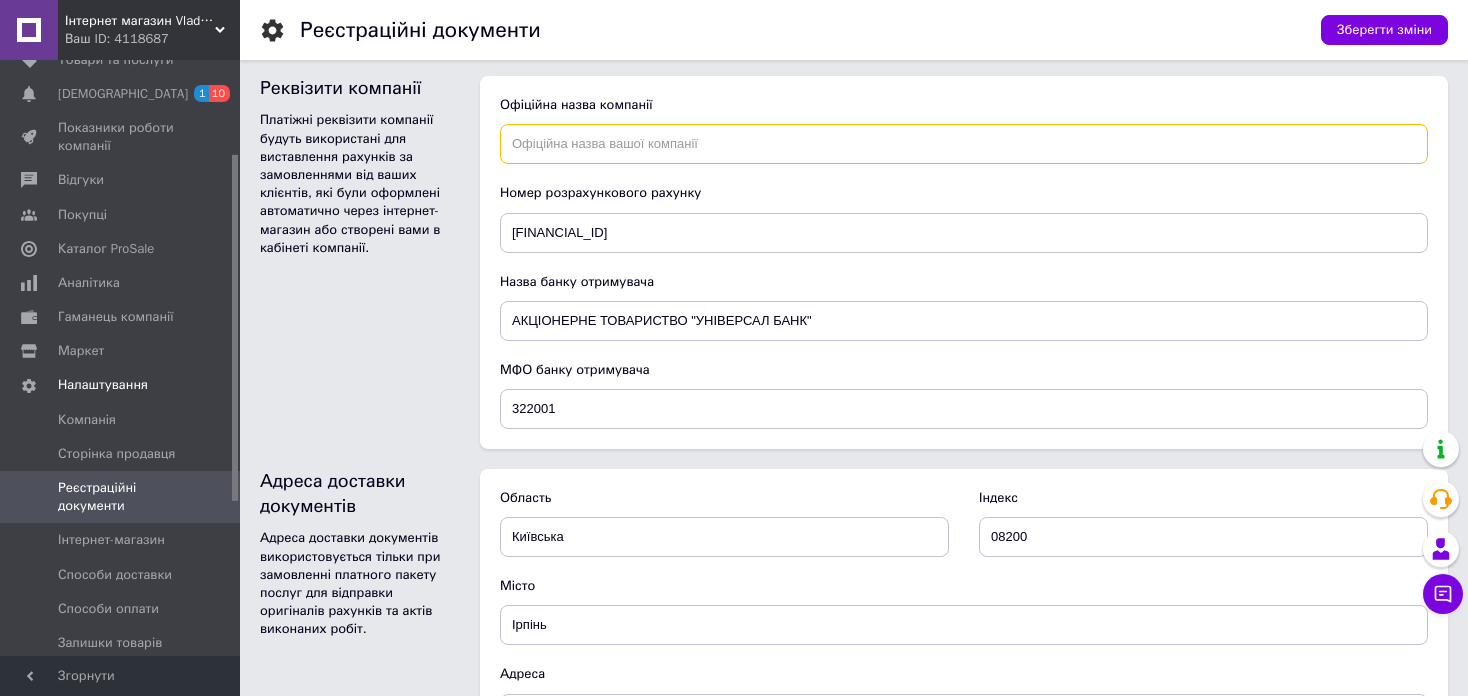 type 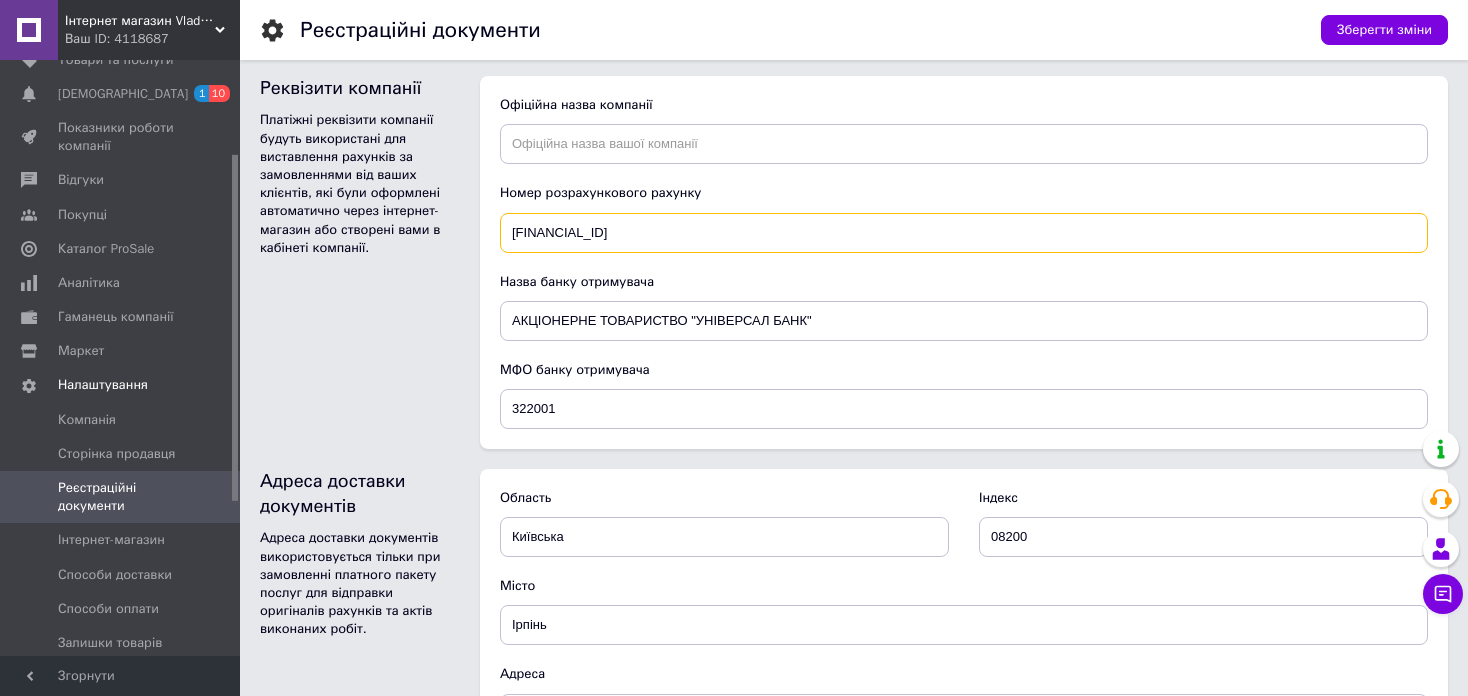 drag, startPoint x: 720, startPoint y: 238, endPoint x: 494, endPoint y: 283, distance: 230.43654 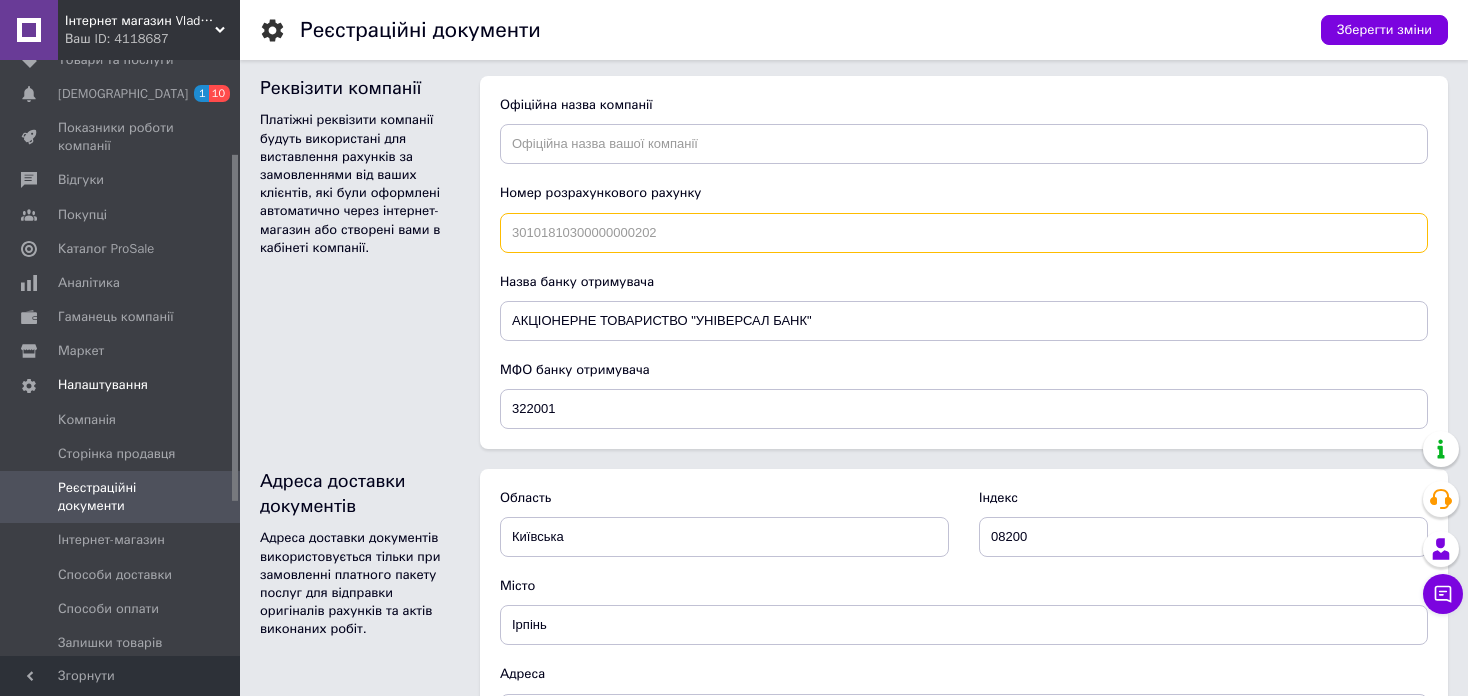 type 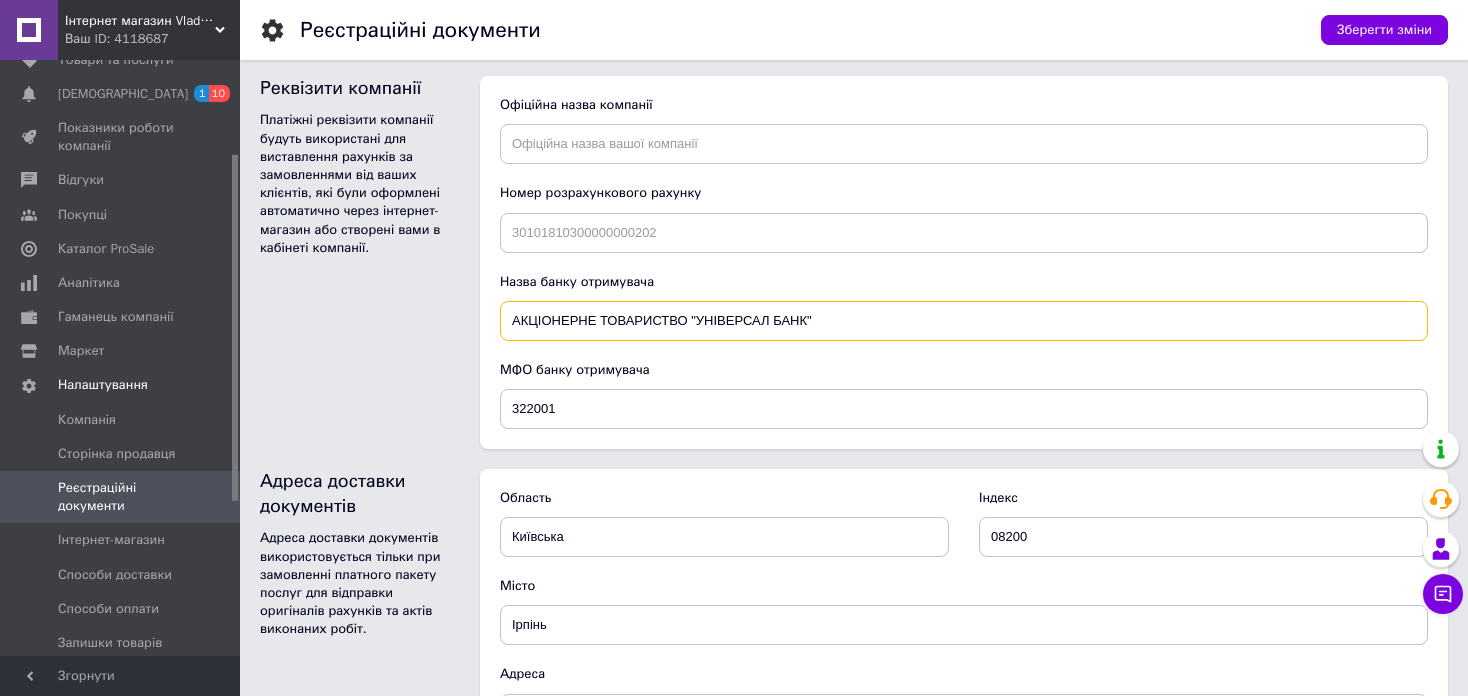 drag, startPoint x: 886, startPoint y: 319, endPoint x: 488, endPoint y: 363, distance: 400.42477 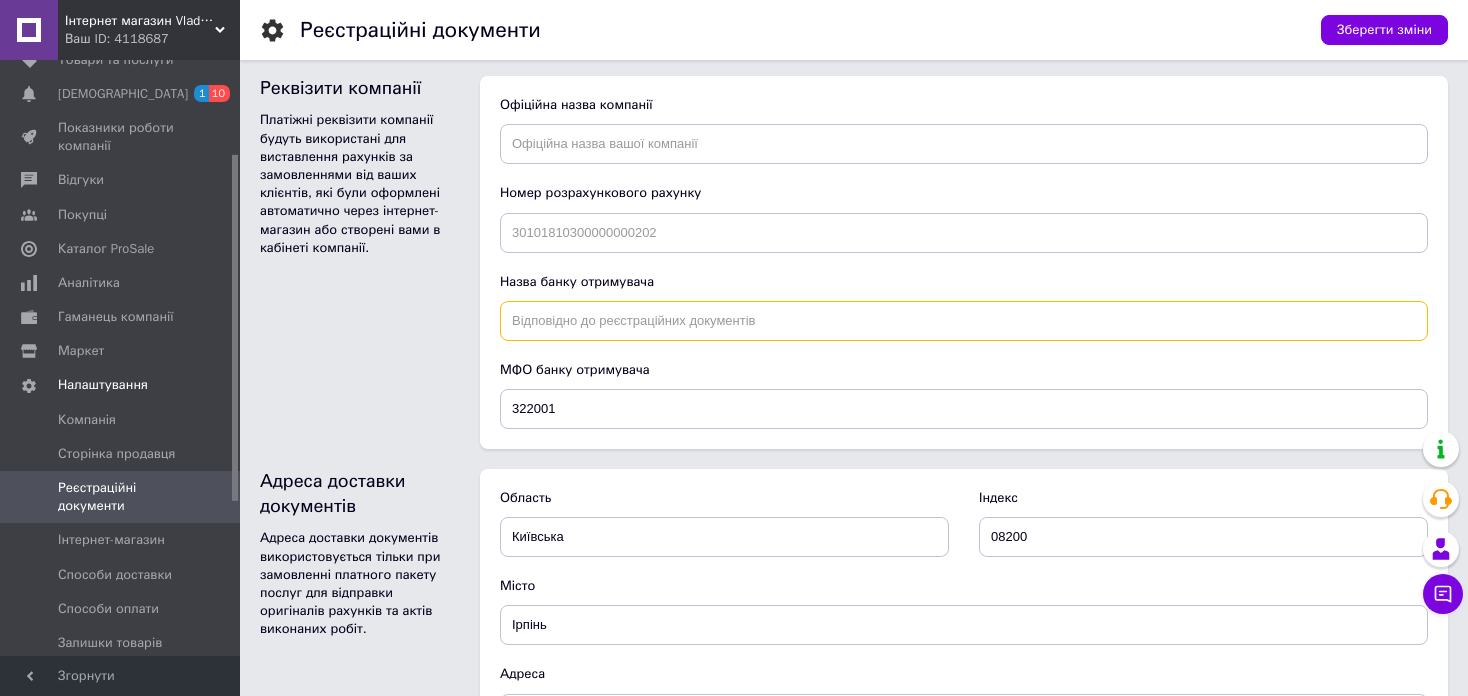 type 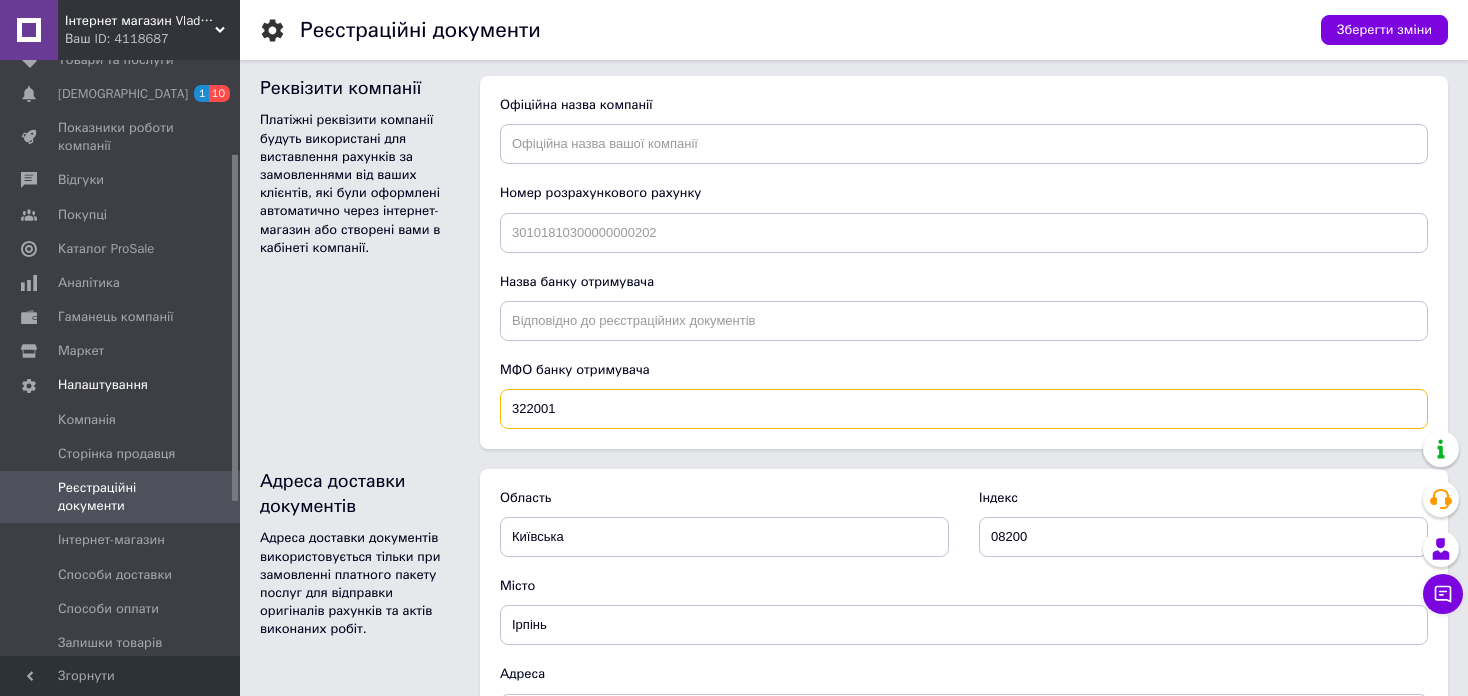 drag, startPoint x: 557, startPoint y: 401, endPoint x: 495, endPoint y: 428, distance: 67.62396 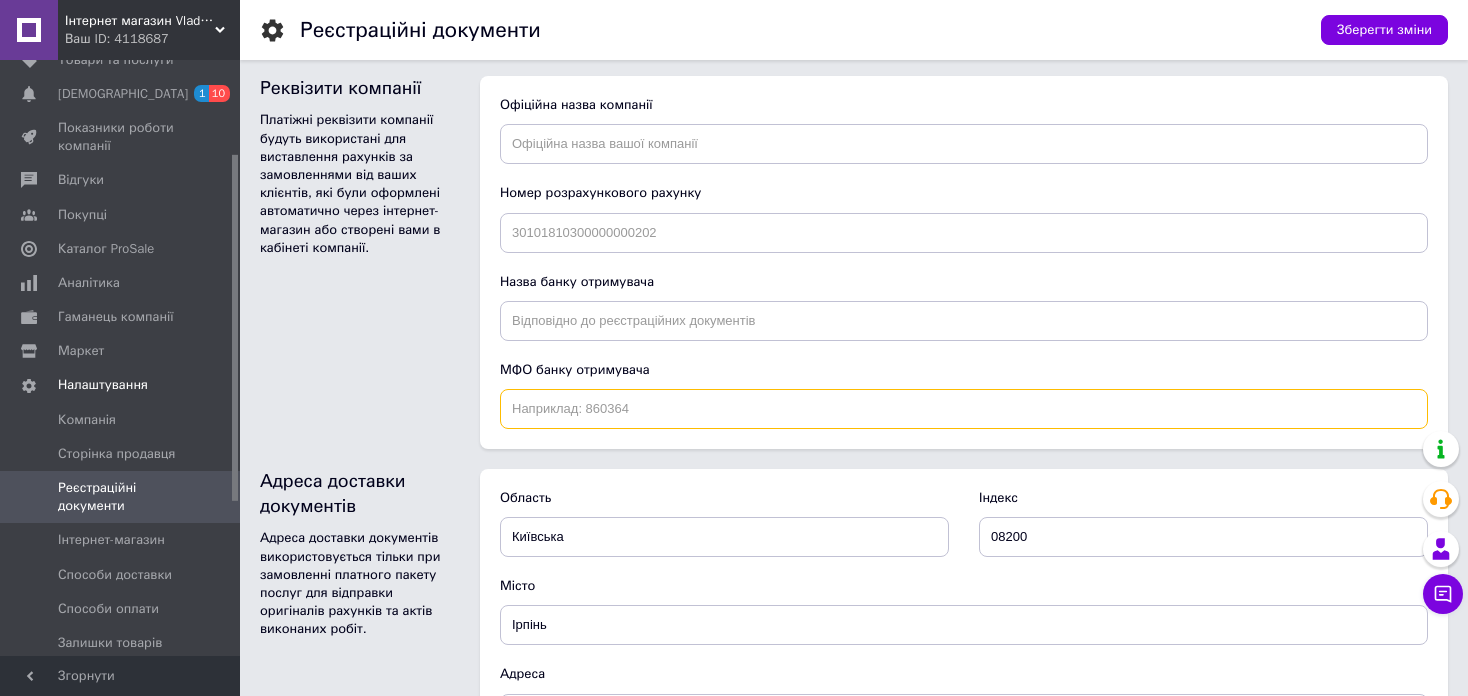 type 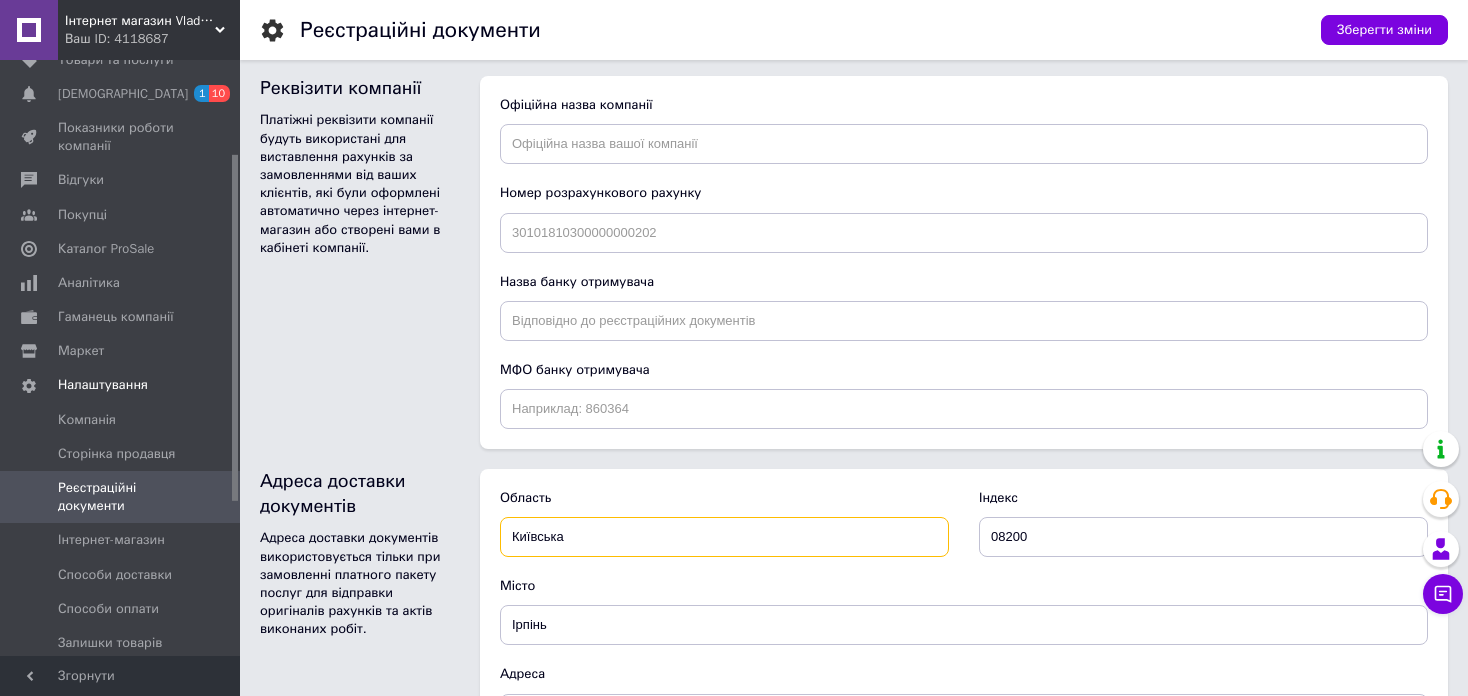 drag, startPoint x: 571, startPoint y: 537, endPoint x: 465, endPoint y: 562, distance: 108.90822 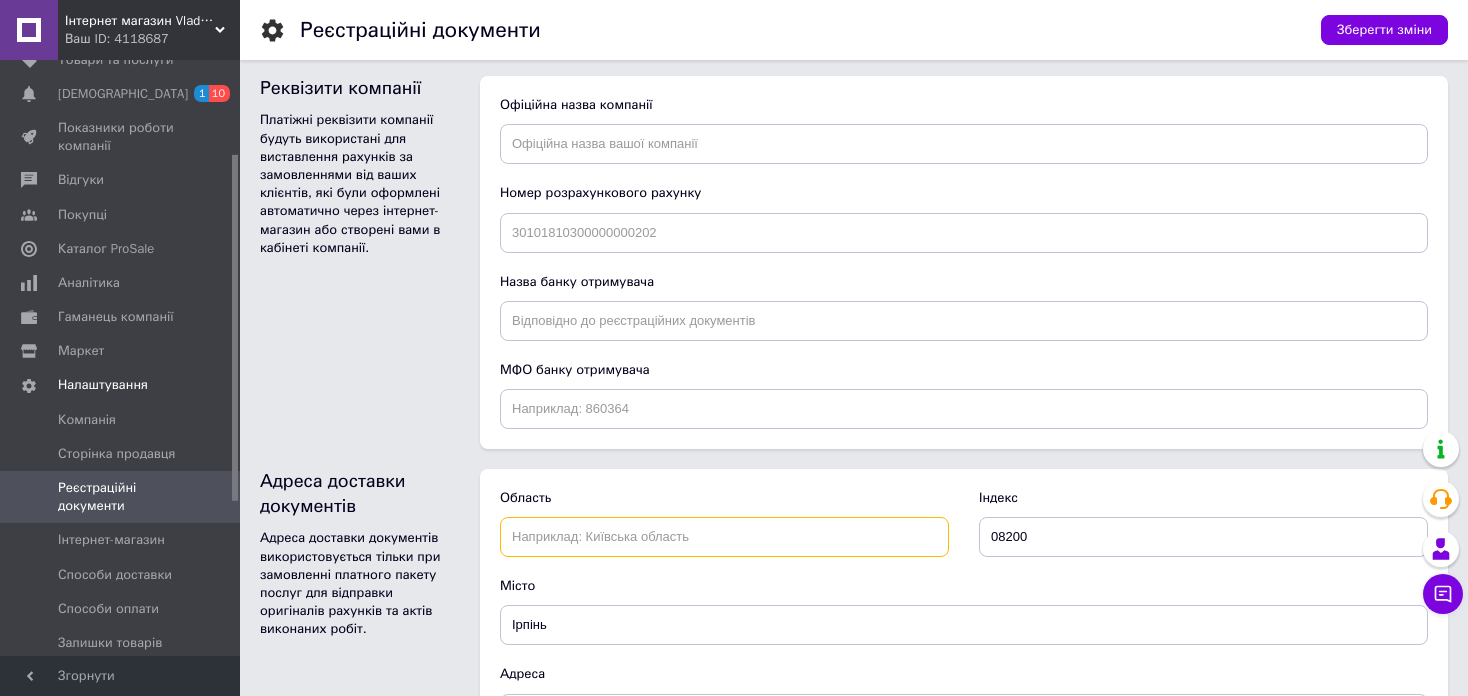 type 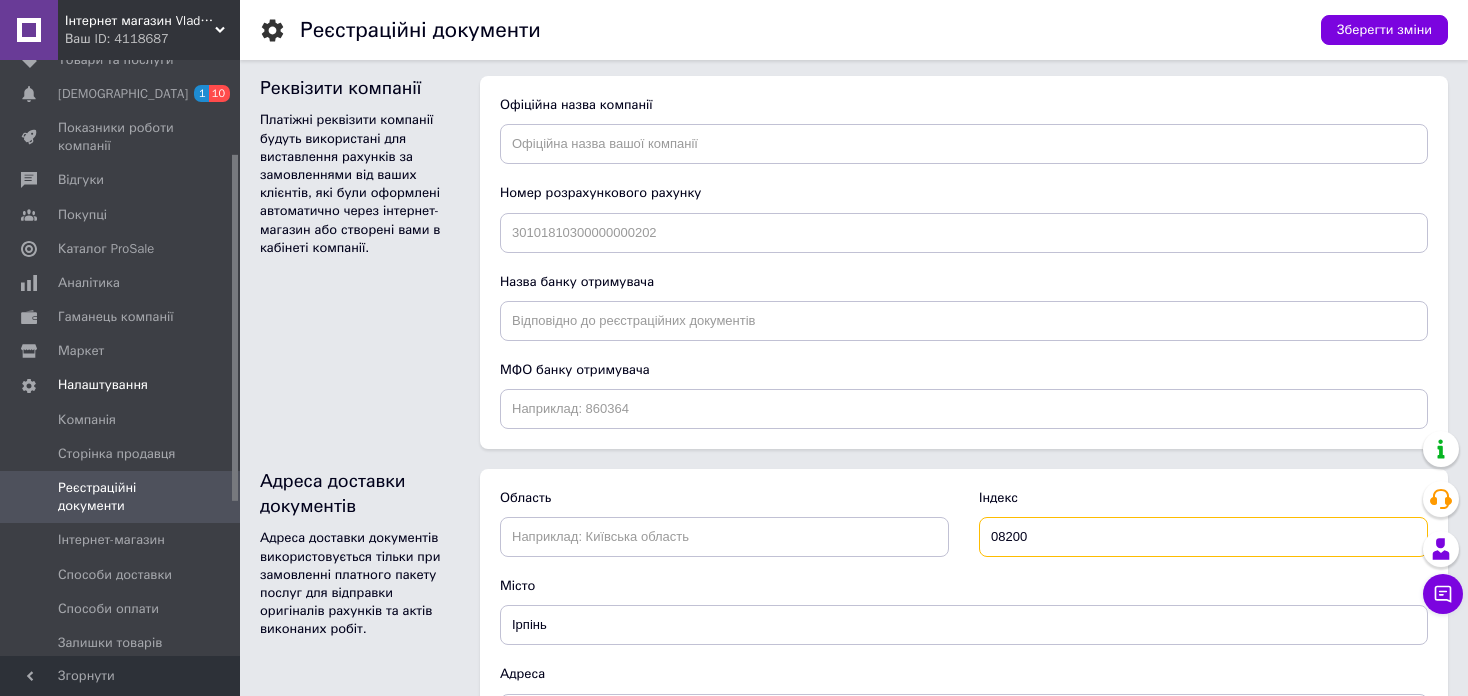 drag, startPoint x: 1046, startPoint y: 533, endPoint x: 980, endPoint y: 534, distance: 66.007576 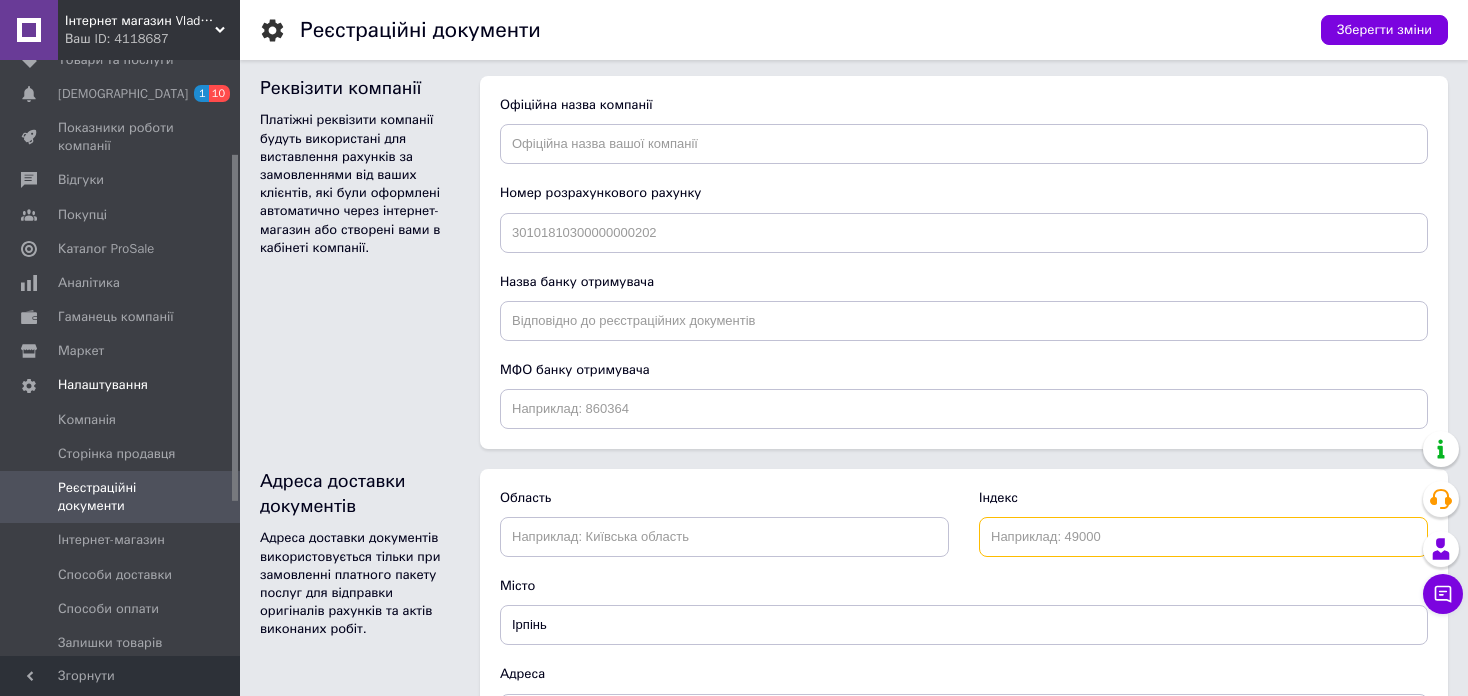 type 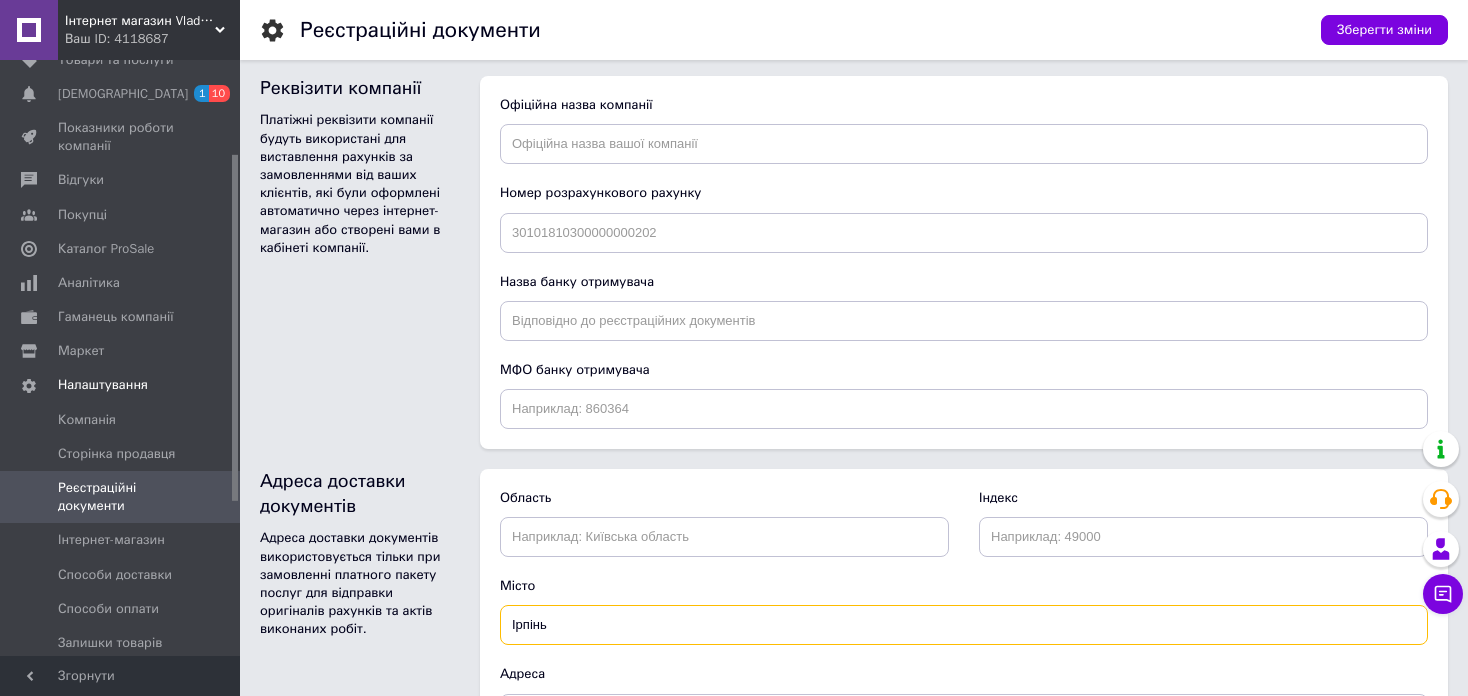 drag, startPoint x: 648, startPoint y: 601, endPoint x: 467, endPoint y: 625, distance: 182.58423 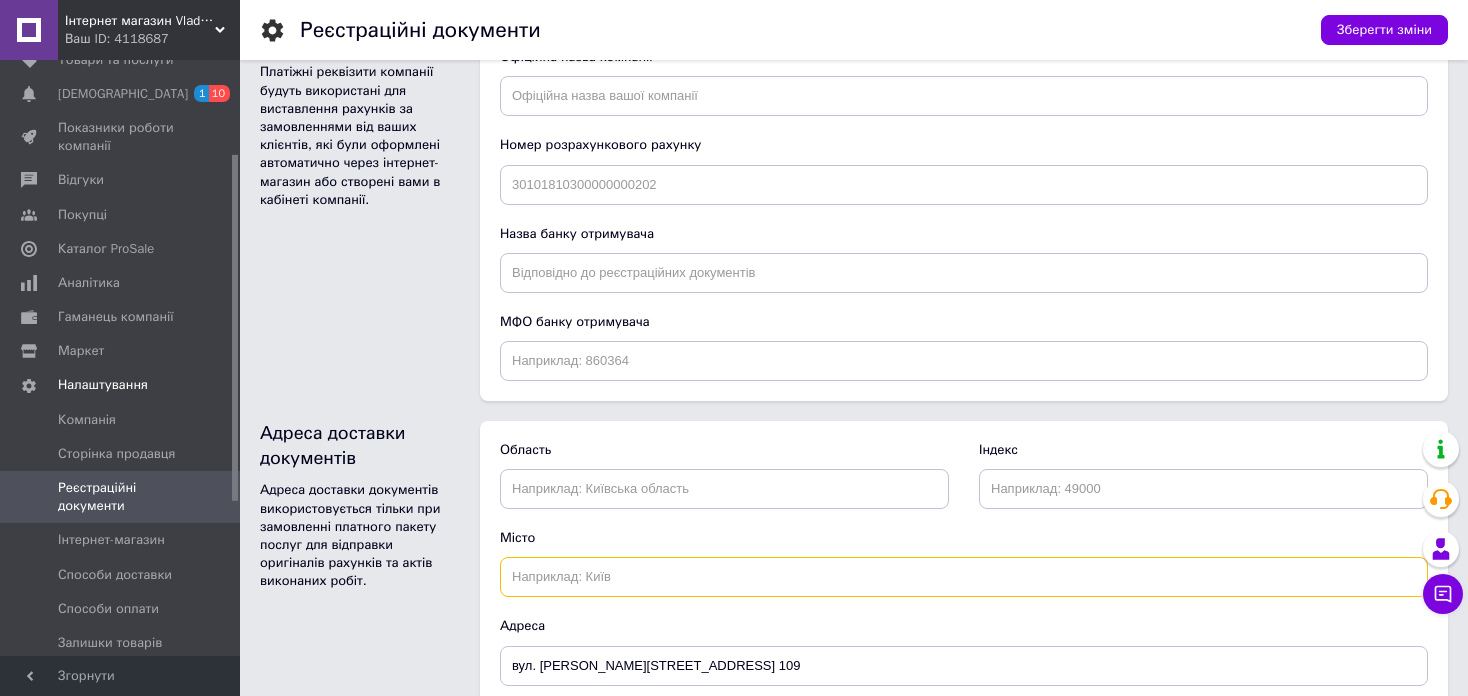 scroll, scrollTop: 1320, scrollLeft: 0, axis: vertical 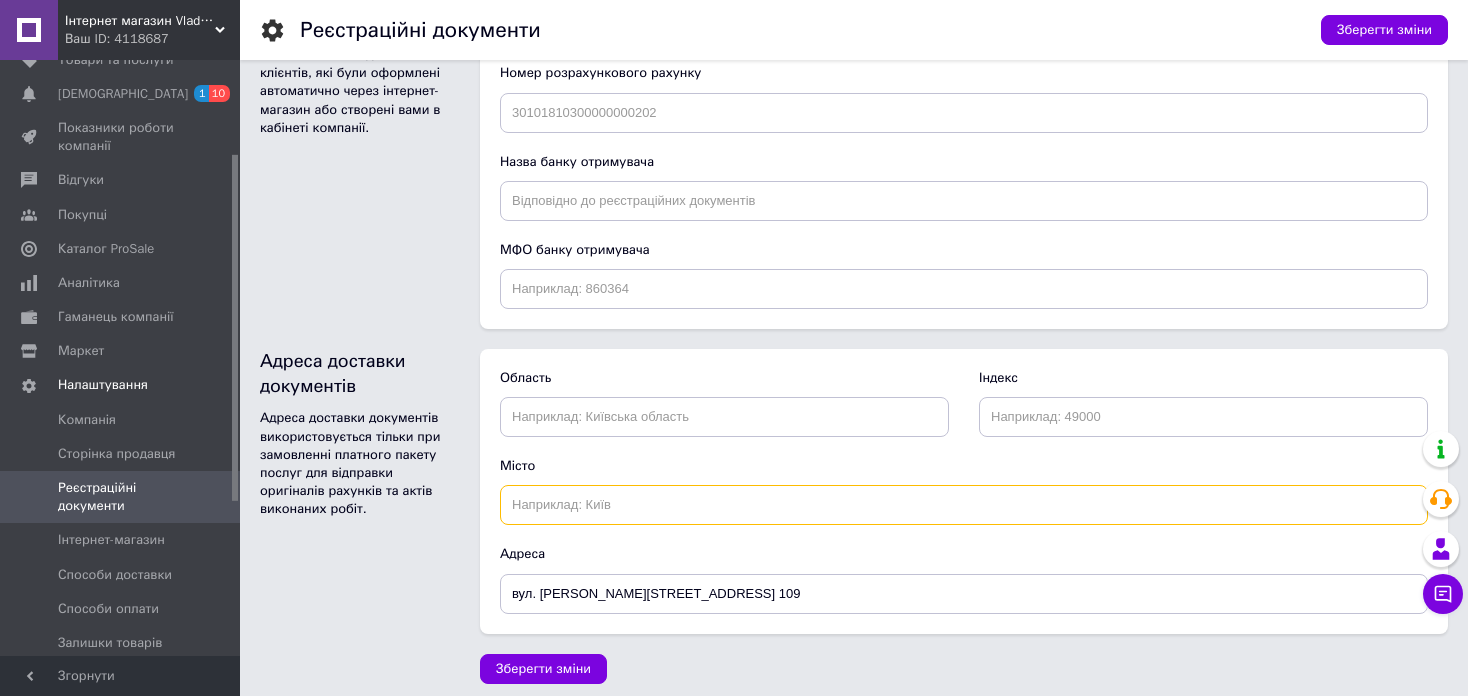type 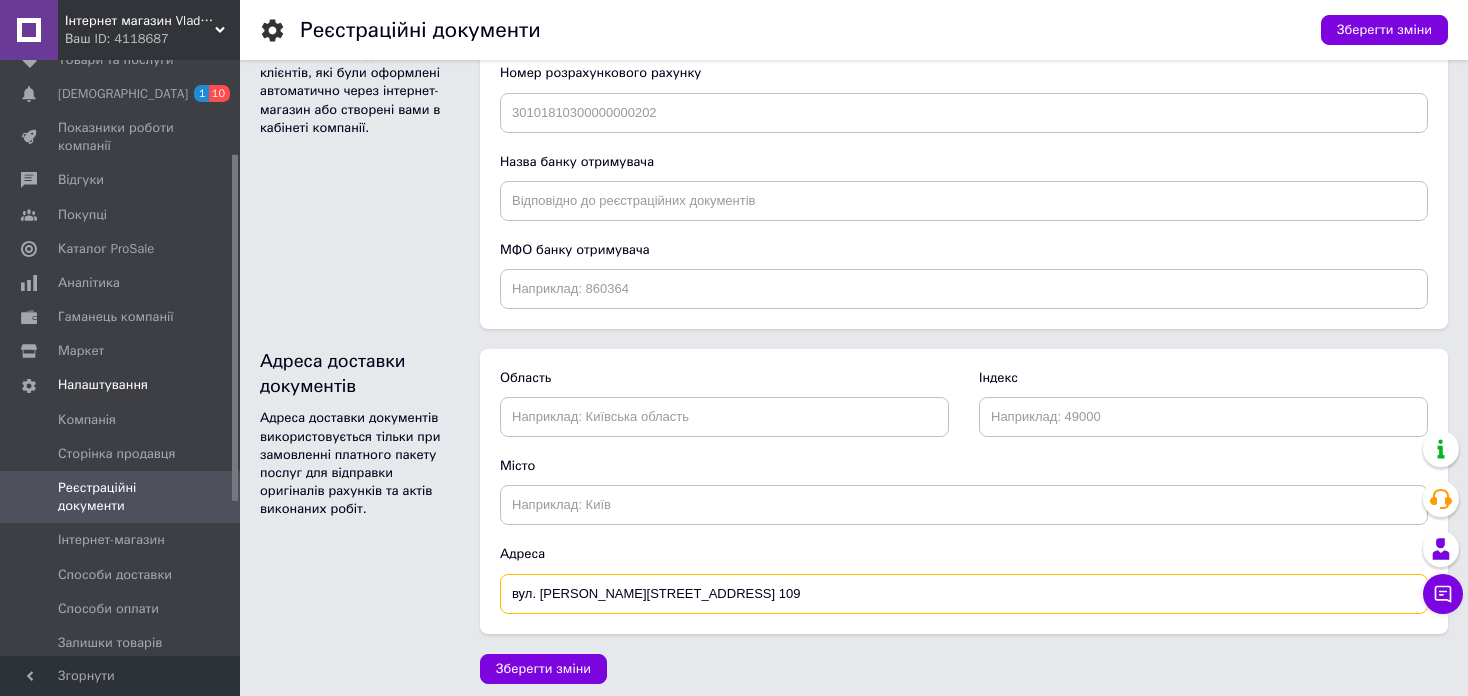 drag, startPoint x: 725, startPoint y: 591, endPoint x: 491, endPoint y: 598, distance: 234.10468 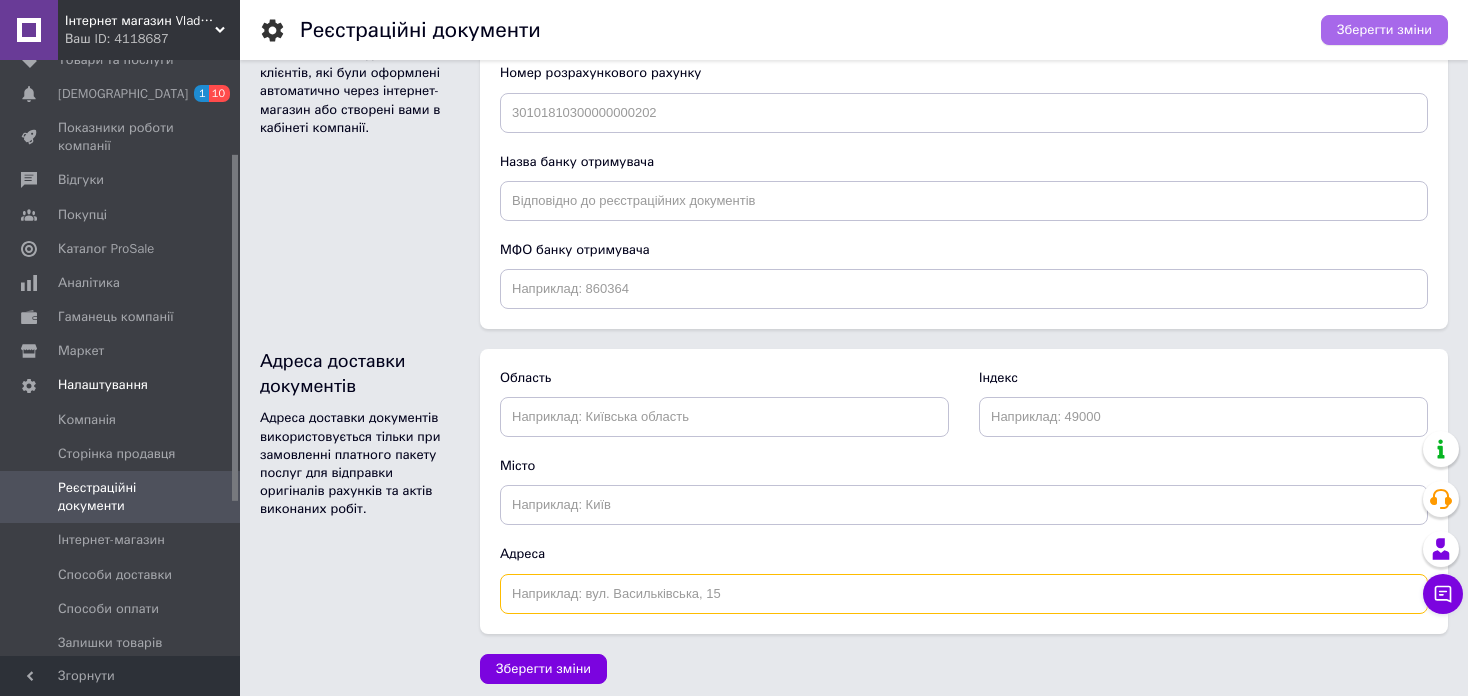 type 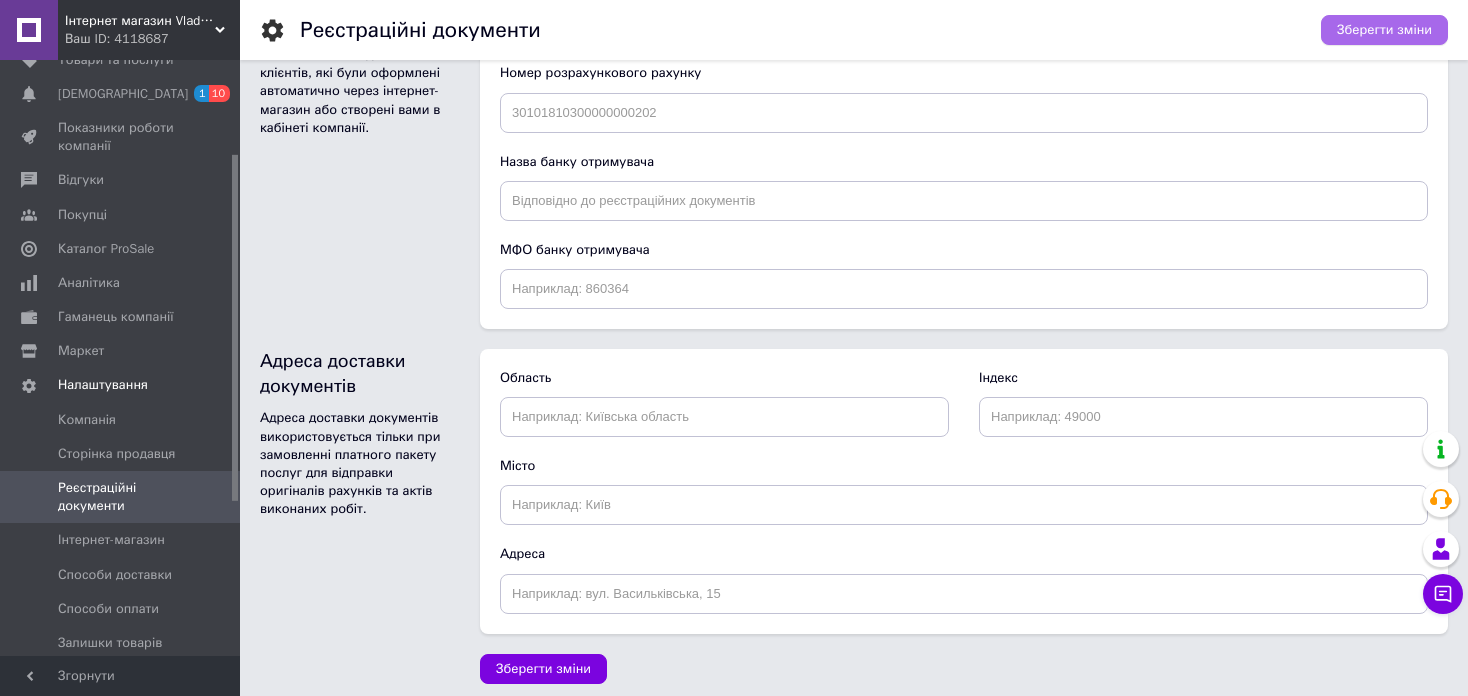 click on "Зберегти зміни" at bounding box center [1384, 30] 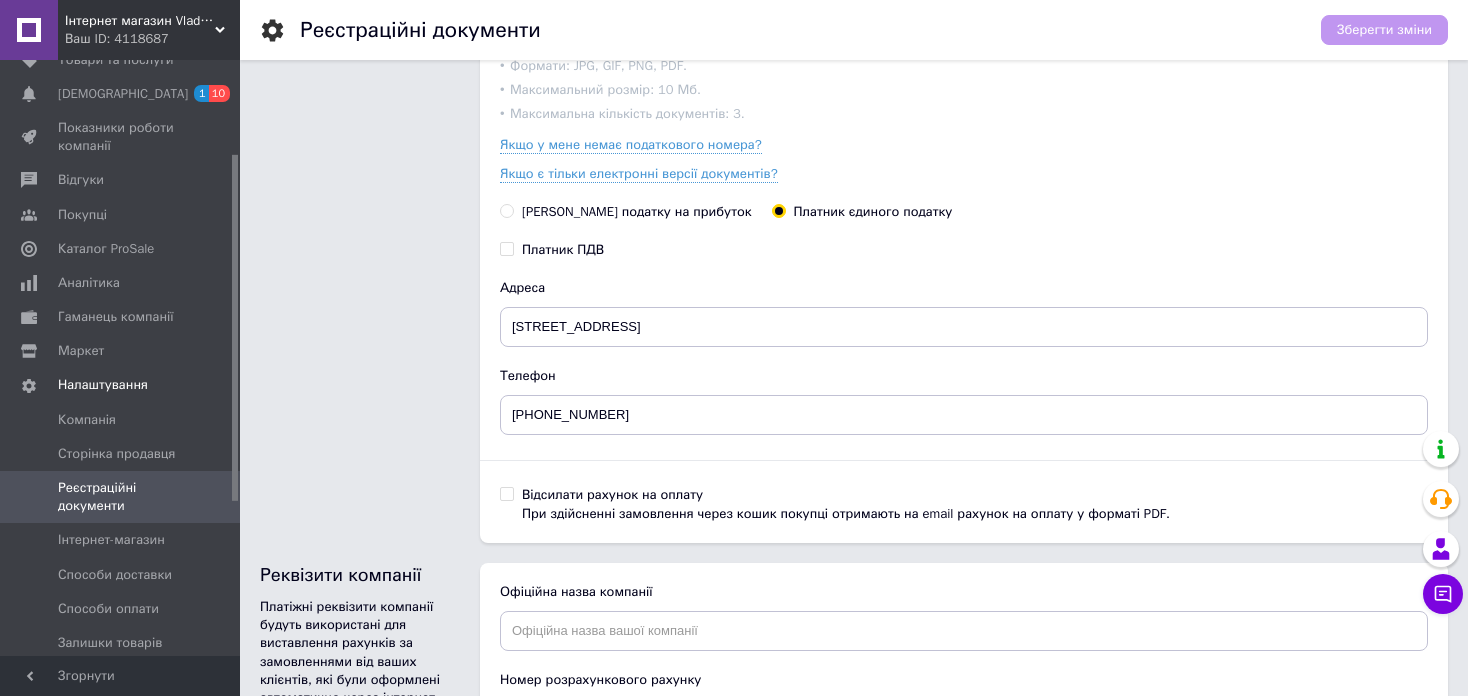 scroll, scrollTop: 673, scrollLeft: 0, axis: vertical 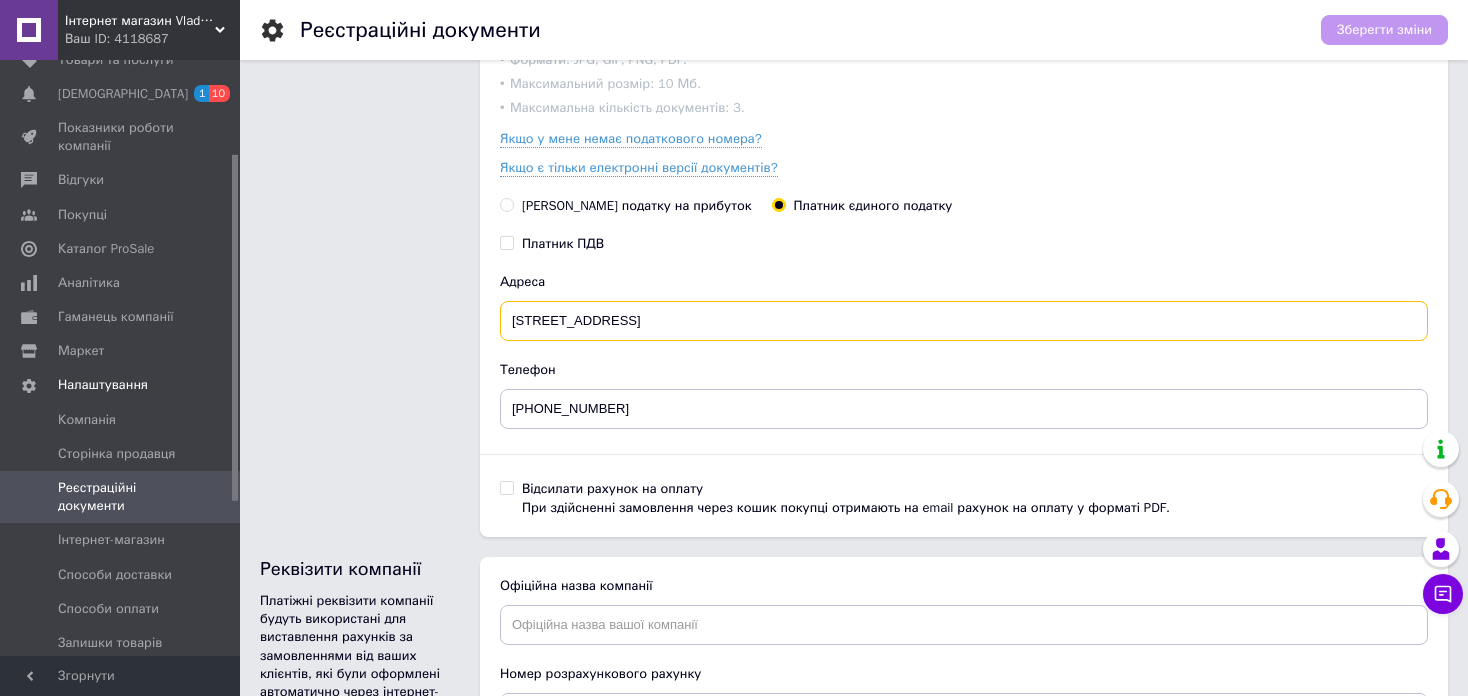drag, startPoint x: 1120, startPoint y: 317, endPoint x: 486, endPoint y: 328, distance: 634.0954 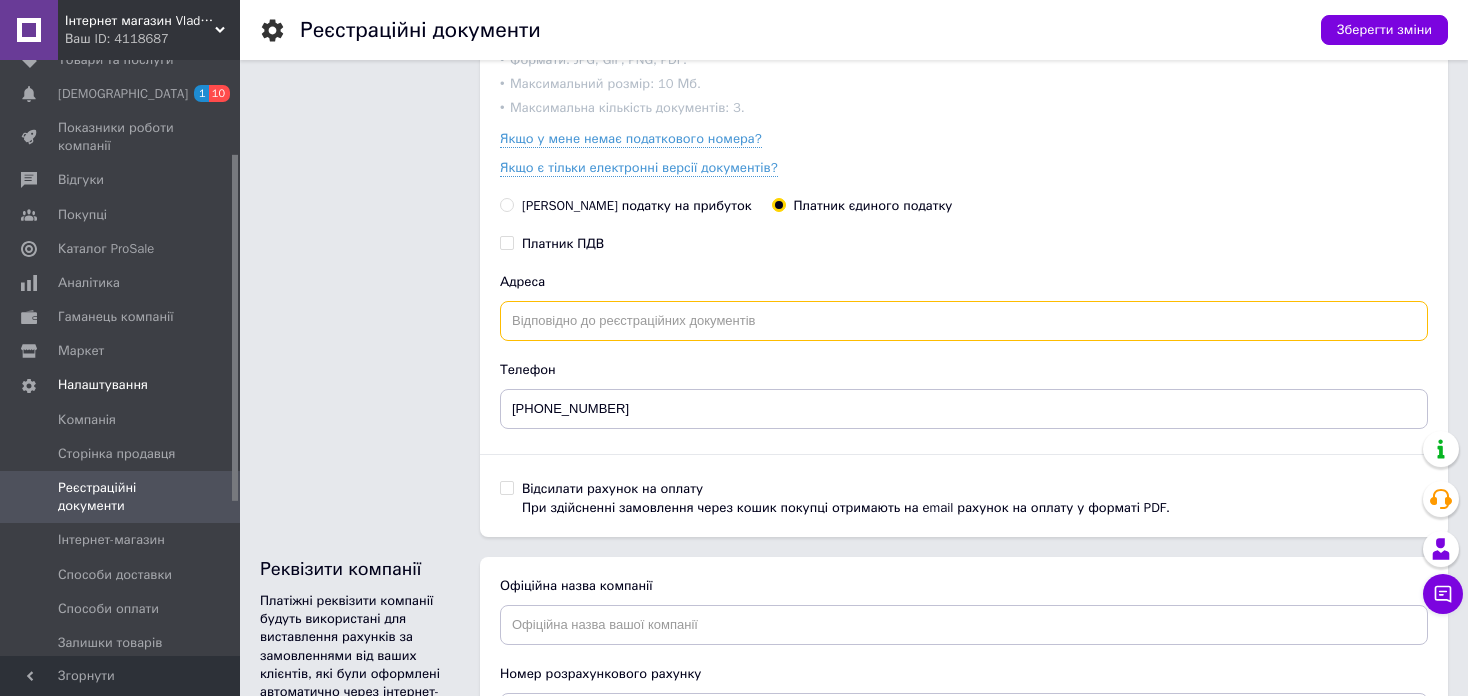 type 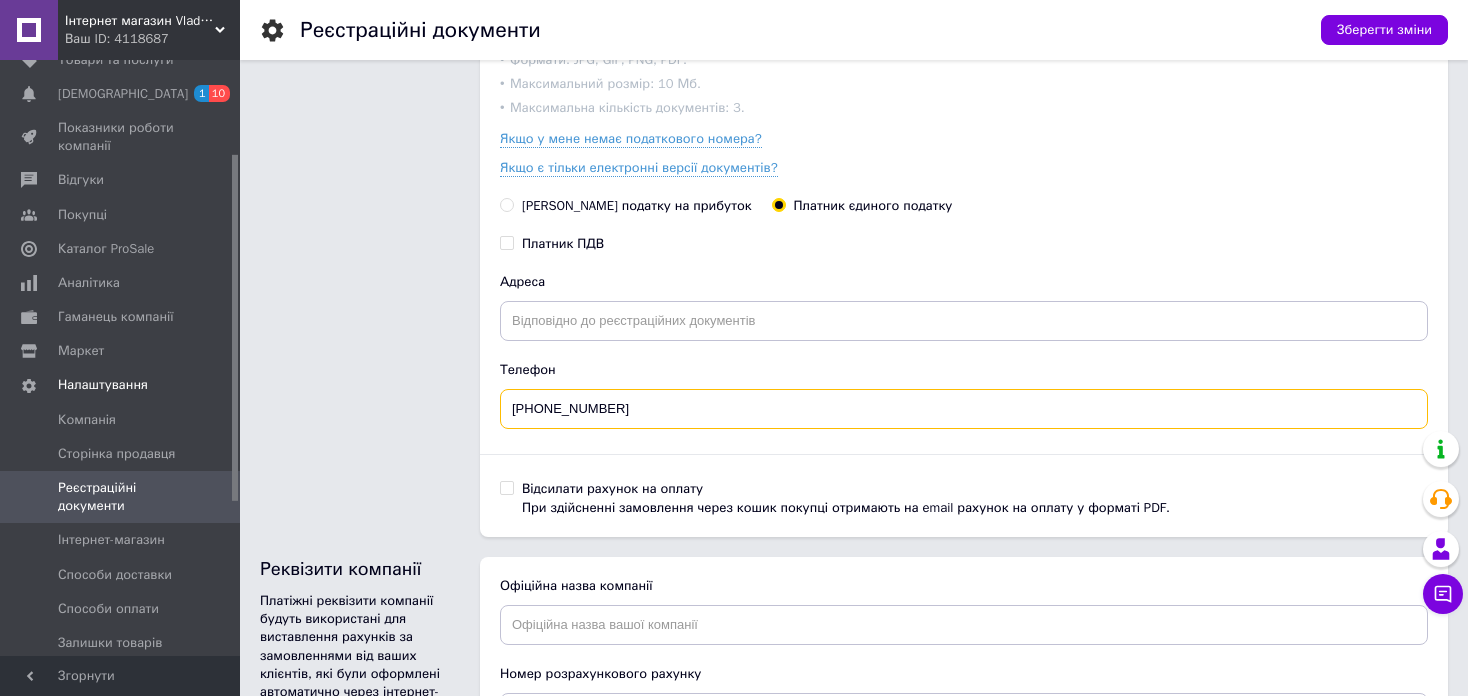 drag, startPoint x: 623, startPoint y: 402, endPoint x: 542, endPoint y: 411, distance: 81.49847 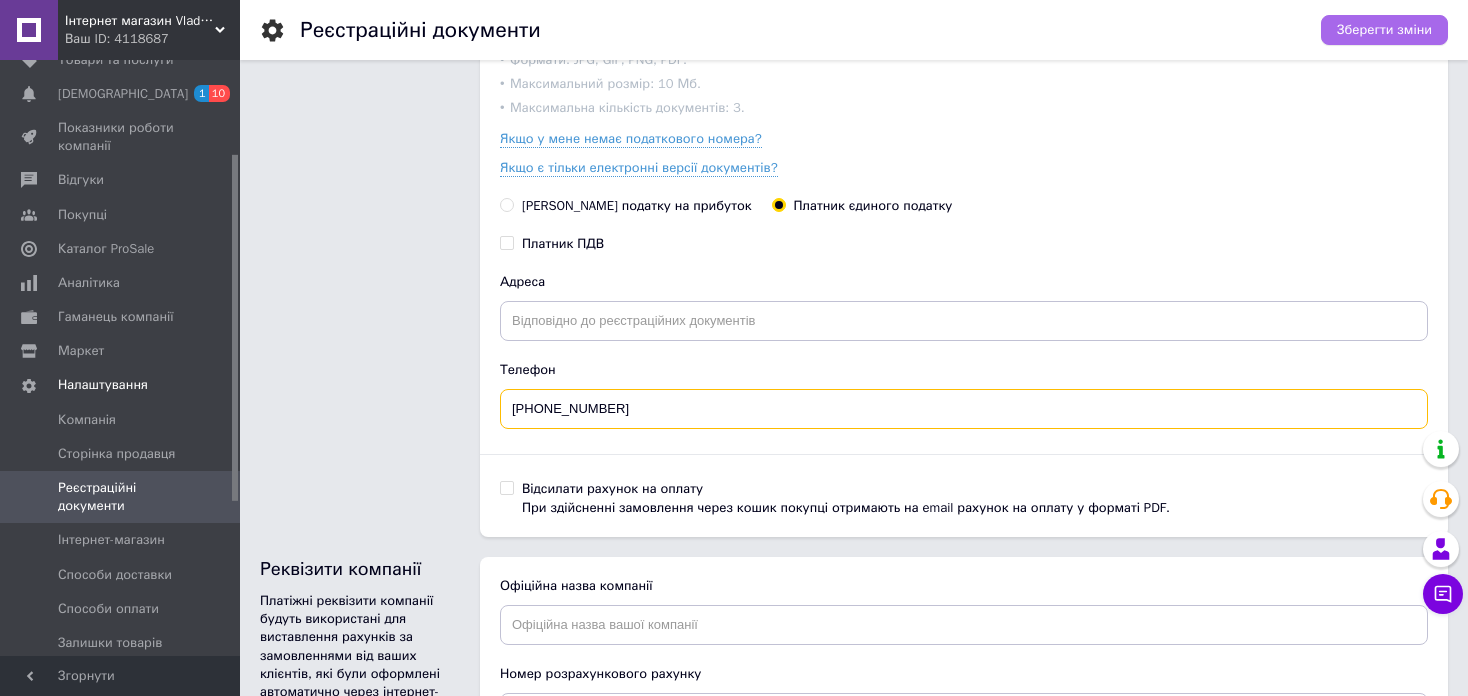 type on "[PHONE_NUMBER]" 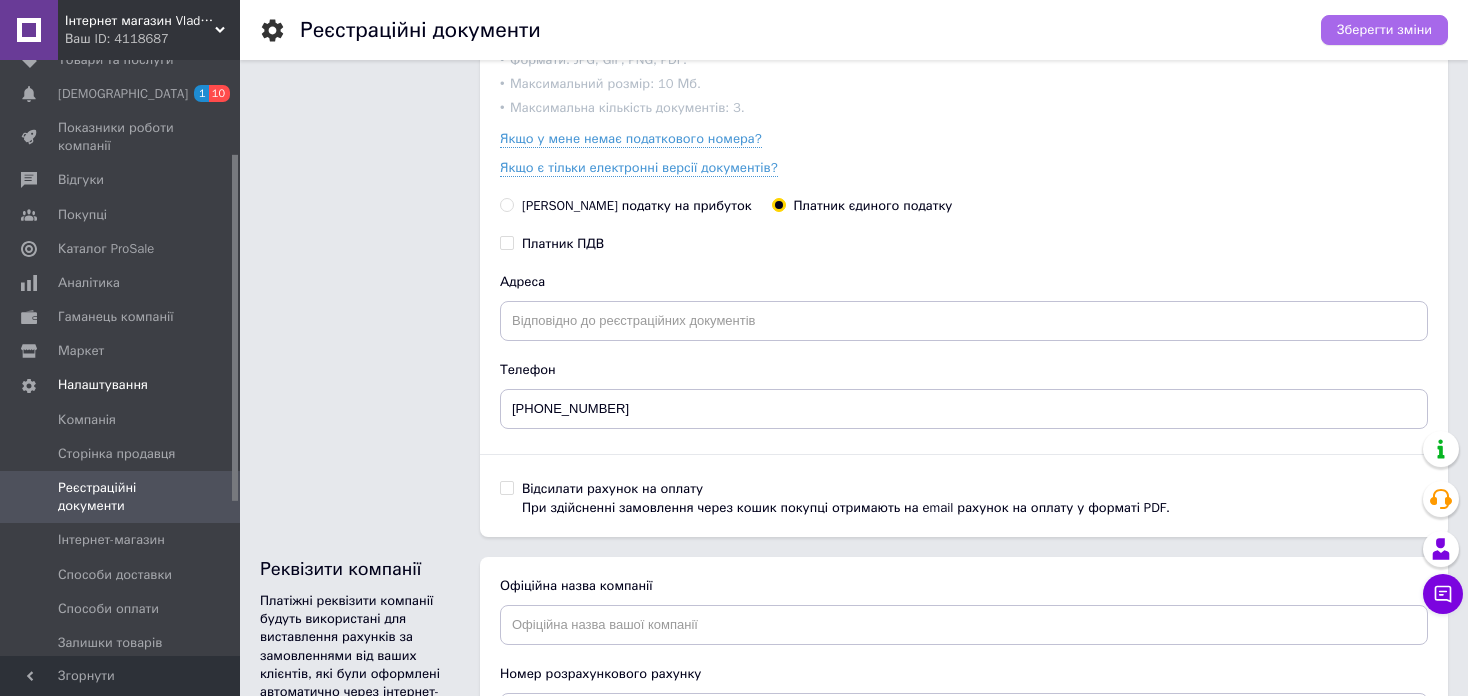 click on "Зберегти зміни" at bounding box center [1384, 30] 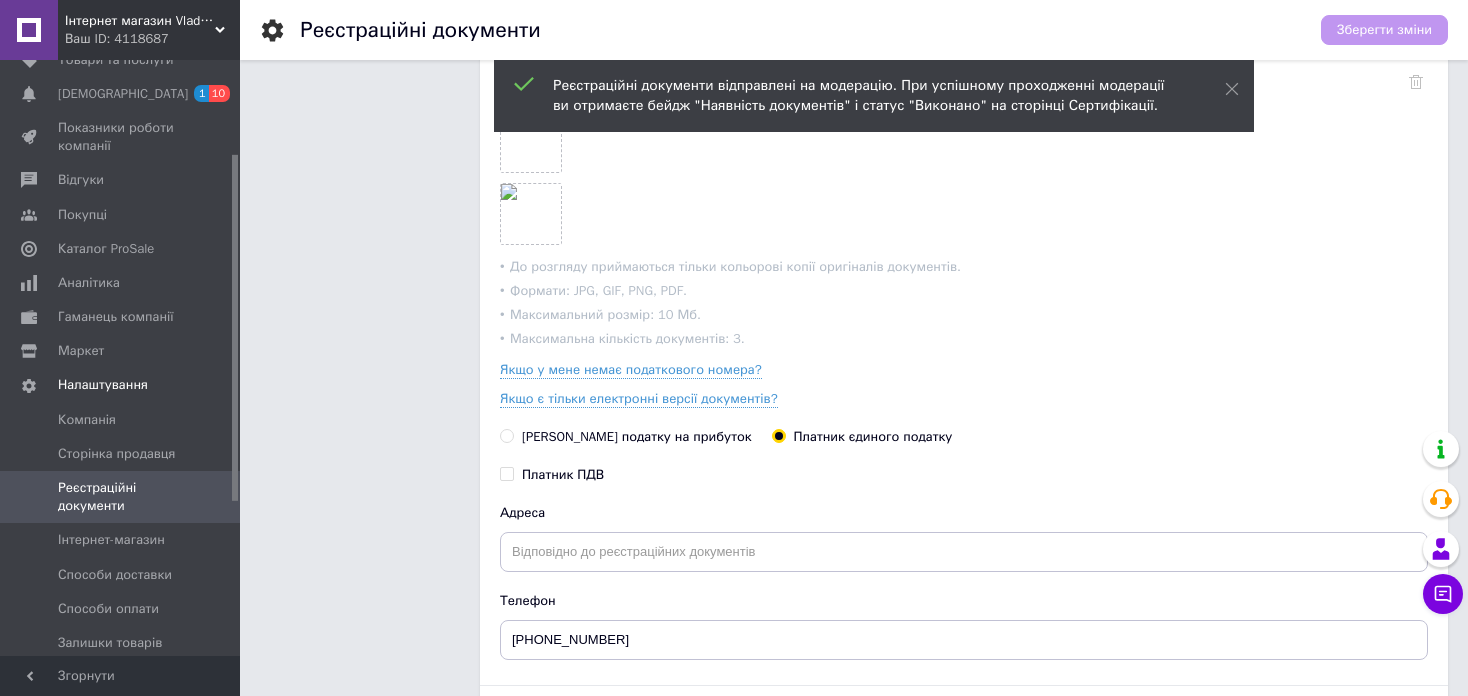 scroll, scrollTop: 173, scrollLeft: 0, axis: vertical 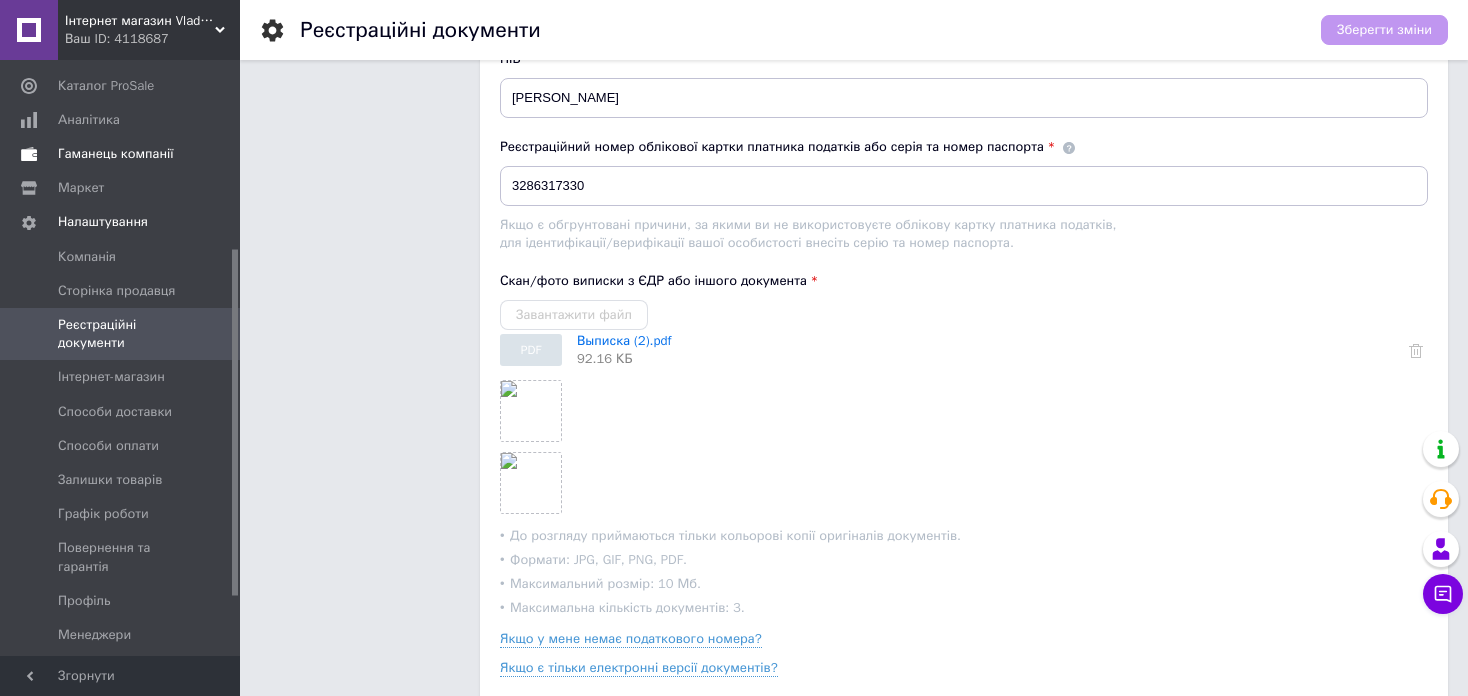click on "Гаманець компанії" at bounding box center [116, 154] 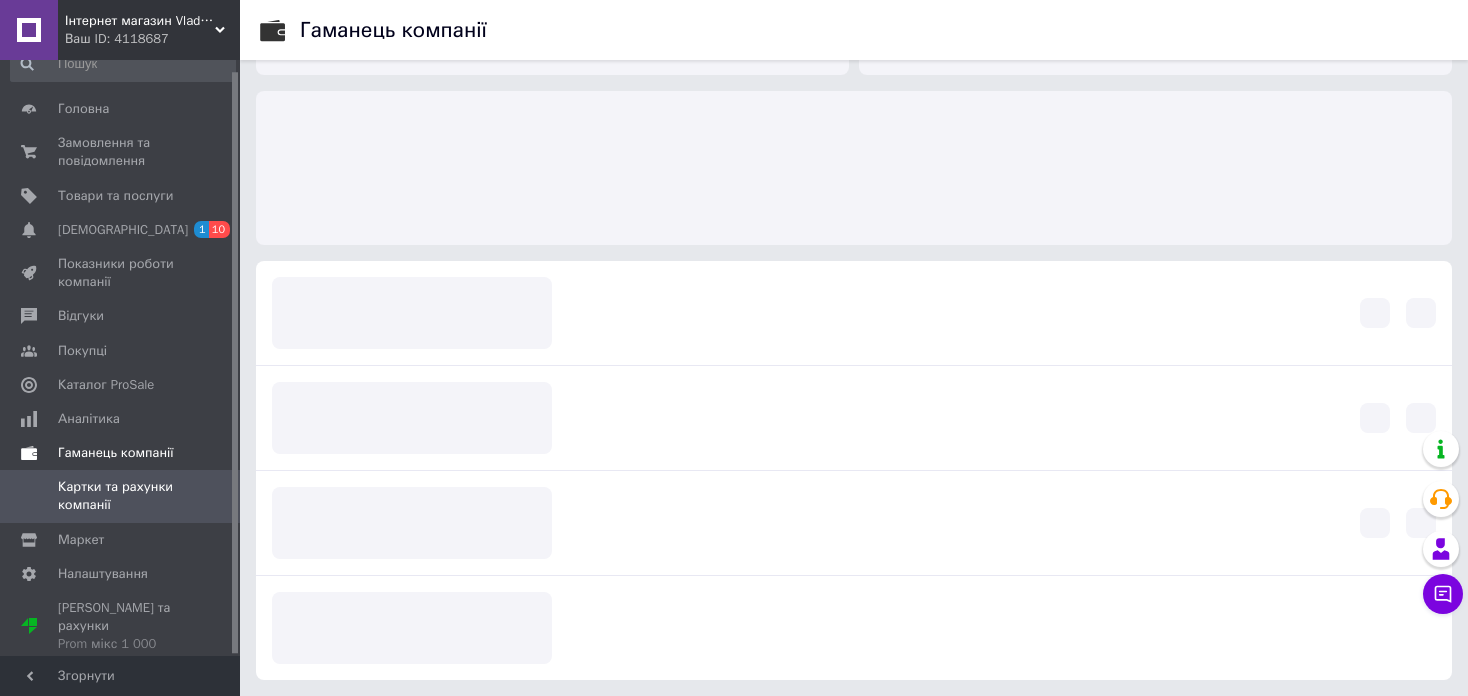 scroll, scrollTop: 48, scrollLeft: 0, axis: vertical 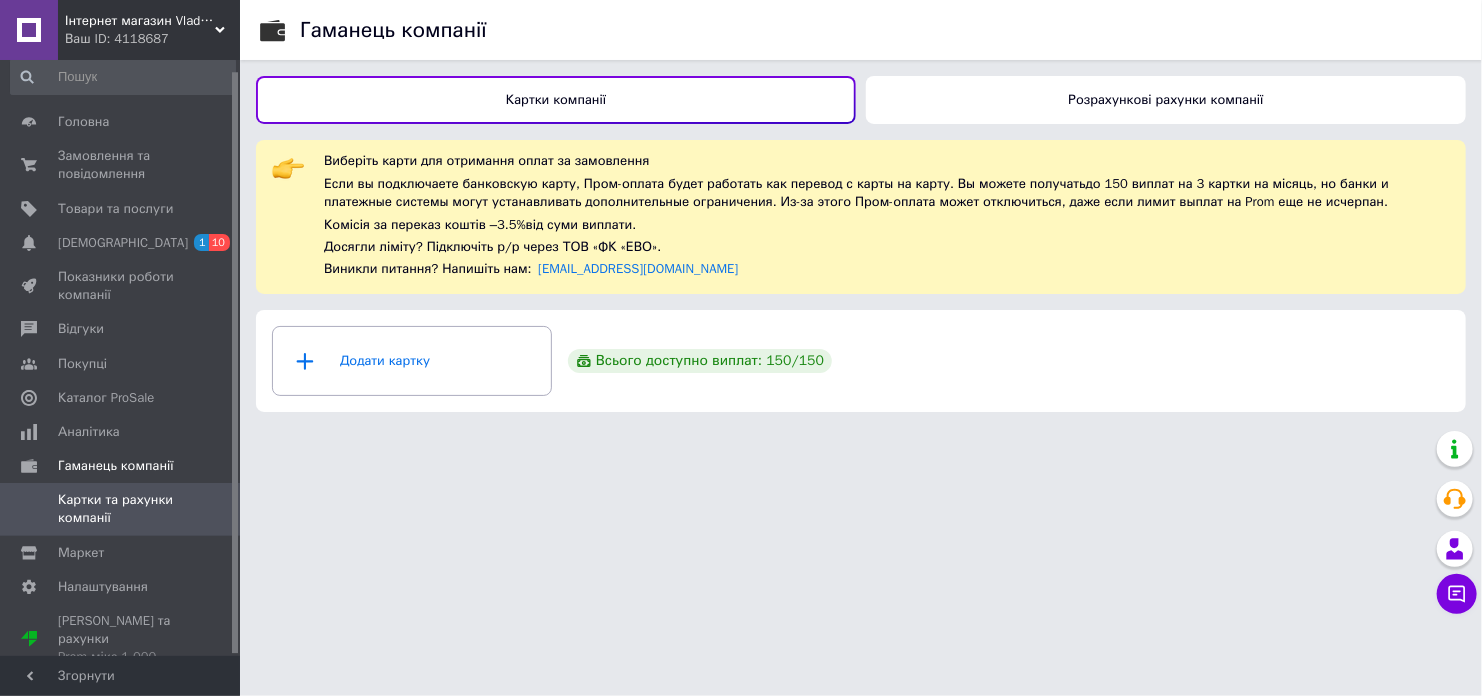 click on "Розрахункові рахунки компанії" at bounding box center [1165, 99] 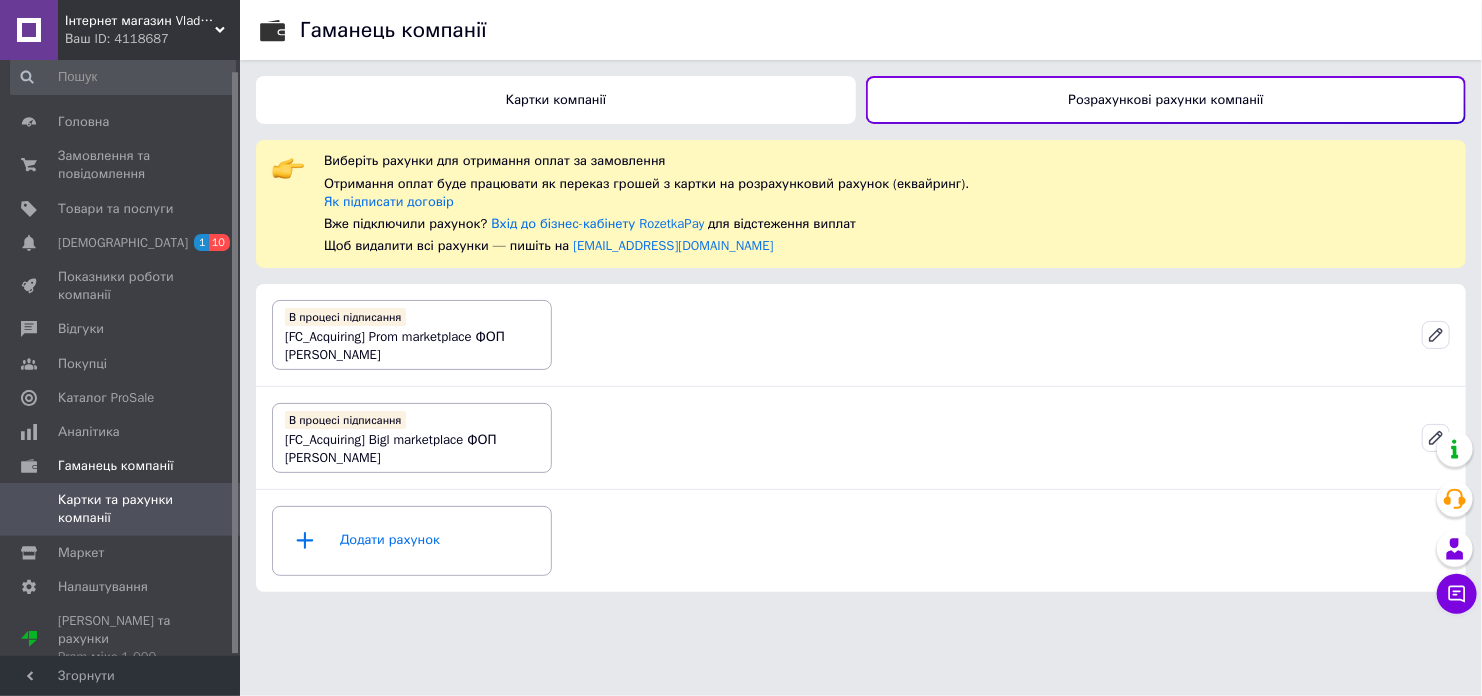 click on "Картки компанії" at bounding box center (556, 100) 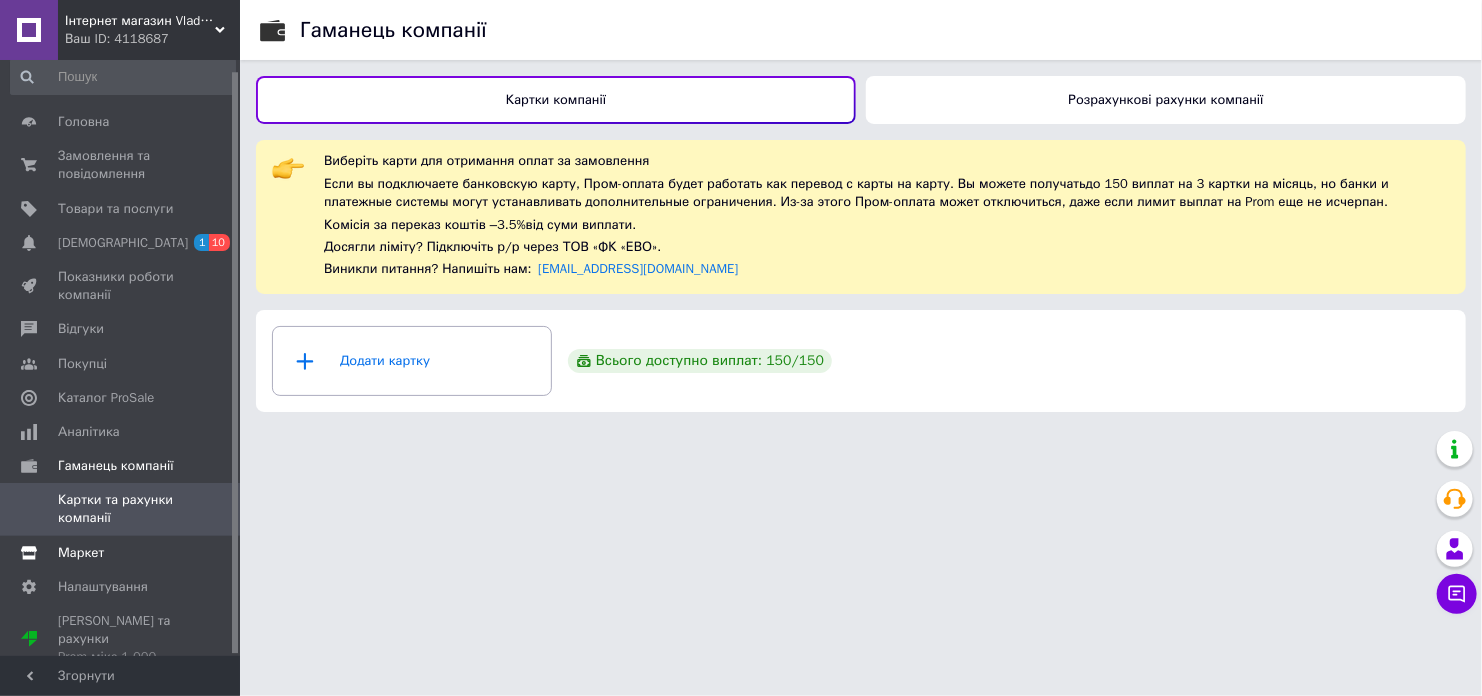 click on "Маркет" at bounding box center [81, 553] 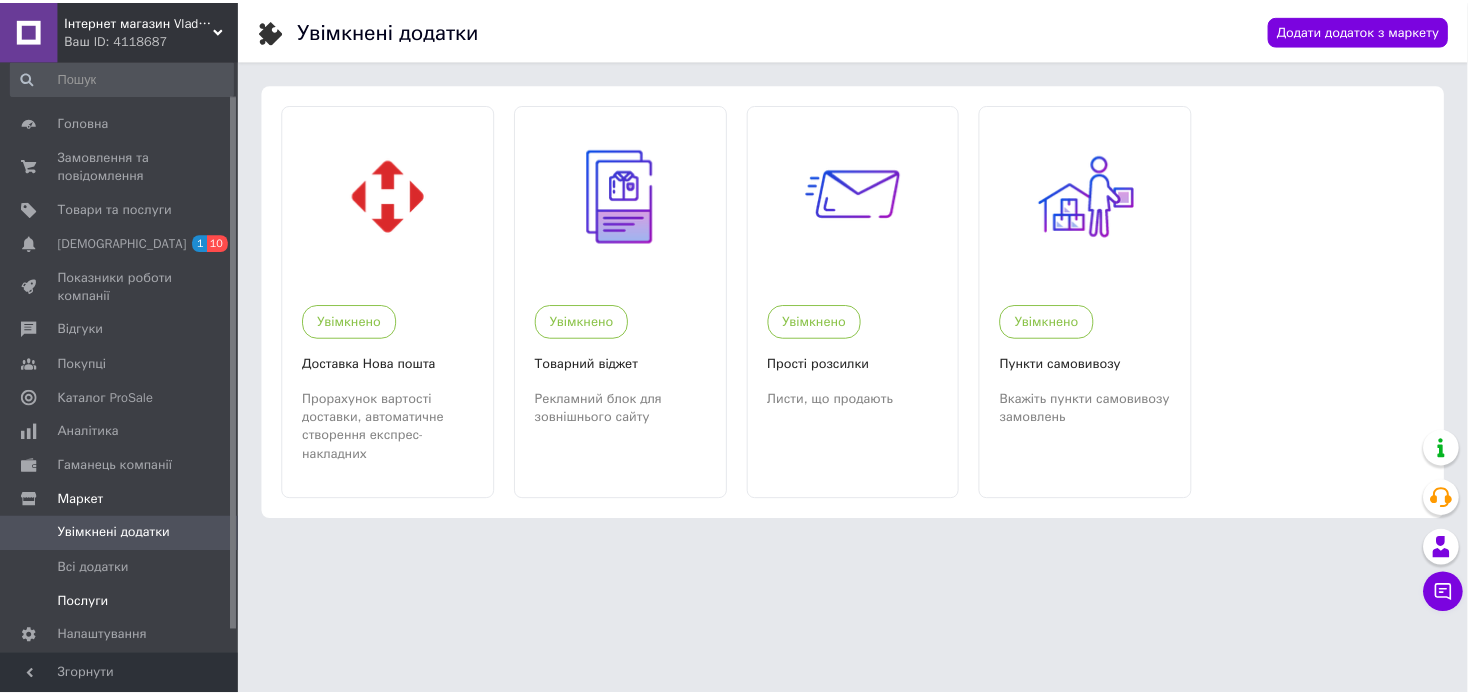 scroll, scrollTop: 60, scrollLeft: 0, axis: vertical 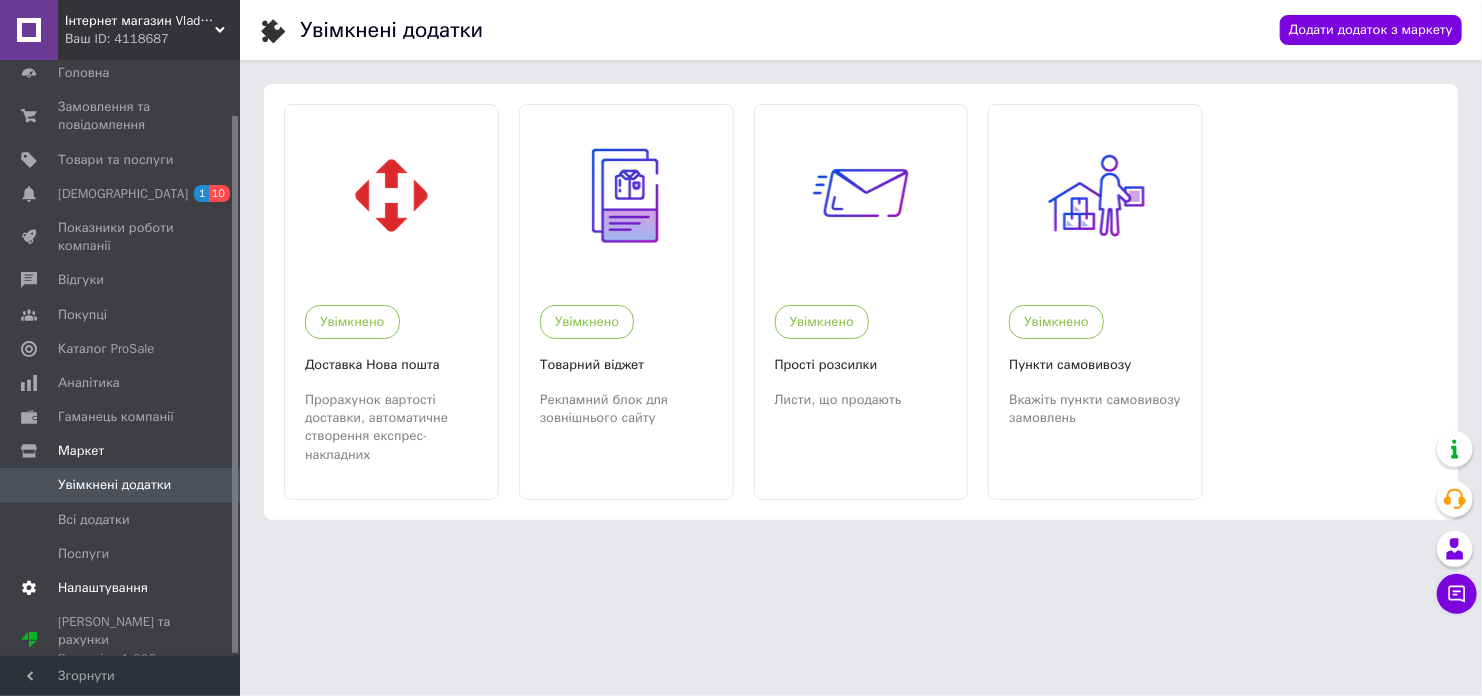click on "Налаштування" at bounding box center [103, 588] 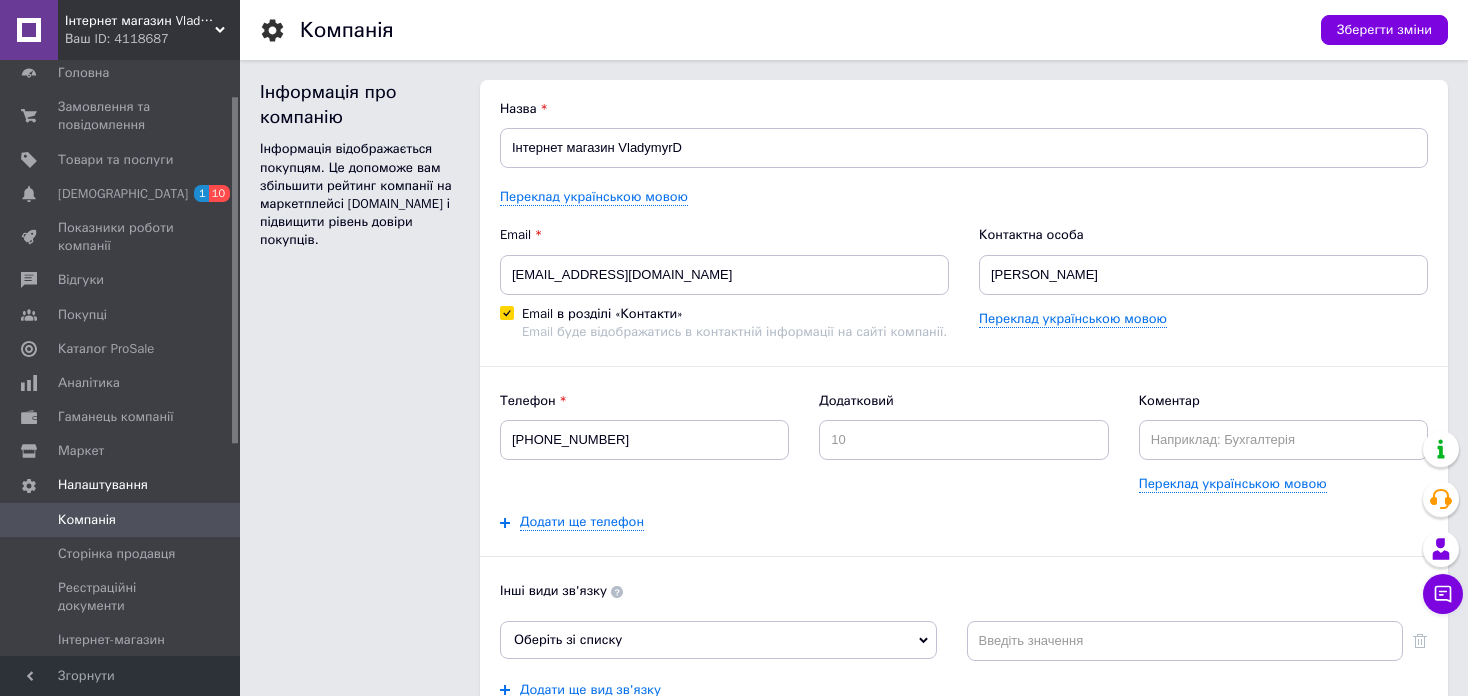 scroll, scrollTop: 0, scrollLeft: 0, axis: both 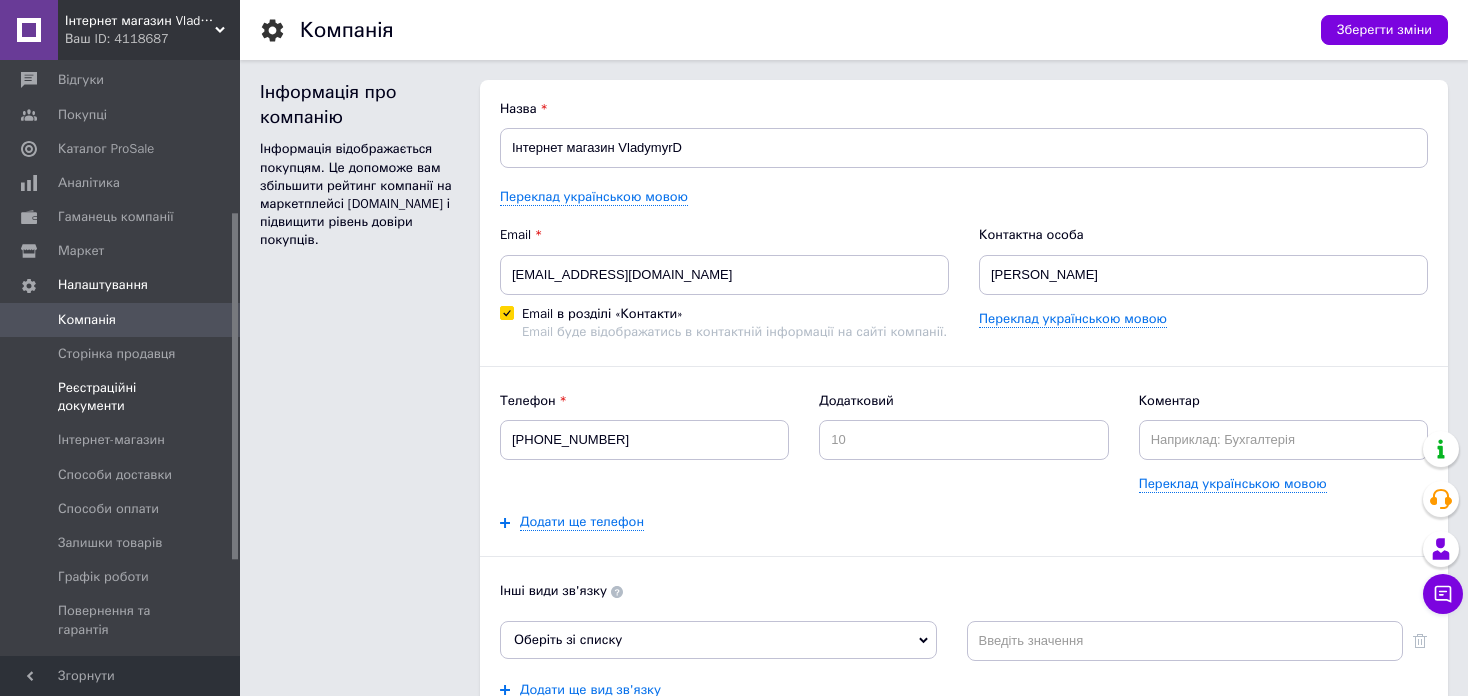 click on "Реєстраційні документи" at bounding box center [121, 397] 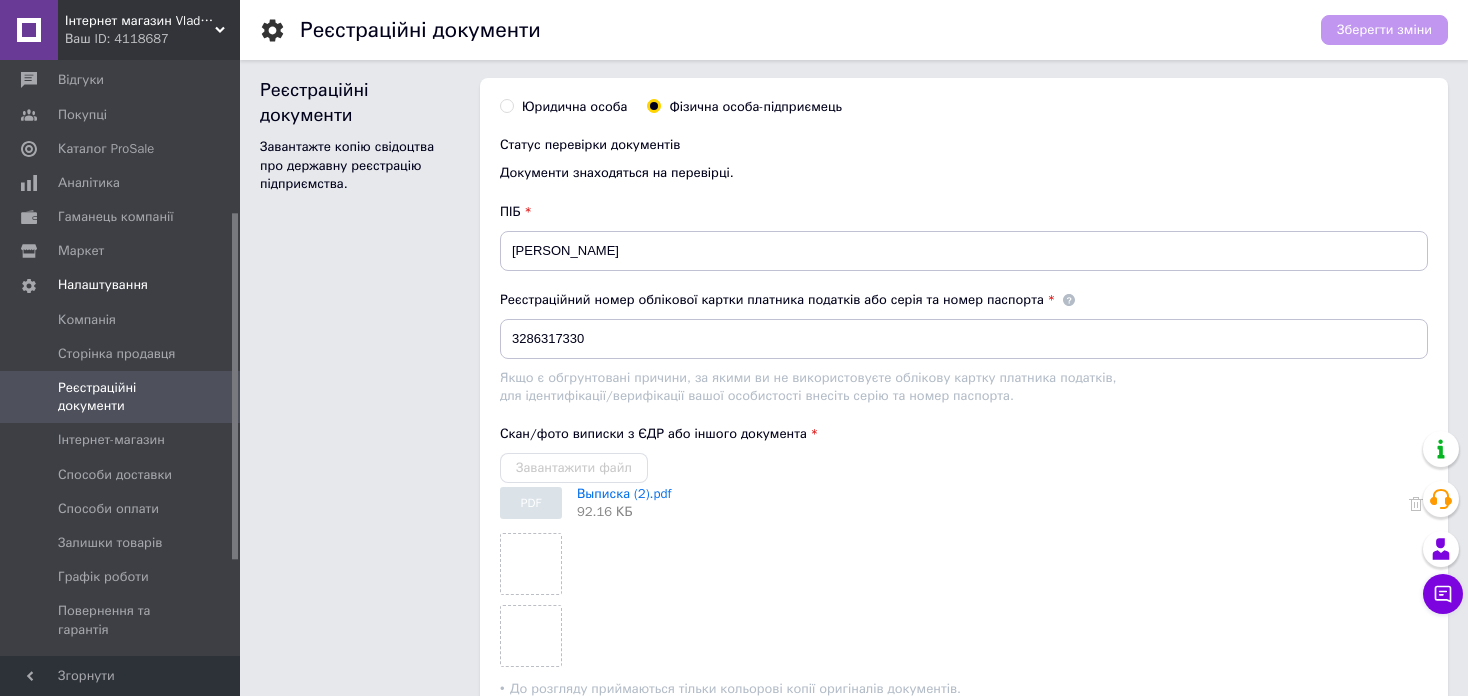 scroll, scrollTop: 0, scrollLeft: 0, axis: both 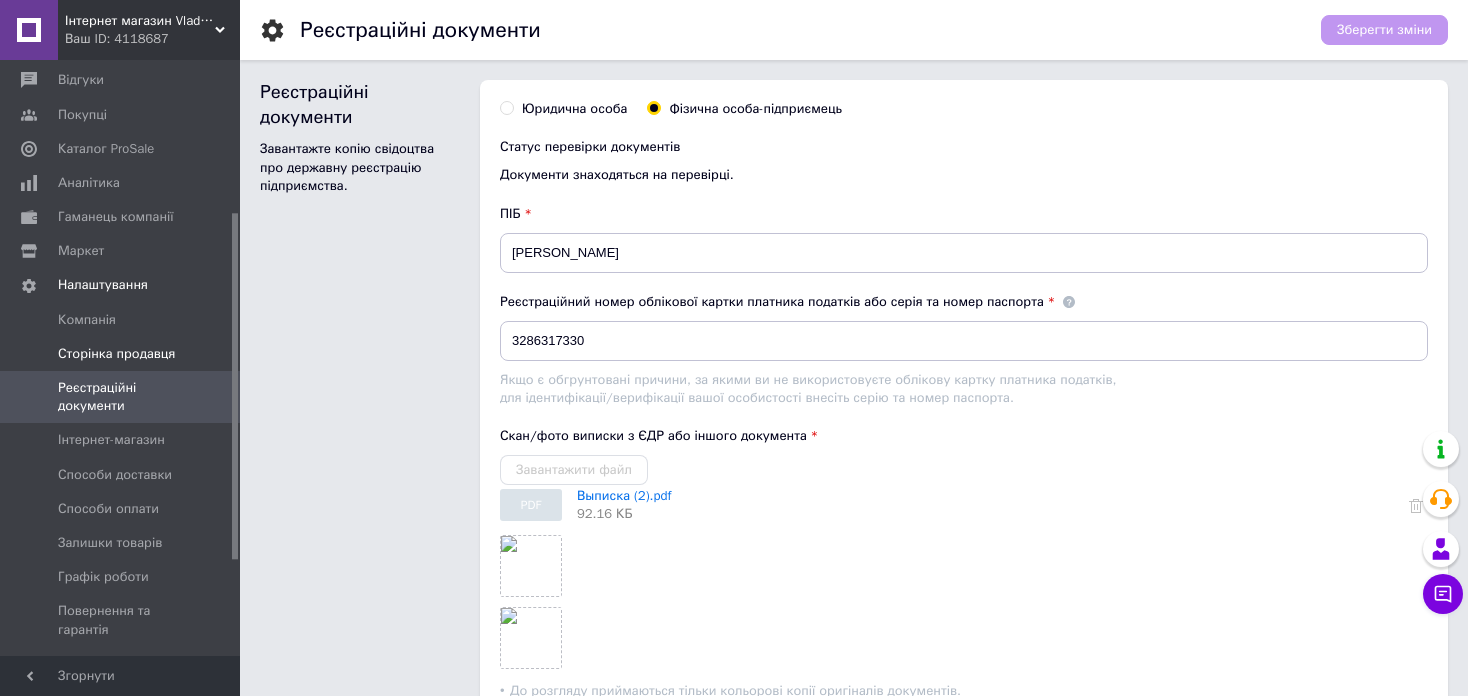 click on "Сторінка продавця" at bounding box center [123, 354] 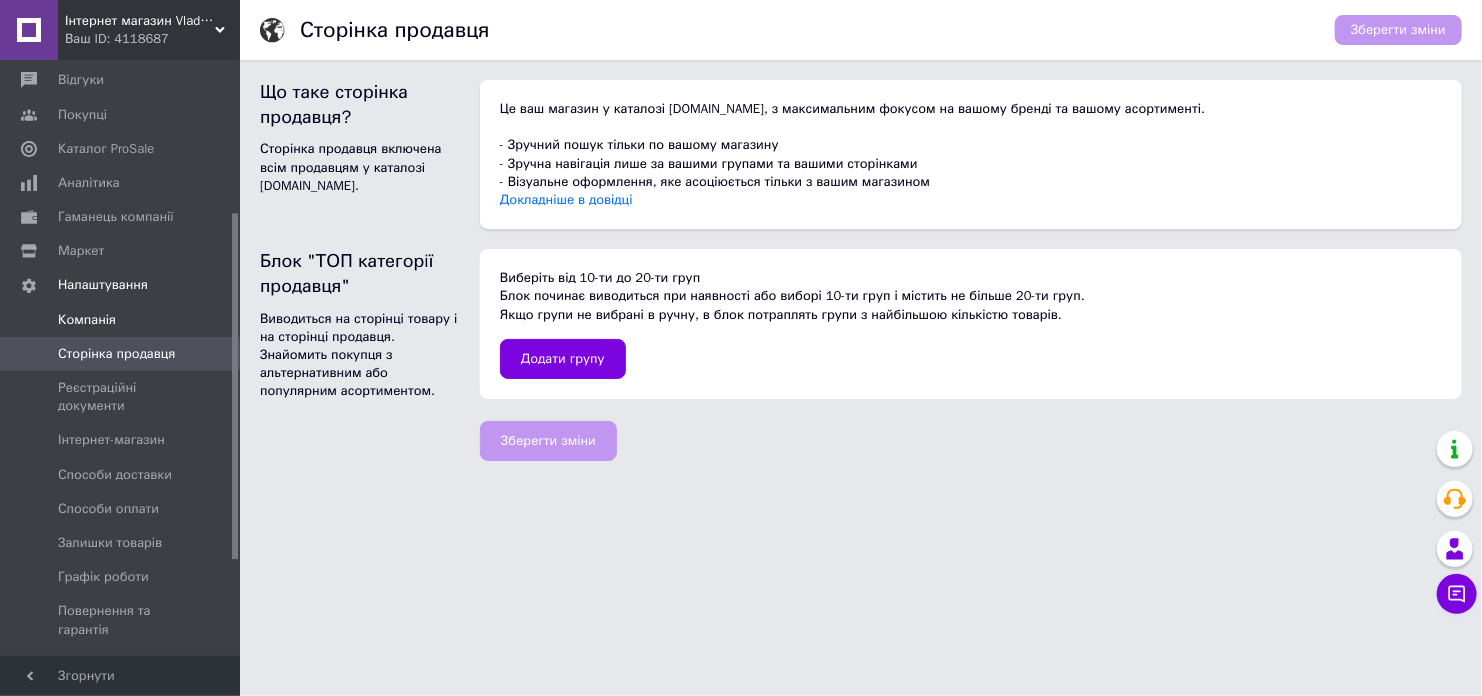 click on "Компанія" at bounding box center [87, 320] 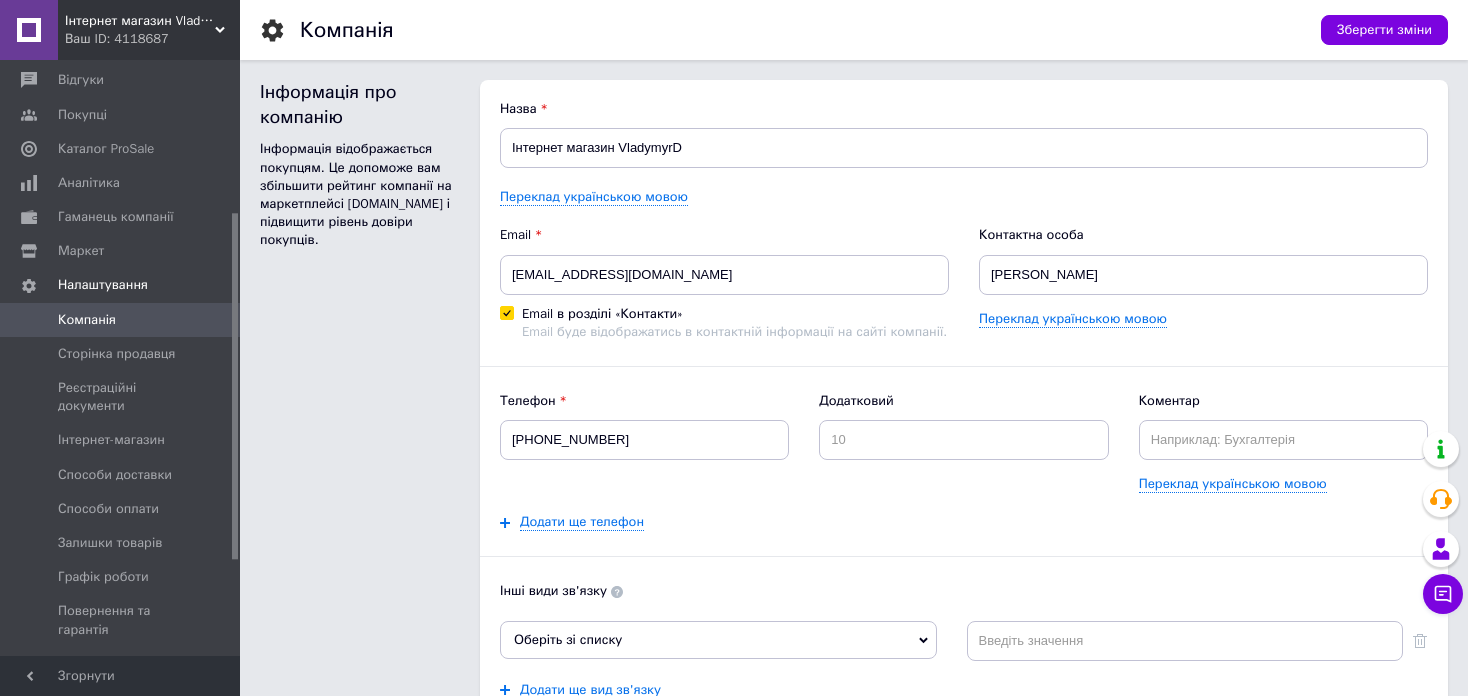 scroll, scrollTop: 0, scrollLeft: 0, axis: both 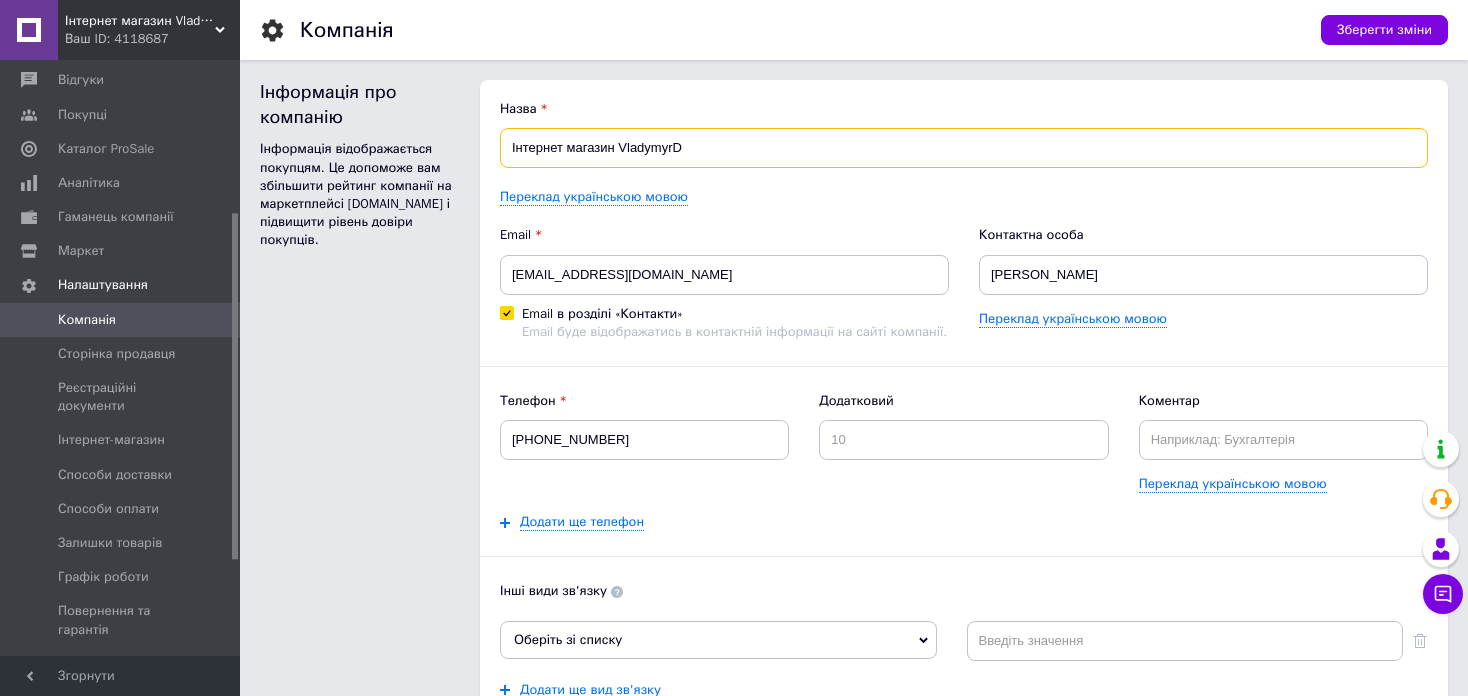 drag, startPoint x: 684, startPoint y: 149, endPoint x: 615, endPoint y: 143, distance: 69.260376 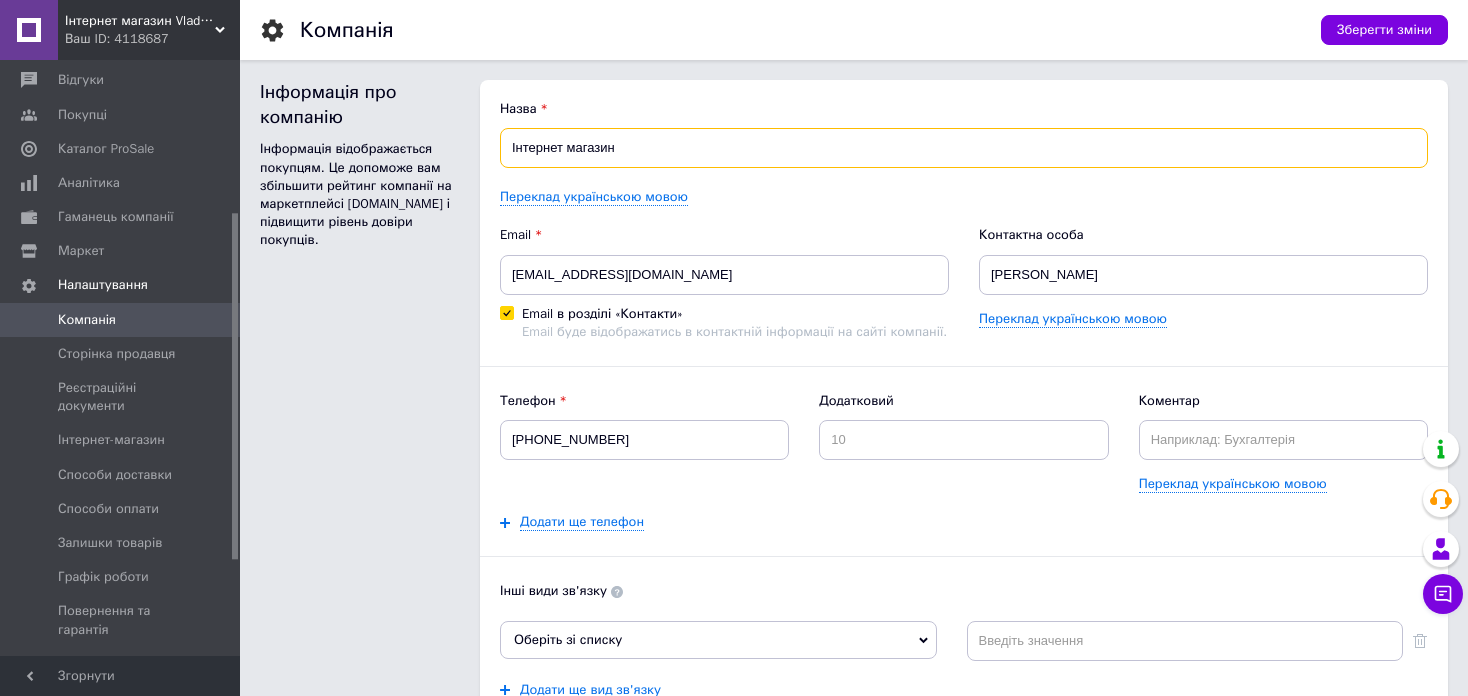 type on "Інтернет магазин" 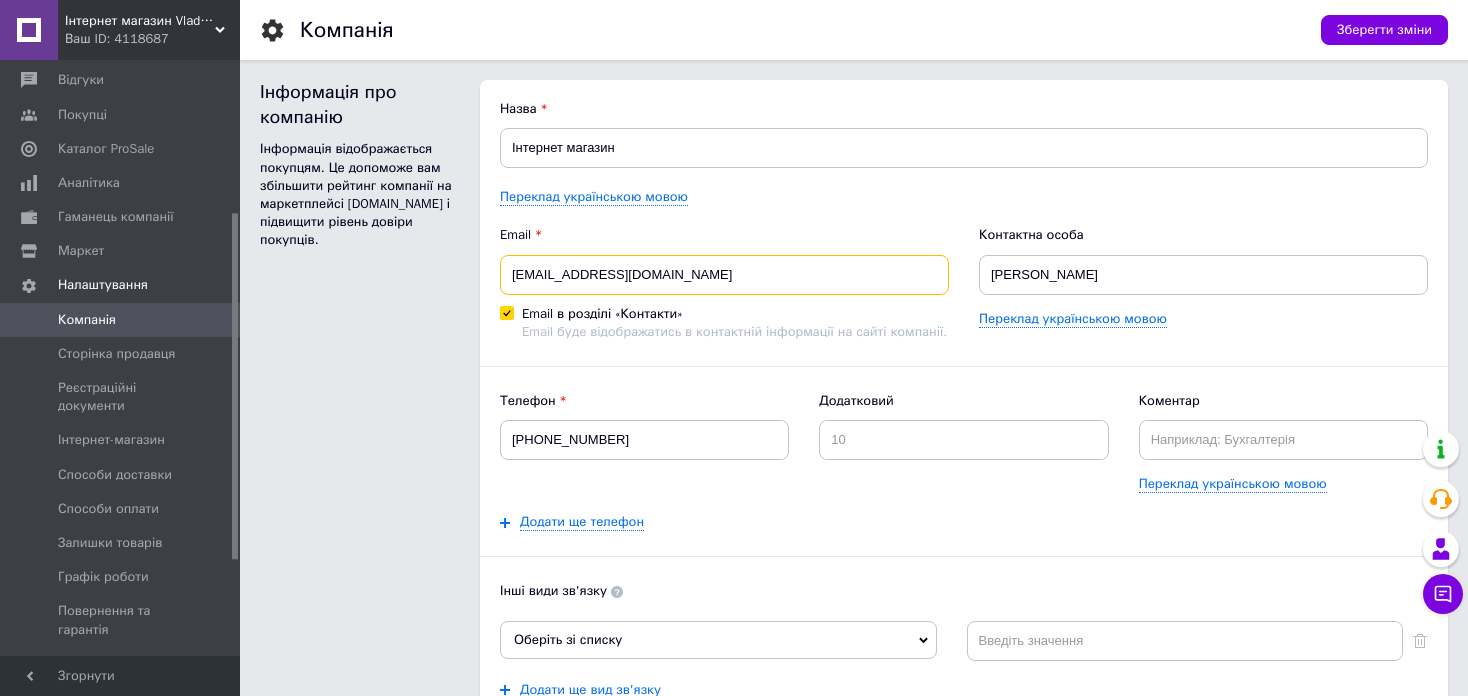 drag, startPoint x: 674, startPoint y: 277, endPoint x: 505, endPoint y: 286, distance: 169.23947 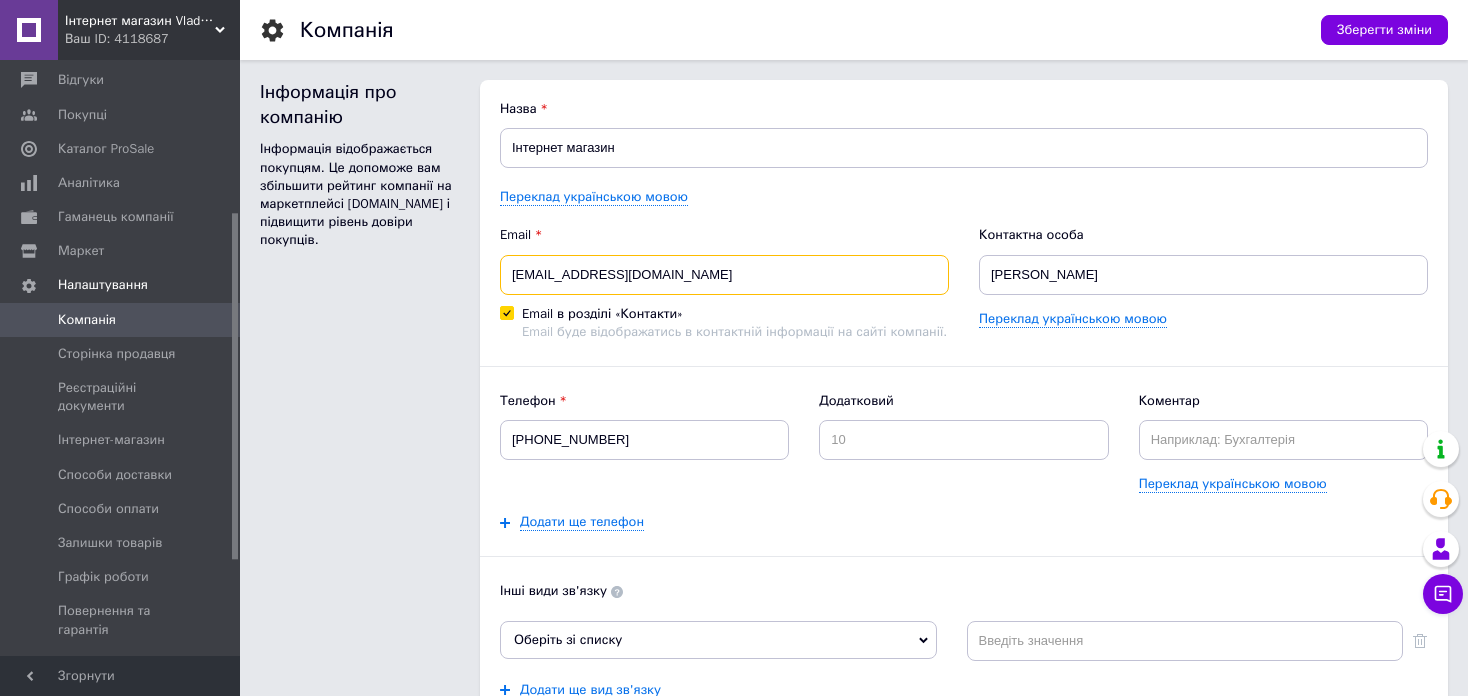 click on "[EMAIL_ADDRESS][DOMAIN_NAME]" at bounding box center [724, 275] 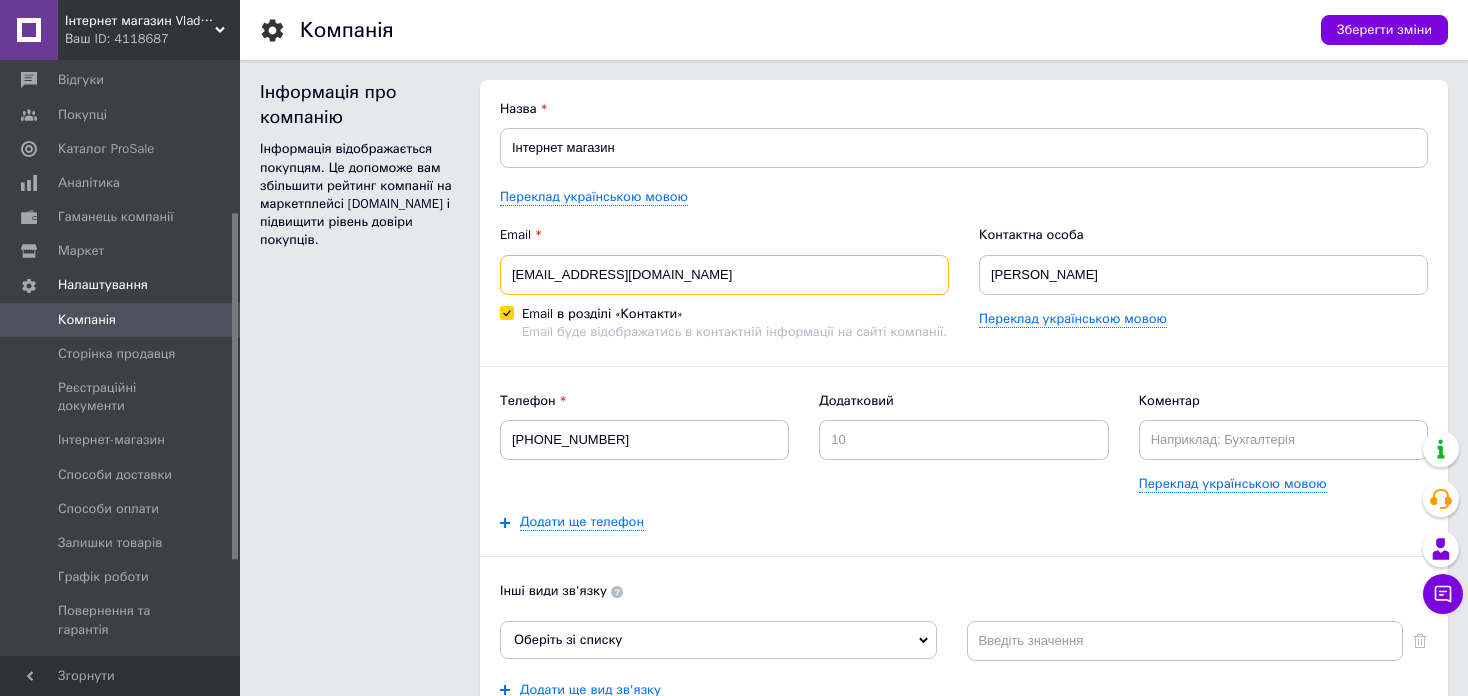type on "[EMAIL_ADDRESS][DOMAIN_NAME]" 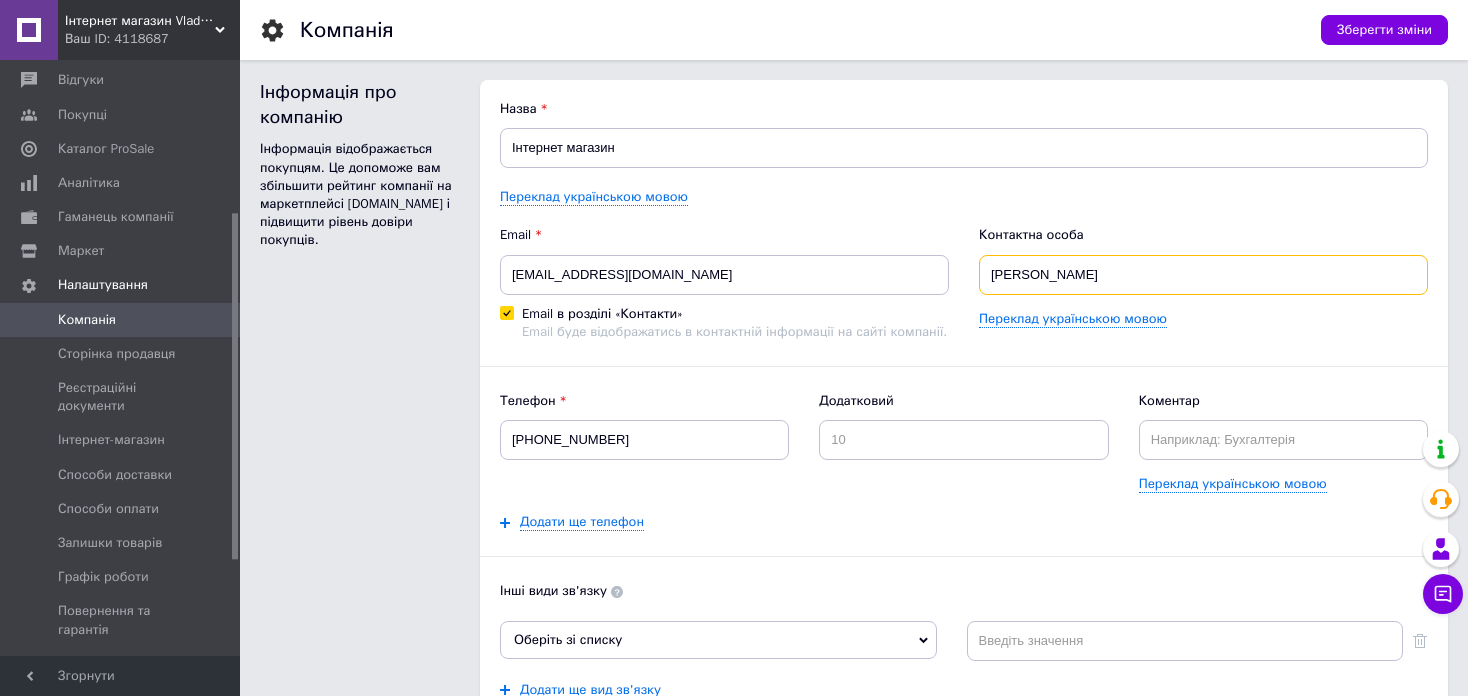 click on "[PERSON_NAME]" at bounding box center [1203, 275] 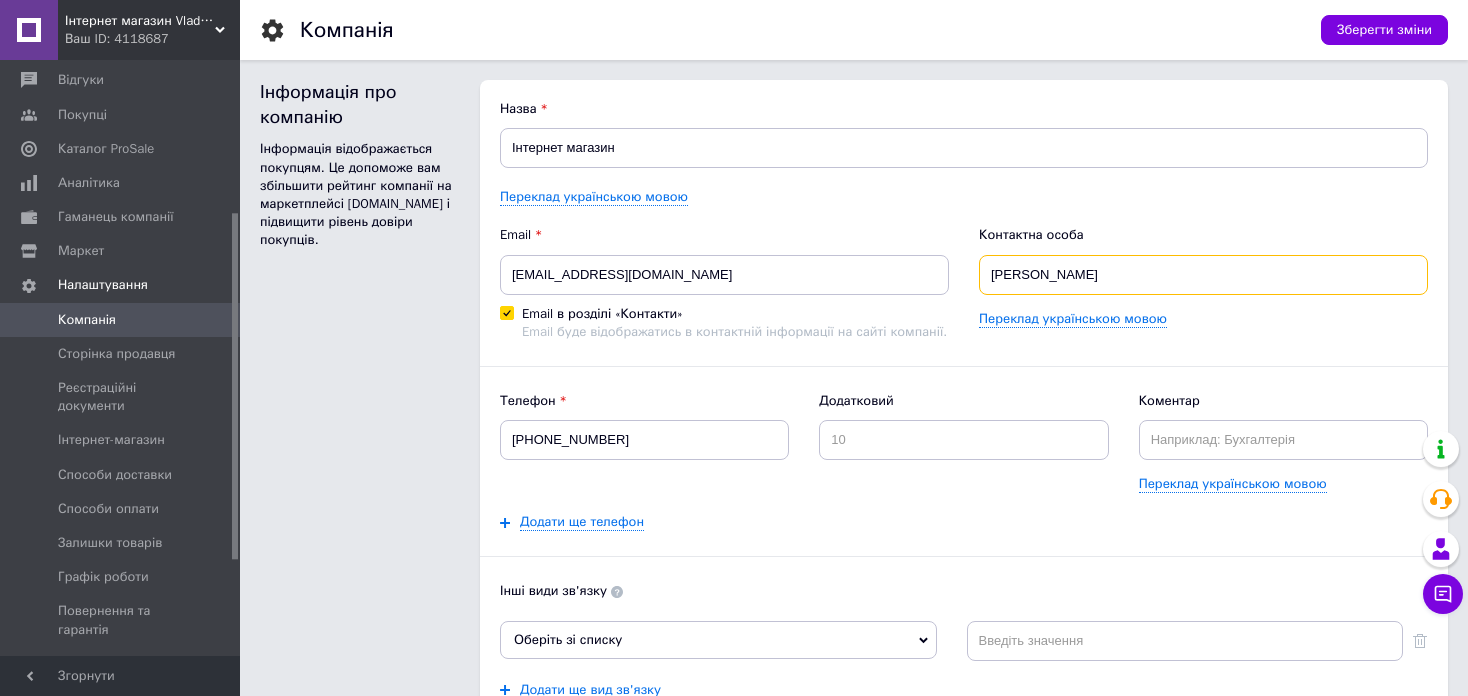 type on "[PERSON_NAME]" 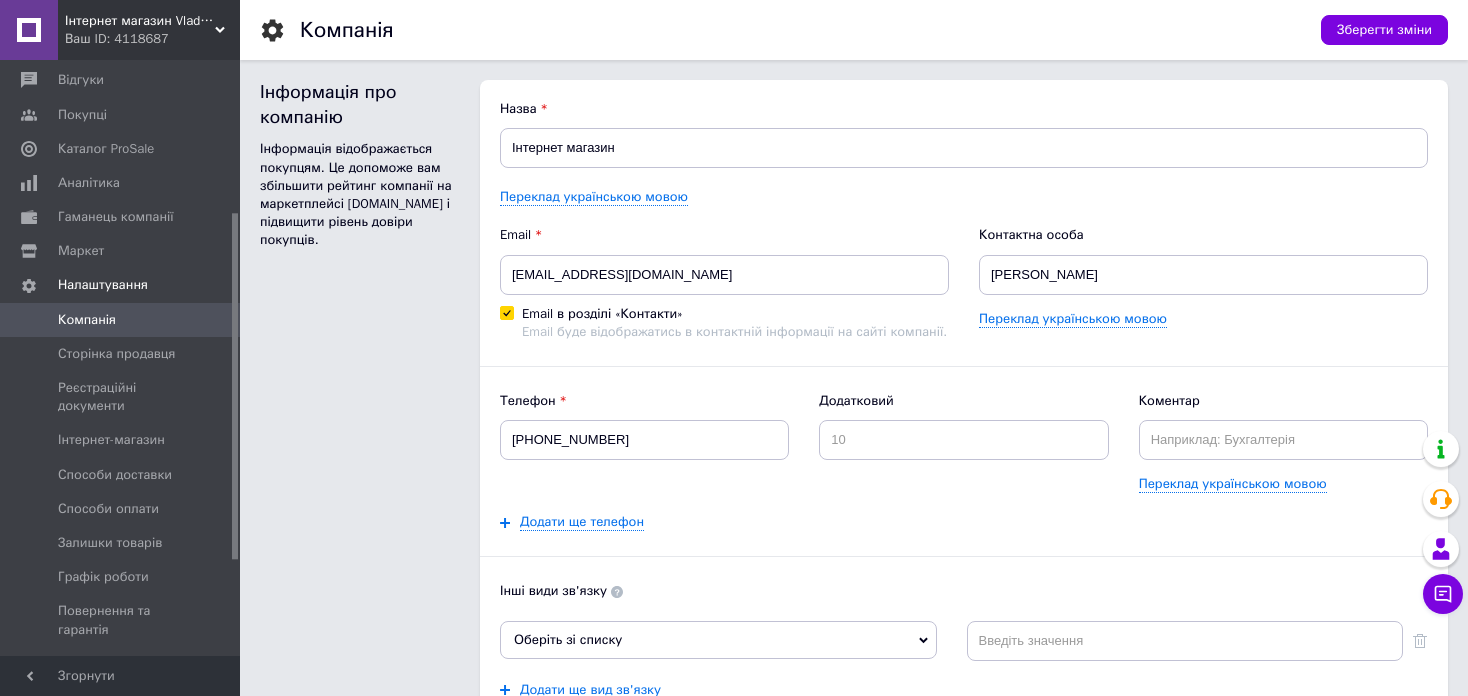 click on "Телефон [PHONE_NUMBER]" at bounding box center [644, 442] 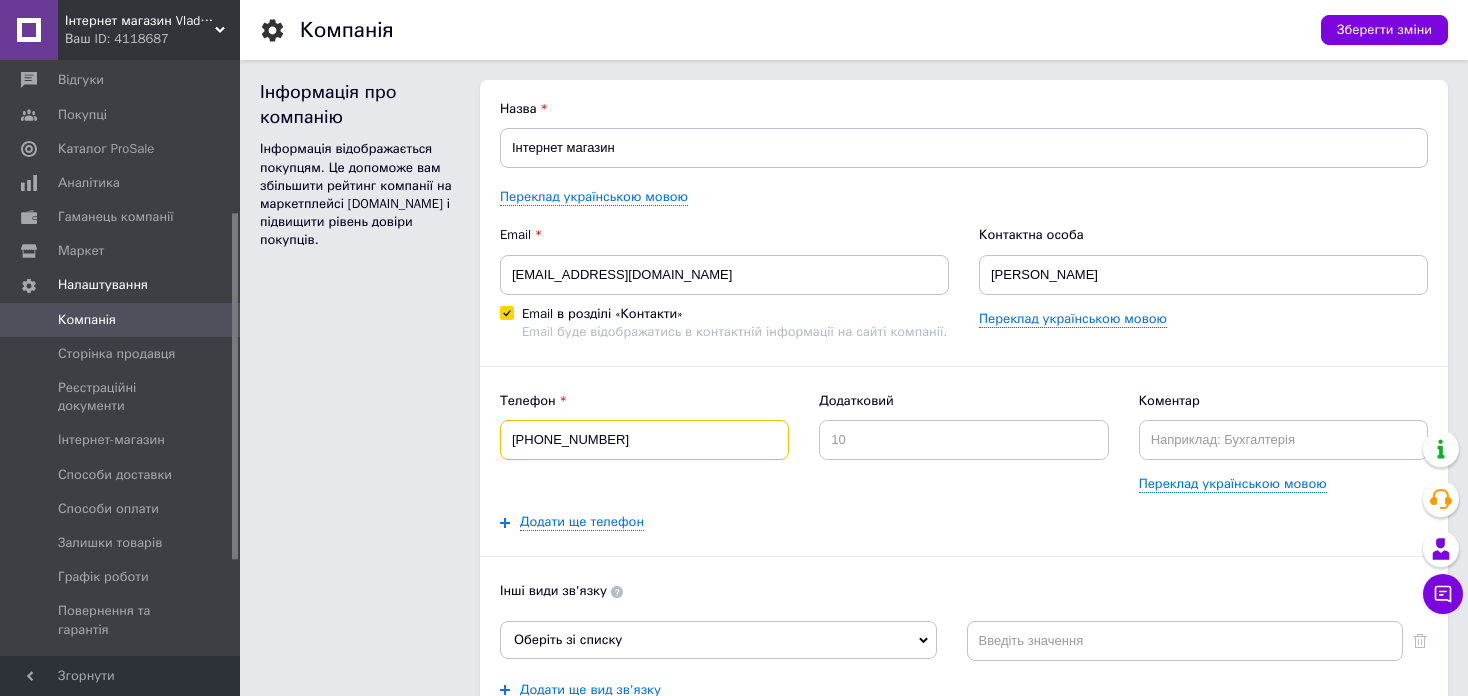 click on "[PHONE_NUMBER]" at bounding box center (644, 440) 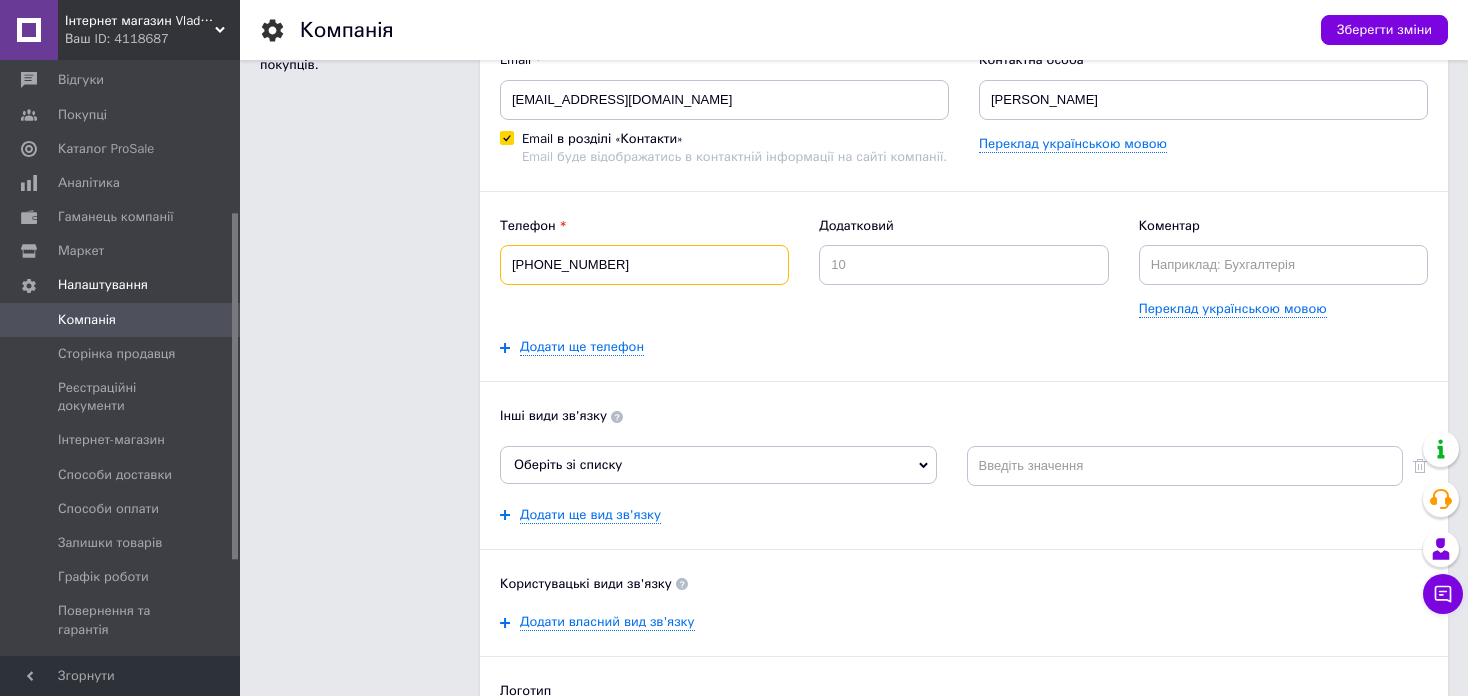 scroll, scrollTop: 300, scrollLeft: 0, axis: vertical 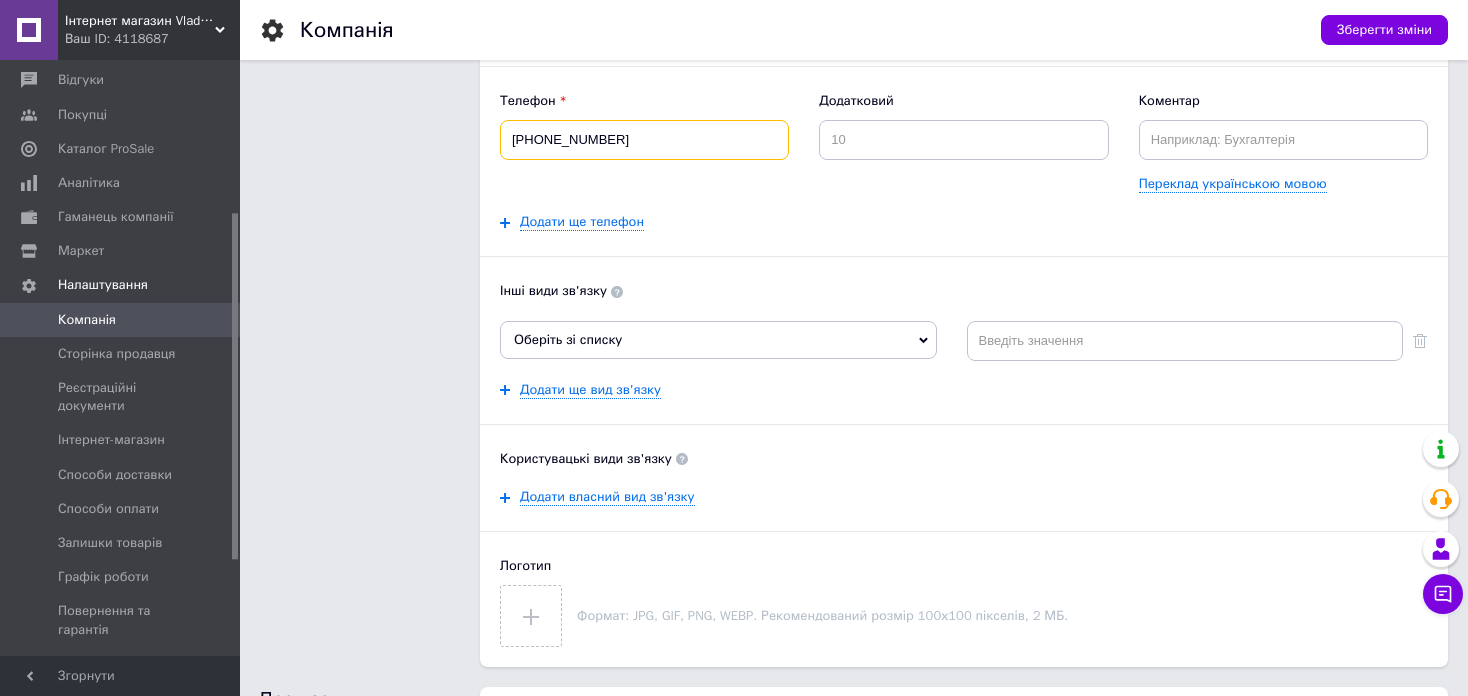 type on "[PHONE_NUMBER]" 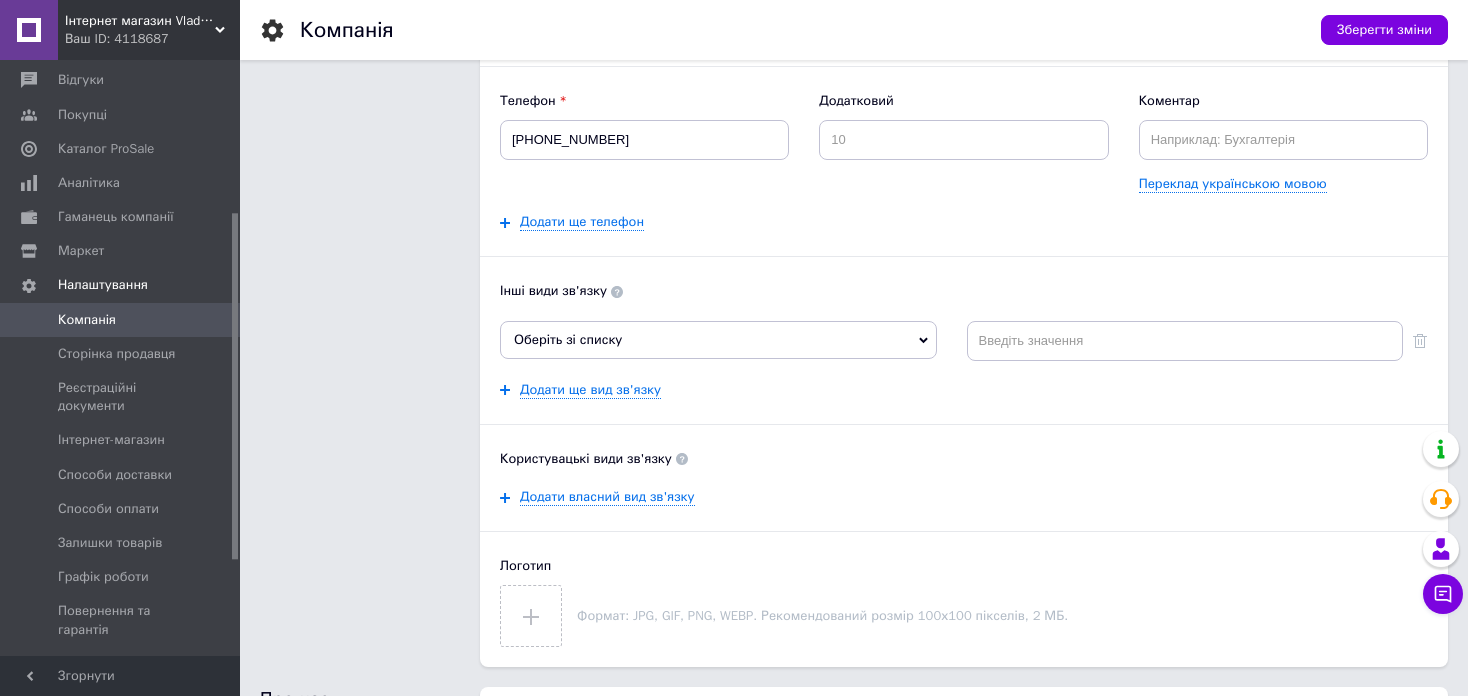 click on "Назва Інтернет магазин Переклад українською мовою Email [EMAIL_ADDRESS][DOMAIN_NAME] Email в розділі «Контакти» Email буде відображатись в контактній інформації на сайті компанії. Контактна особа [PERSON_NAME] українською мовою Телефон [PHONE_NUMBER] Додатковий Коментар Переклад українською мовою Додати ще телефон Інші види зв'язку   Оберіть зі списку Skype Сайт компанії Viber WhatsApp Telegram Messenger ICQ Додати ще вид зв'язку Користувацькі види зв'язку   Додати власний вид зв'язку Логотип Формат: JPG, GIF, PNG, WEBP. Рекомендований розмір 100х100 пікселів, 2 МБ." at bounding box center (964, 223) 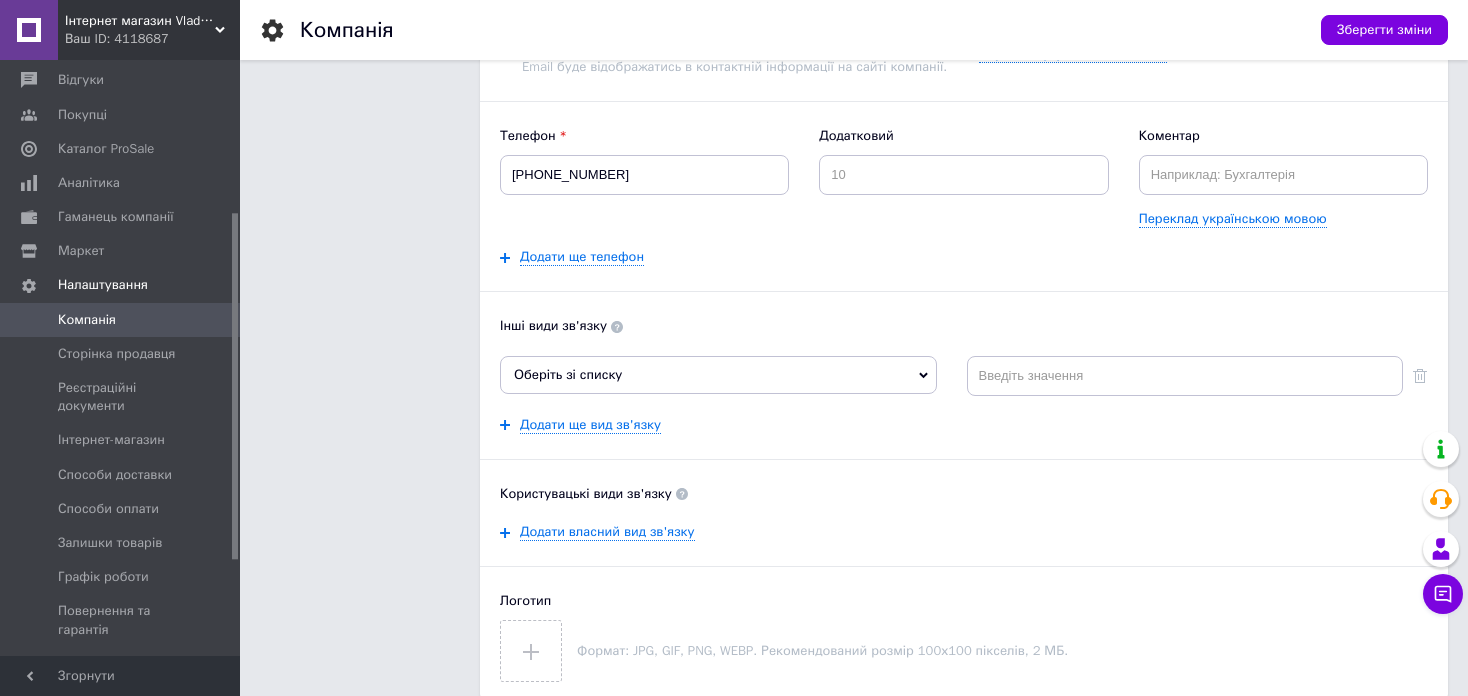 scroll, scrollTop: 300, scrollLeft: 0, axis: vertical 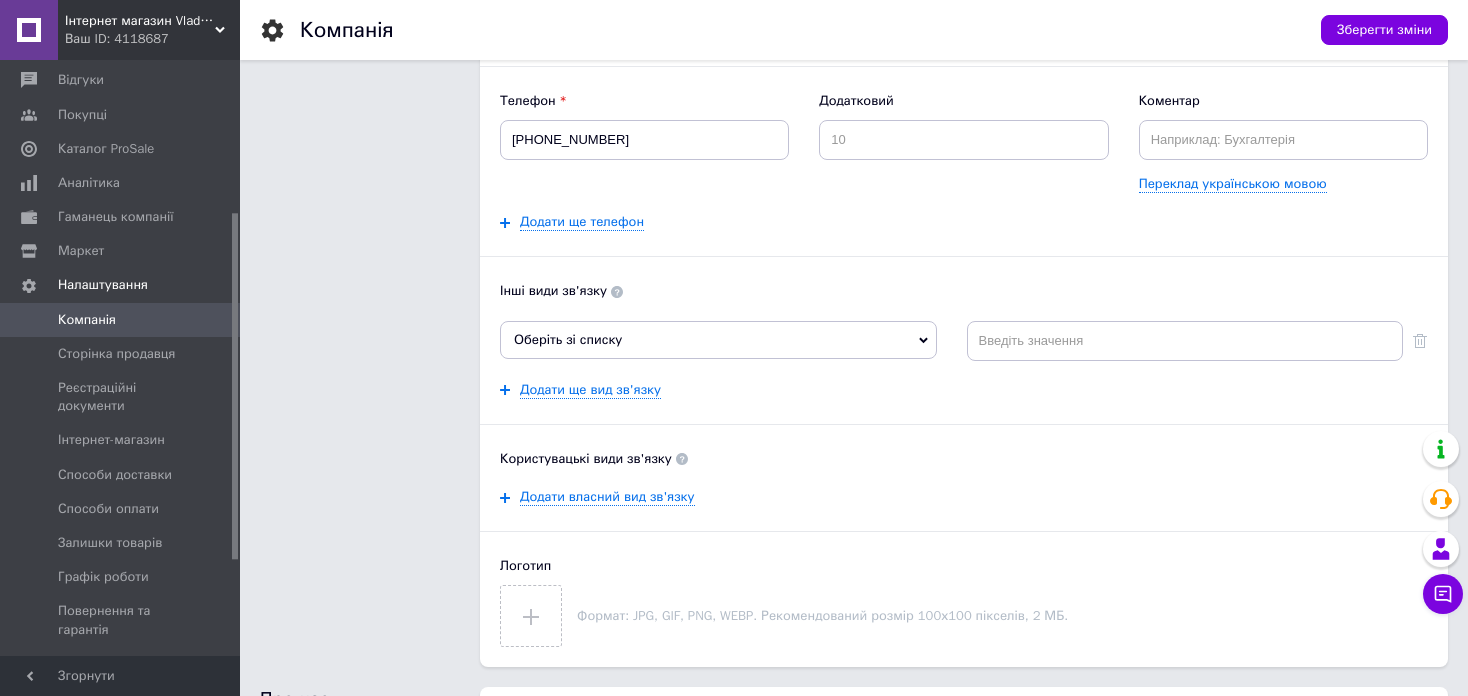 click on "Оберіть зі списку" at bounding box center (718, 340) 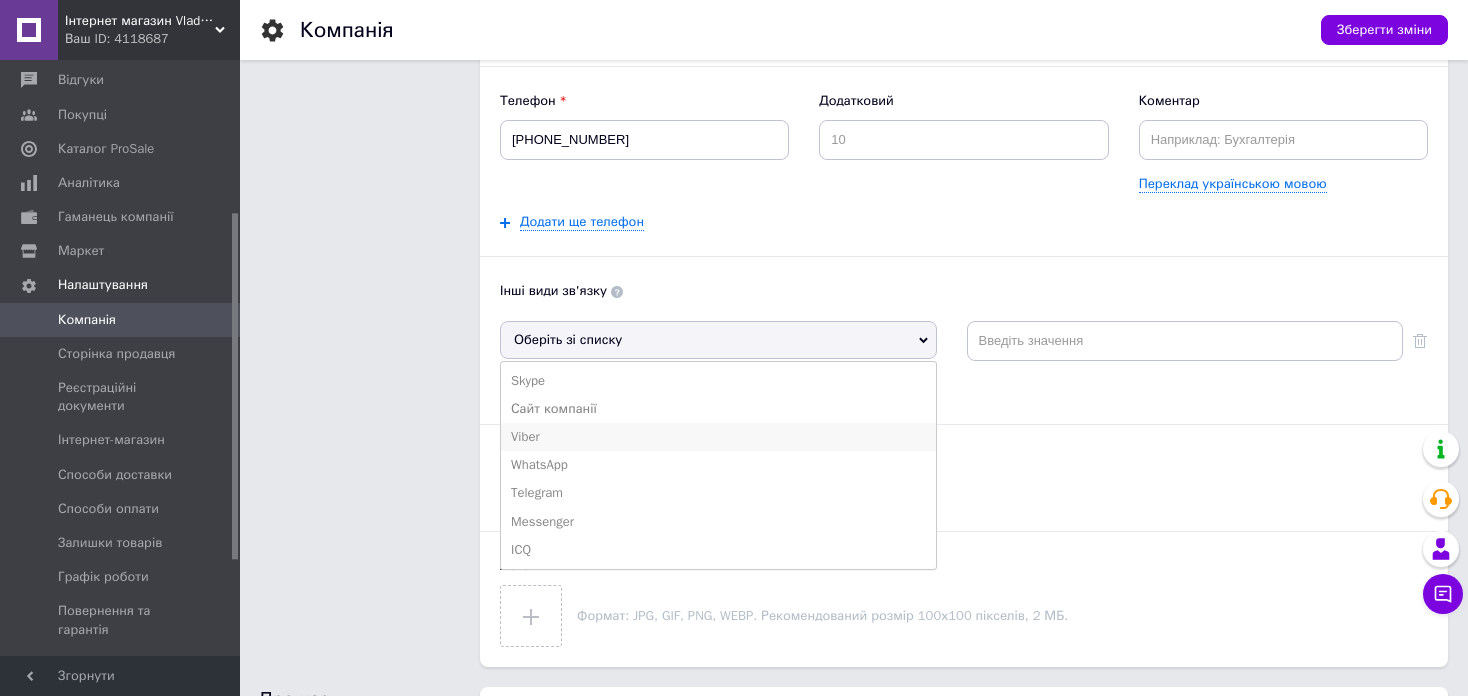 click on "Viber" at bounding box center [718, 437] 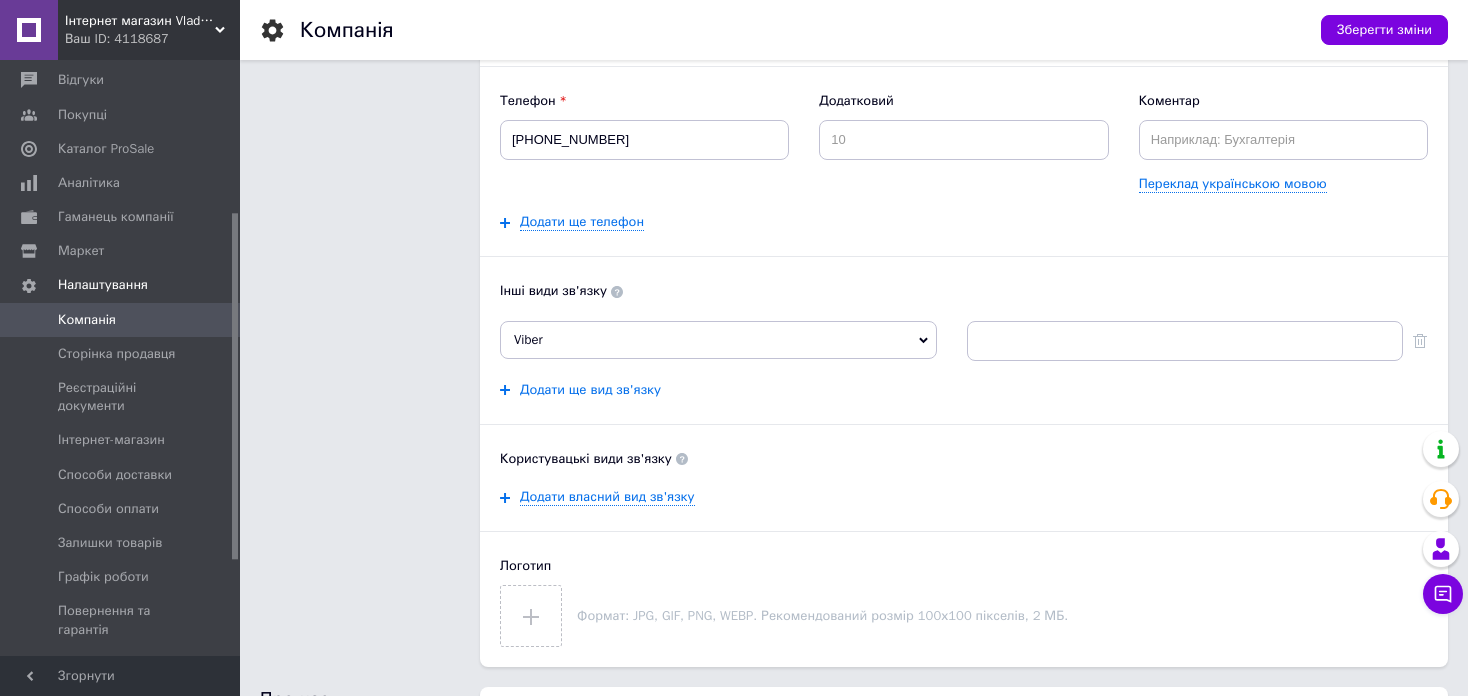 click on "Додати ще вид зв'язку" at bounding box center [590, 390] 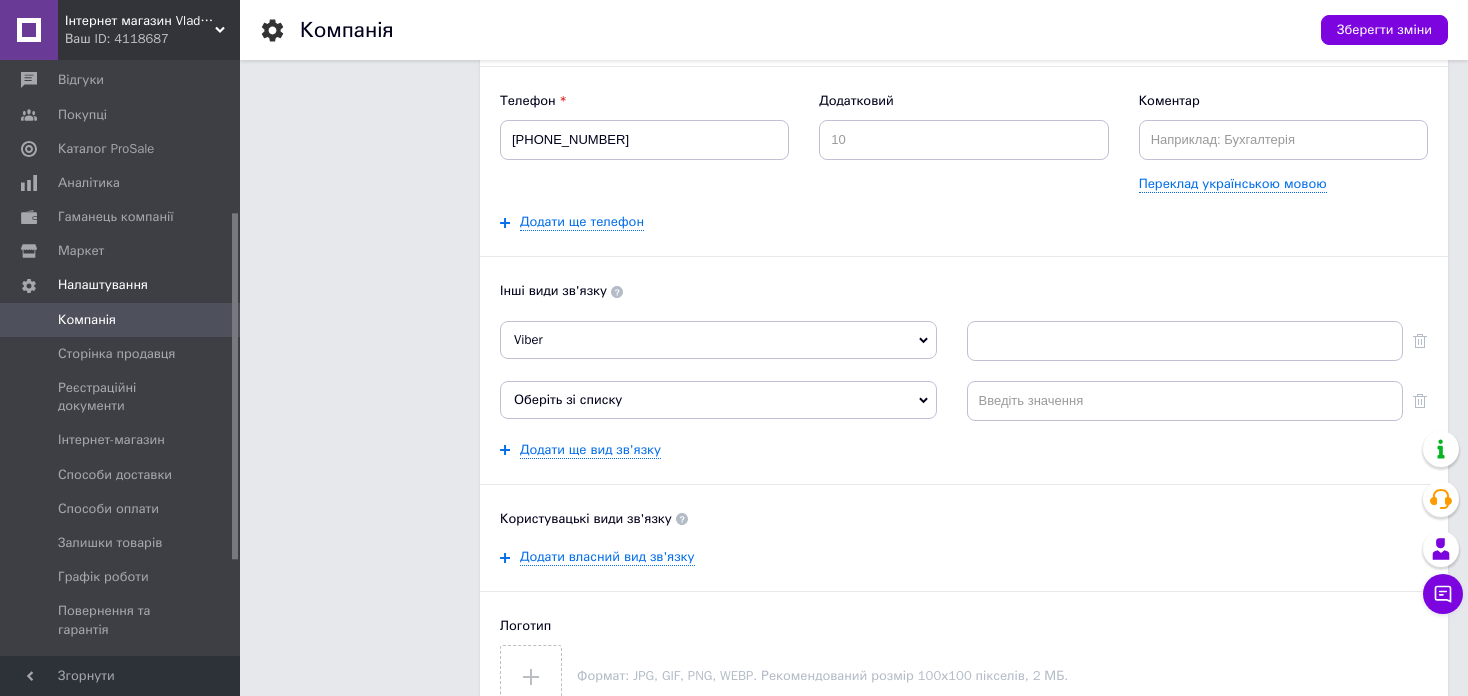 click on "Оберіть зі списку" at bounding box center (718, 400) 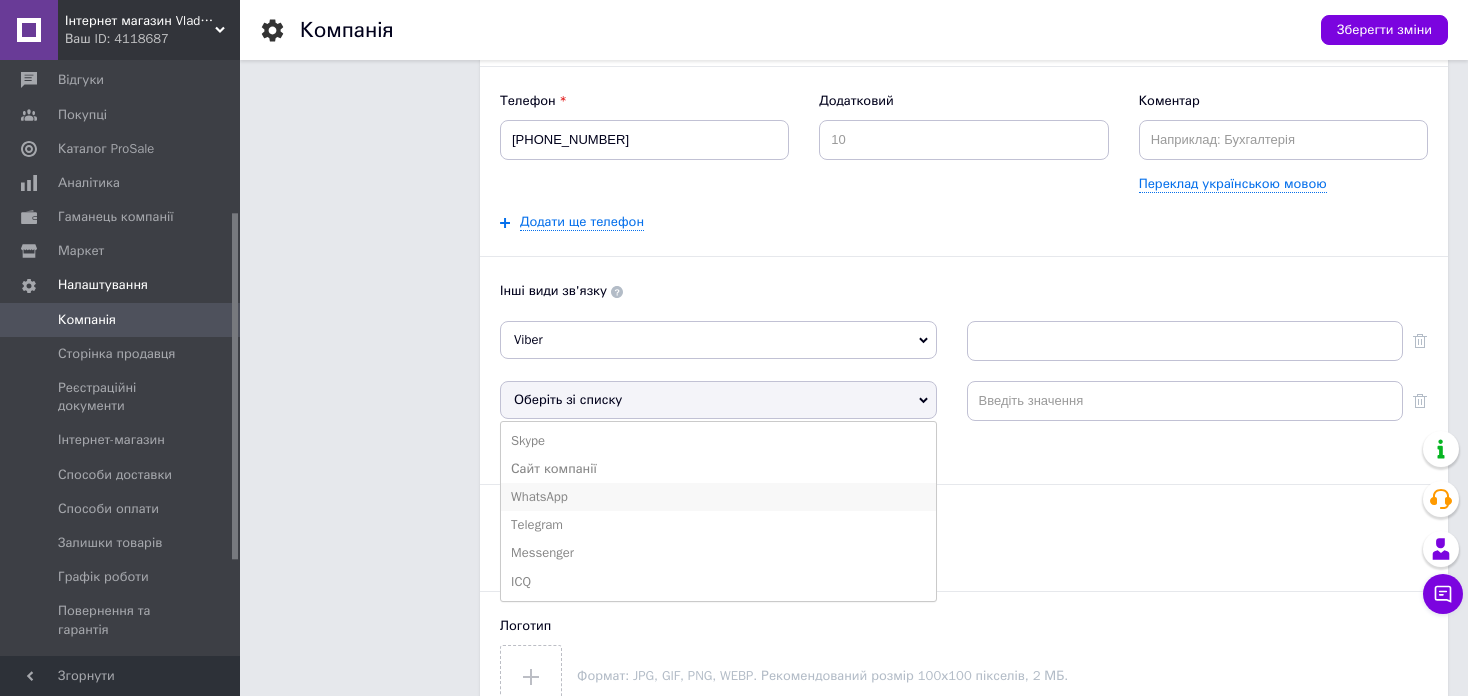 click on "WhatsApp" at bounding box center [718, 497] 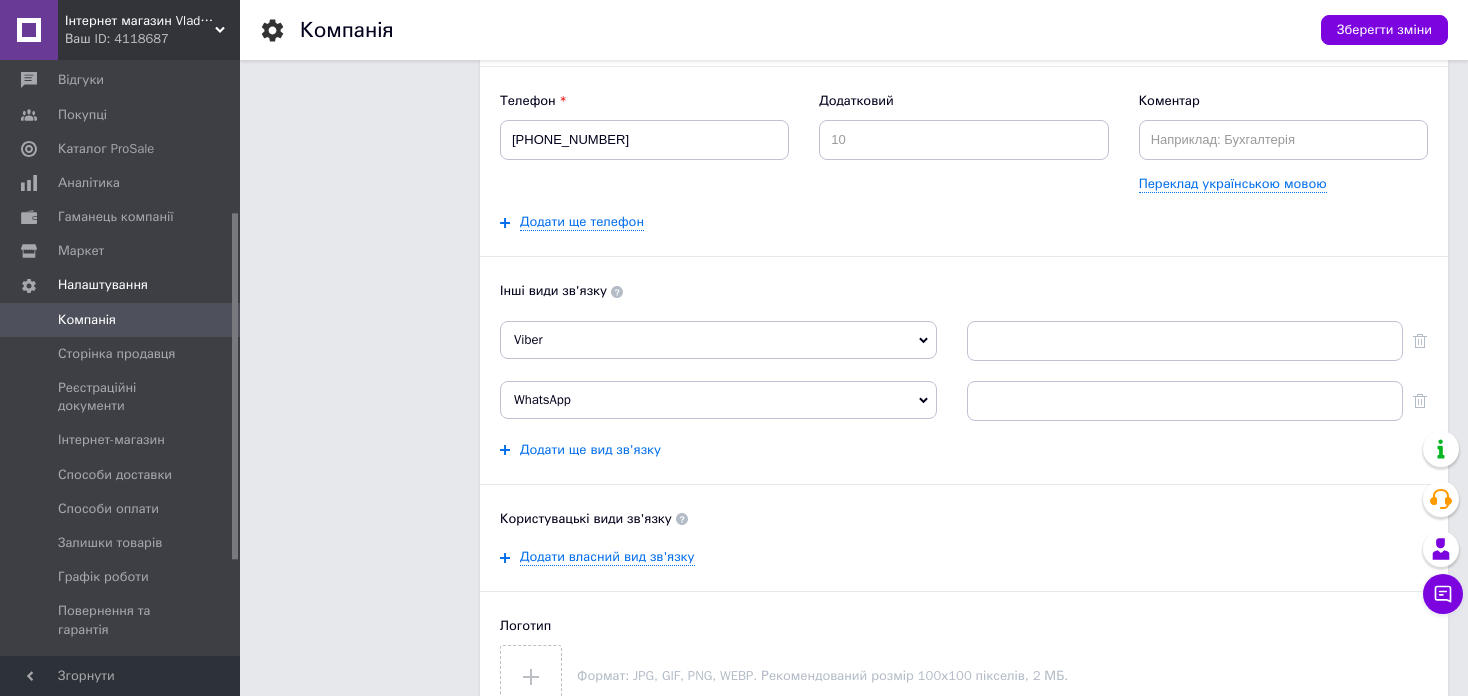 click on "Додати ще вид зв'язку" at bounding box center [590, 450] 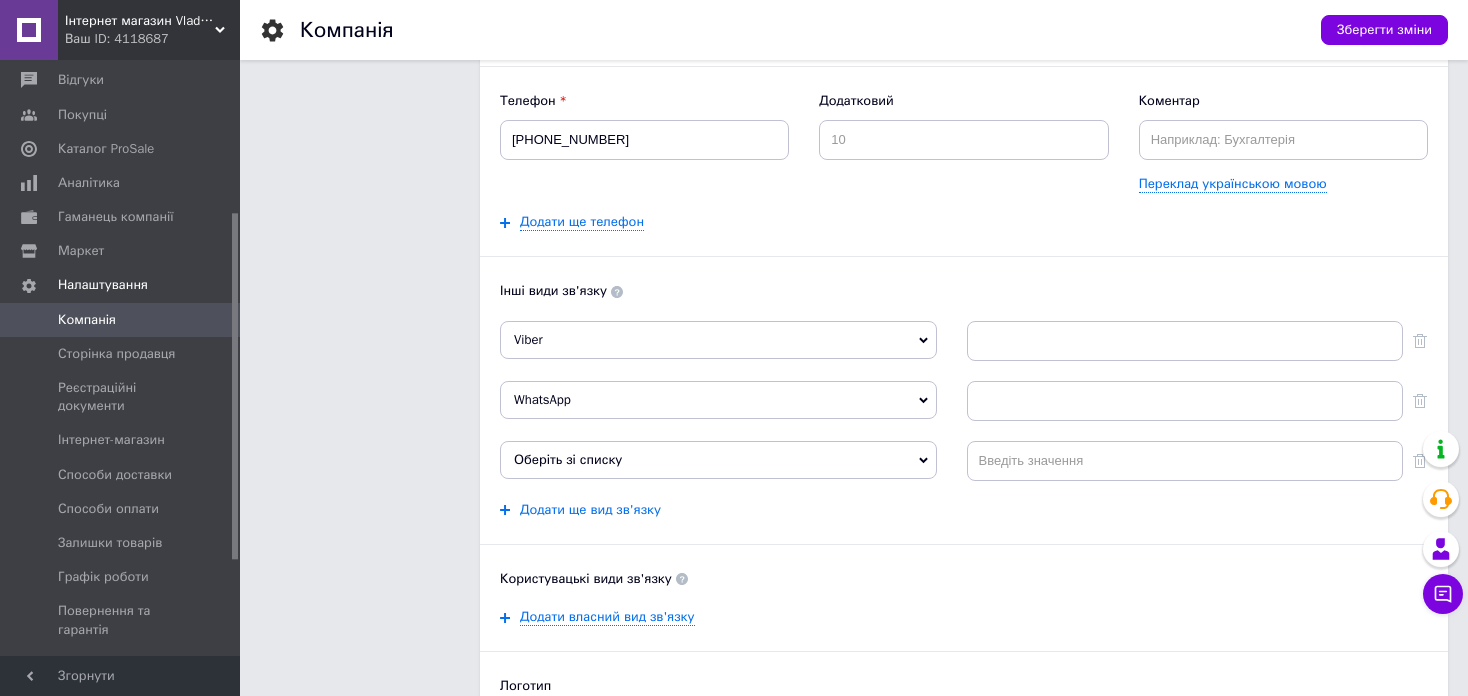 click on "Додати ще вид зв'язку" at bounding box center [590, 510] 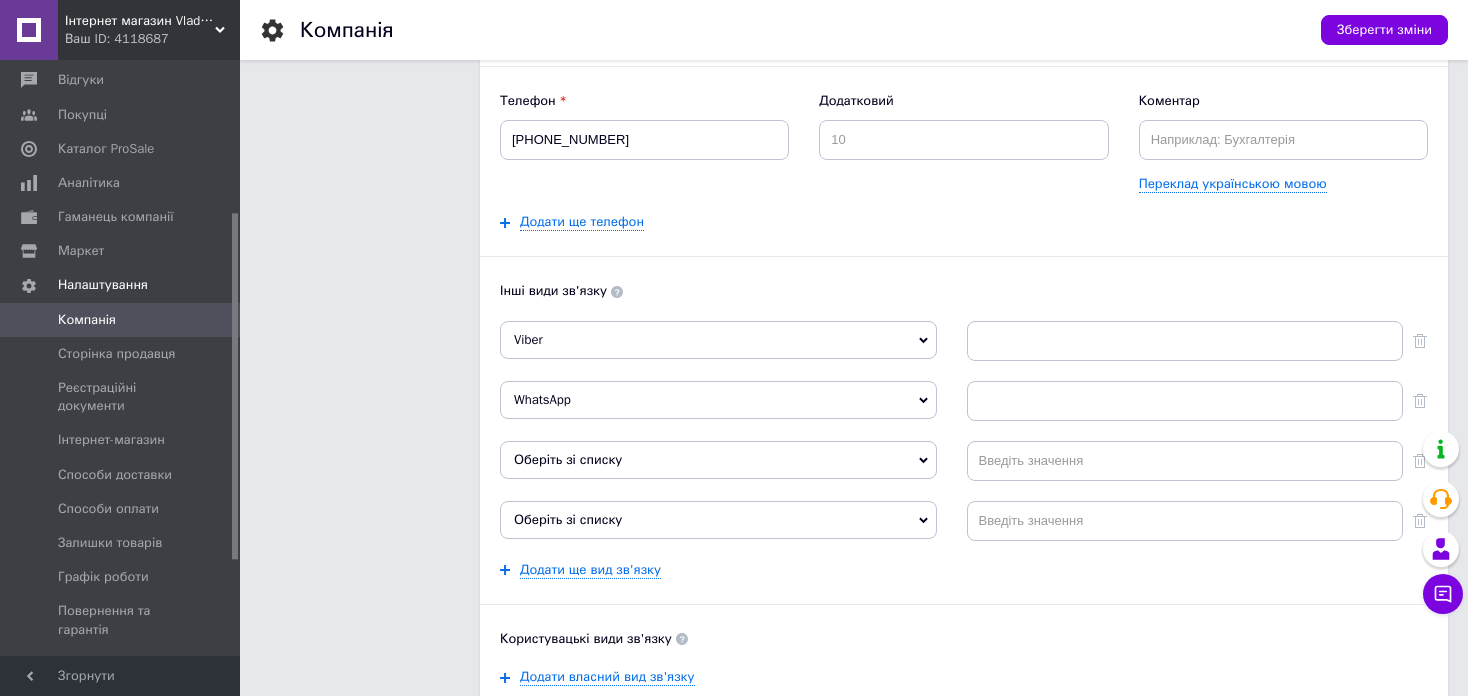 click on "Оберіть зі списку" at bounding box center [718, 520] 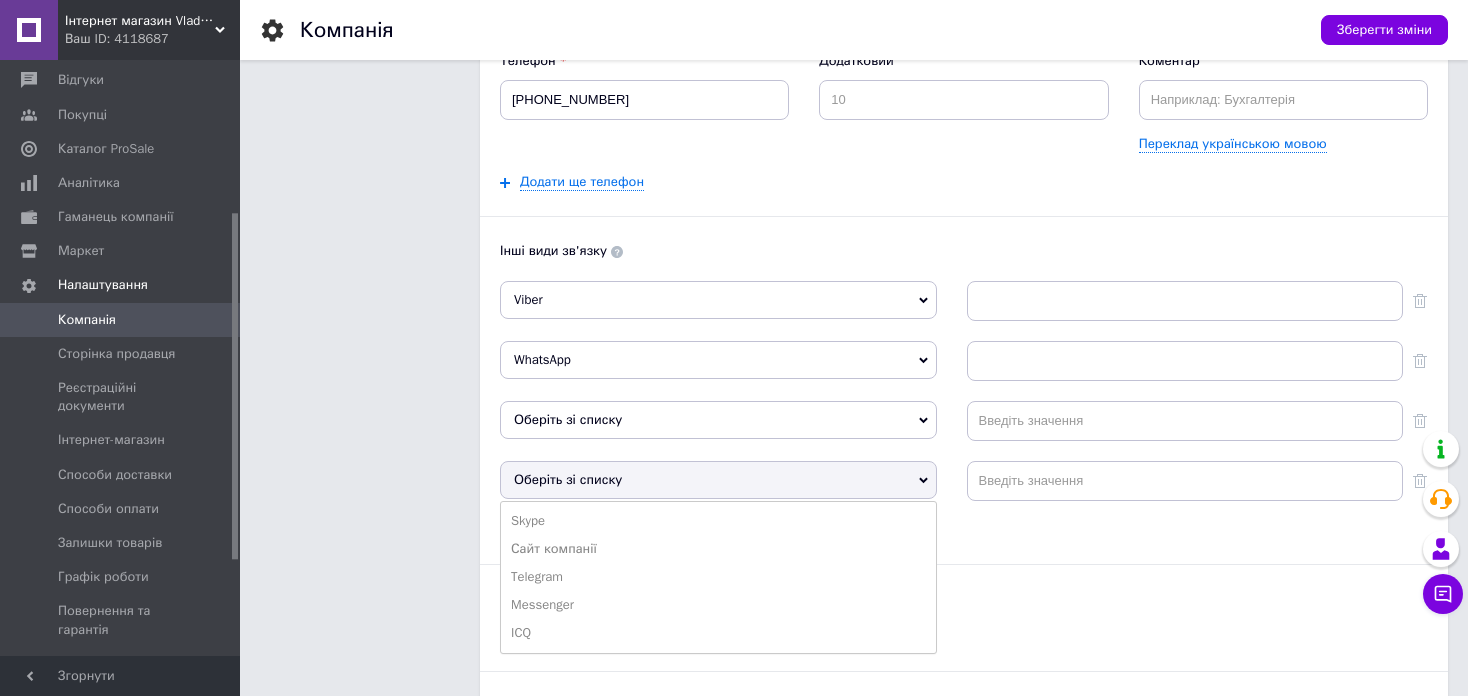 scroll, scrollTop: 400, scrollLeft: 0, axis: vertical 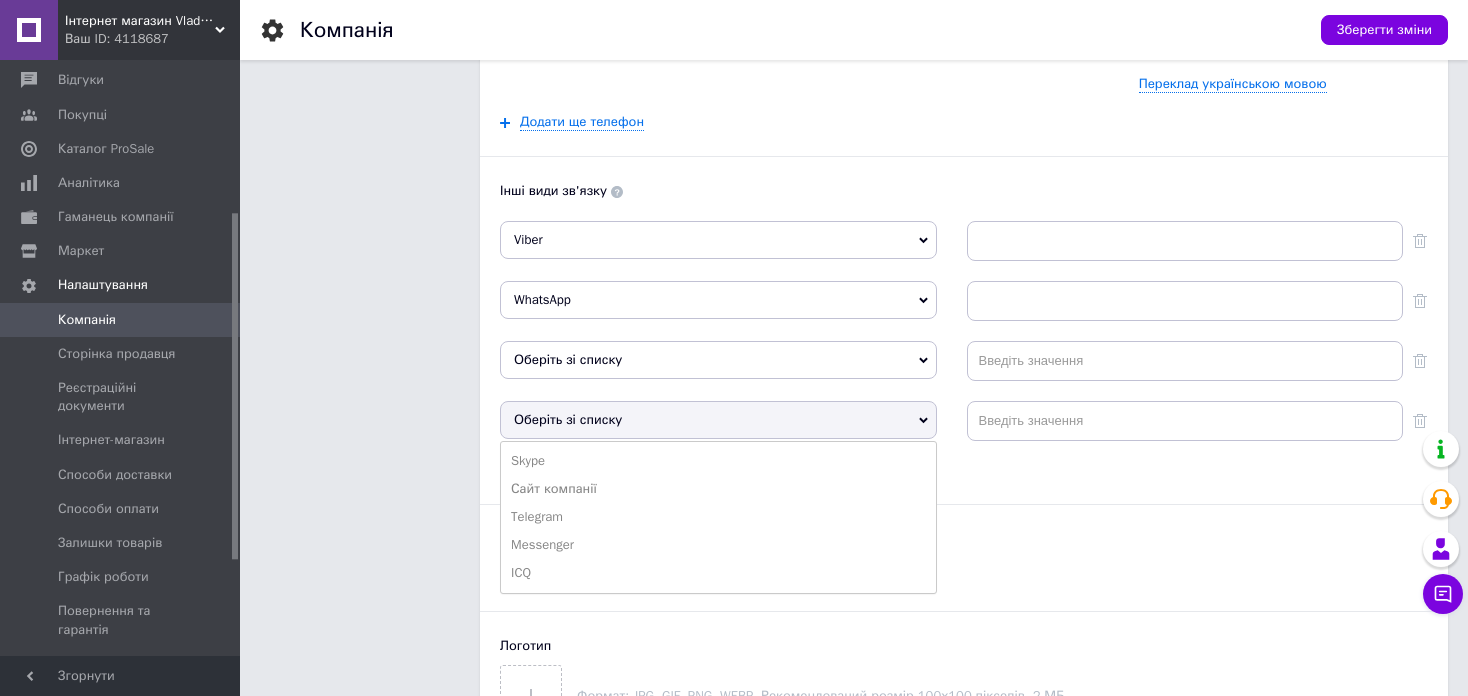 click on "Оберіть зі списку" at bounding box center (718, 360) 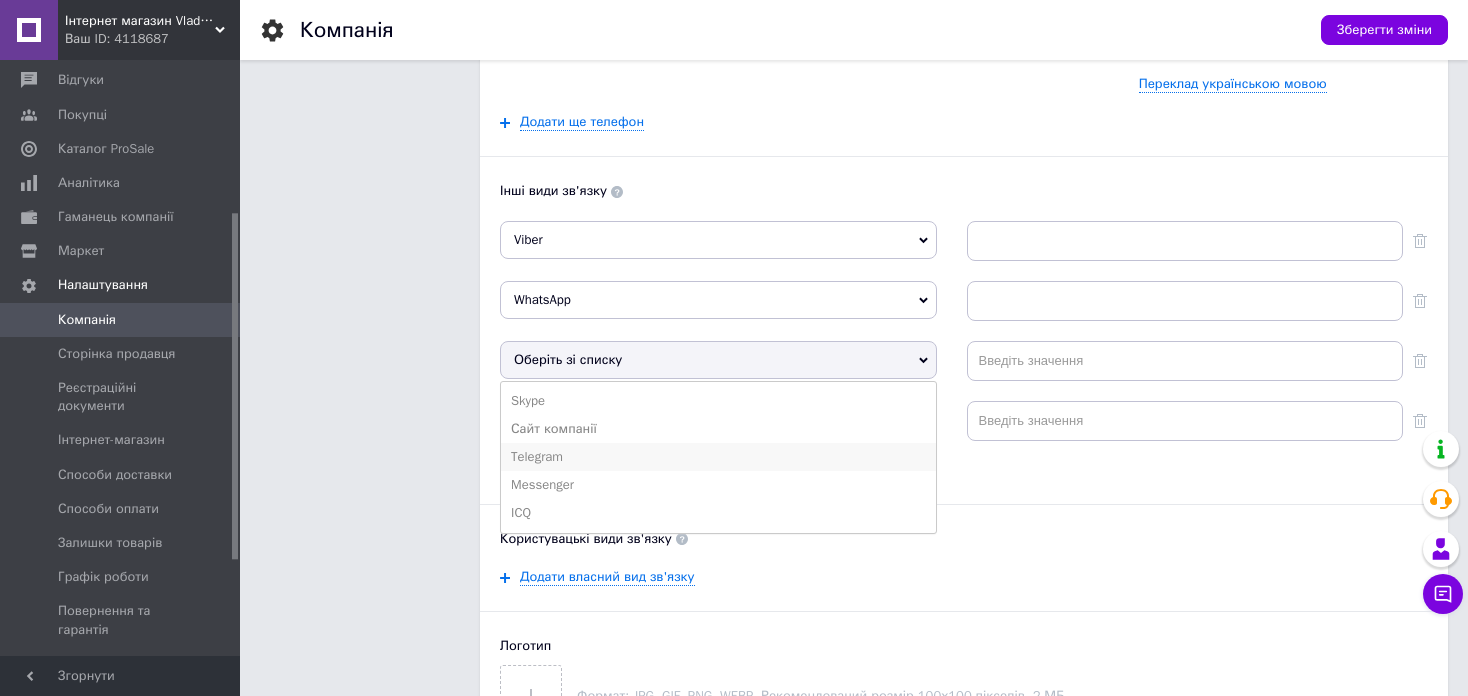click on "Telegram" at bounding box center (718, 457) 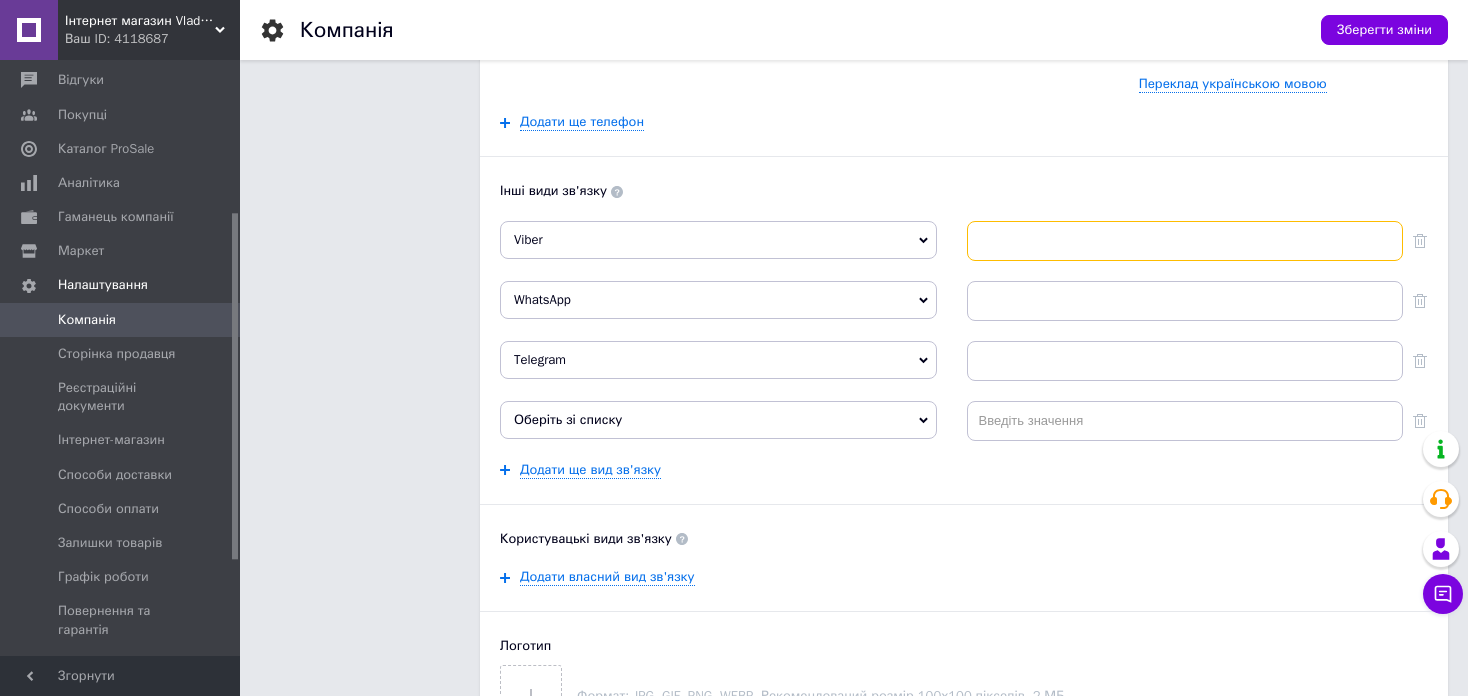 click at bounding box center [1185, 241] 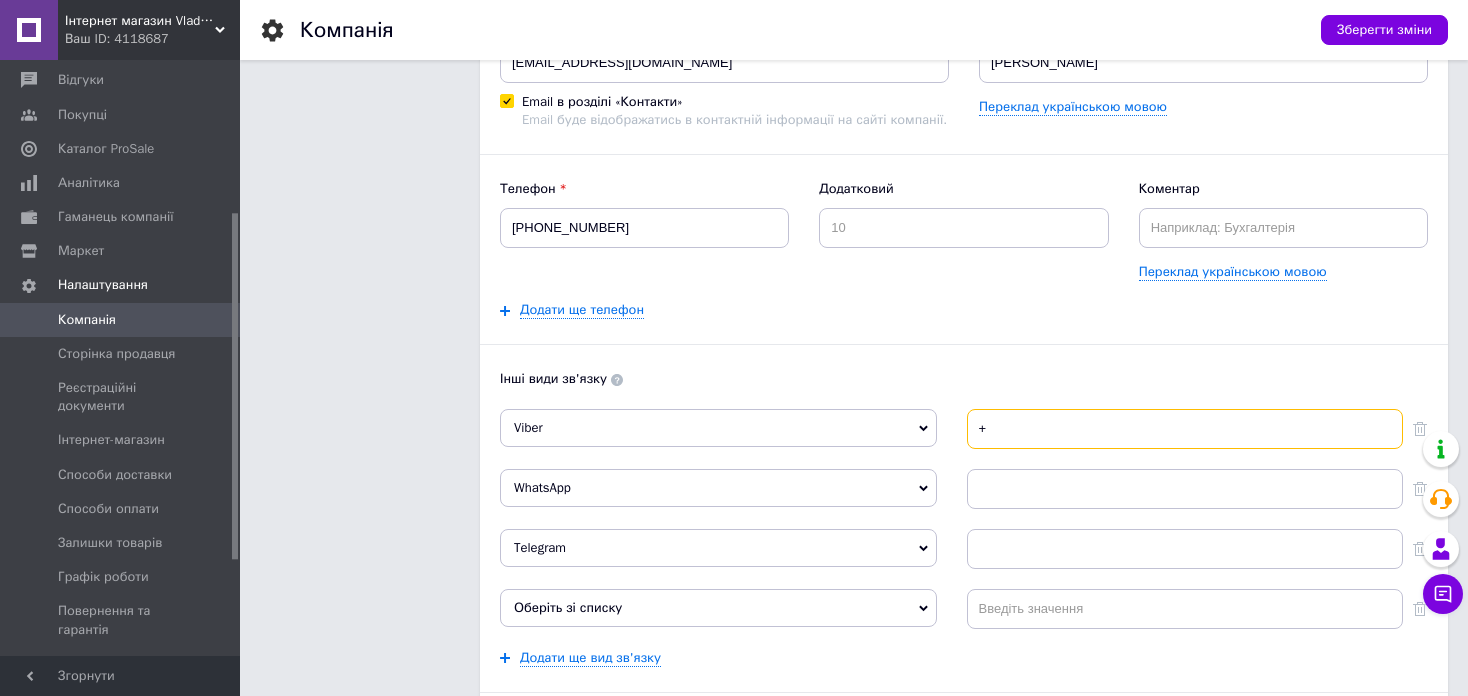 scroll, scrollTop: 100, scrollLeft: 0, axis: vertical 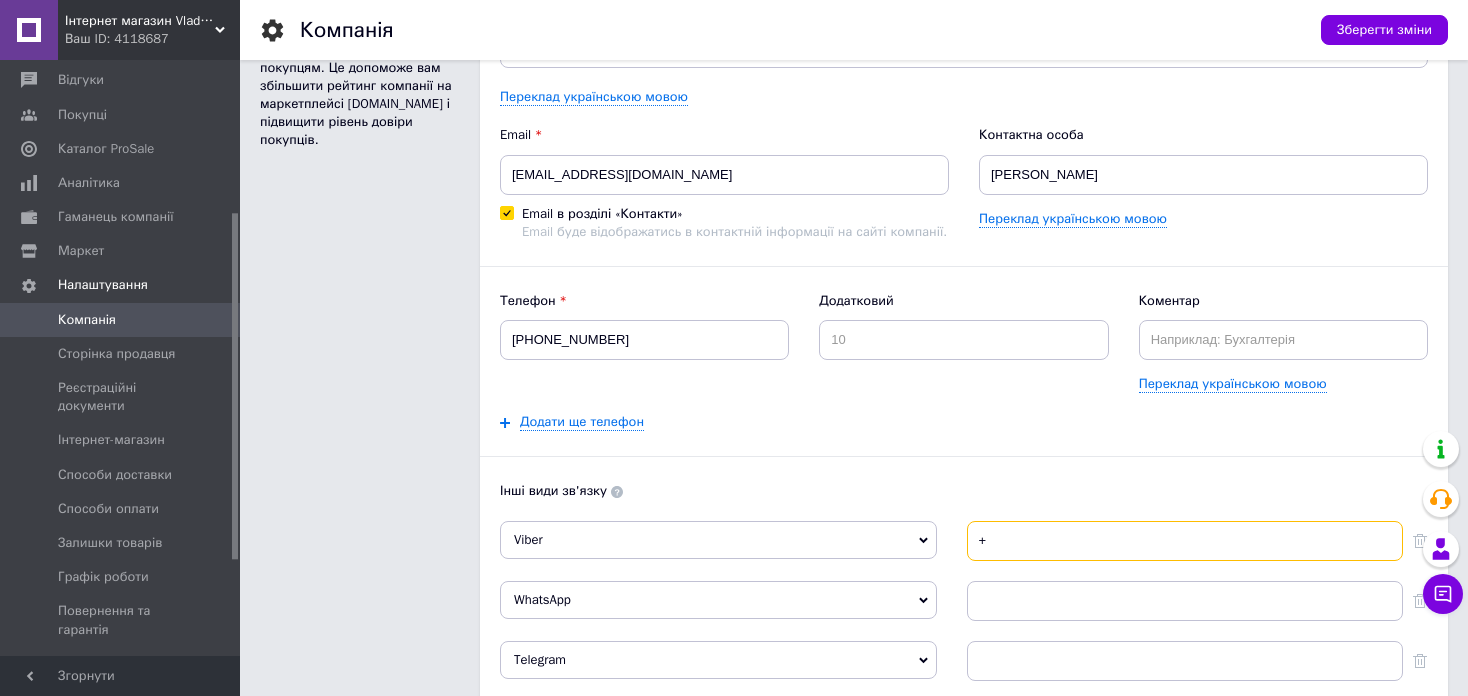 type on "+" 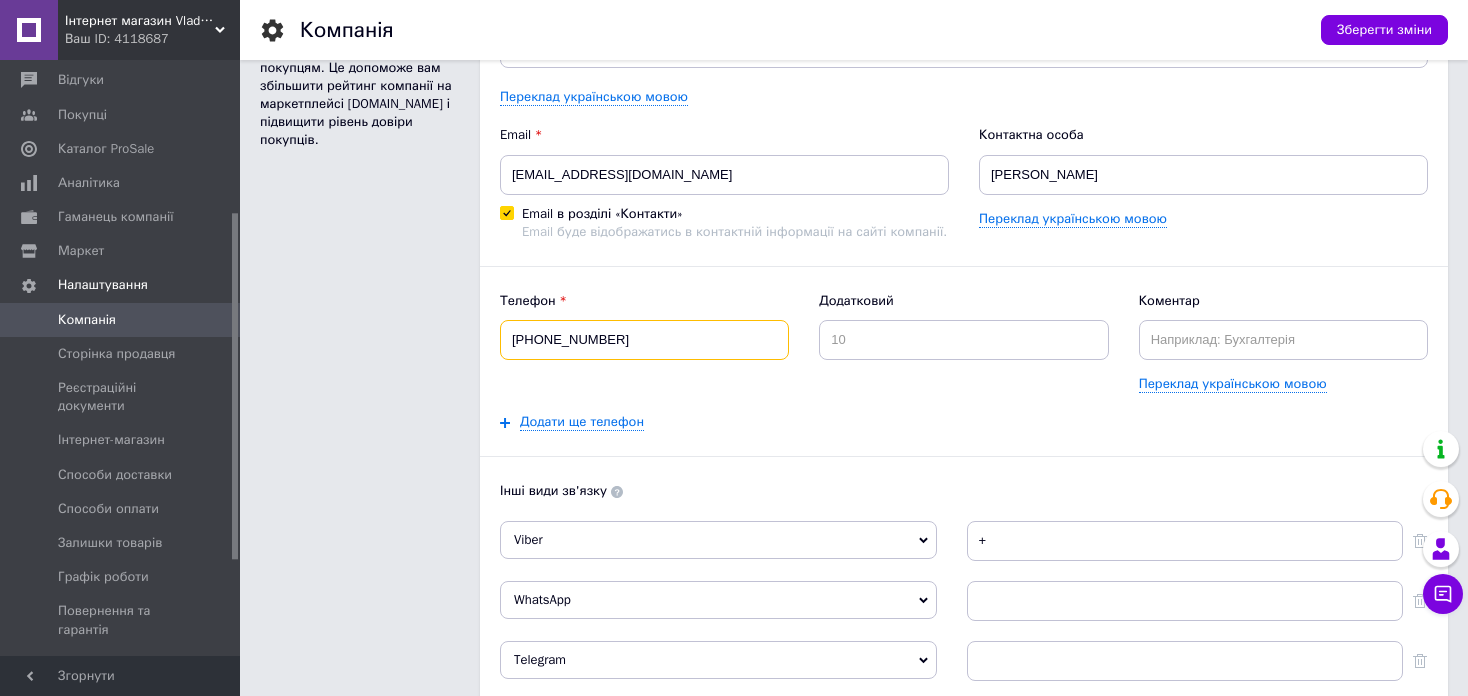 click on "[PHONE_NUMBER]" at bounding box center (644, 340) 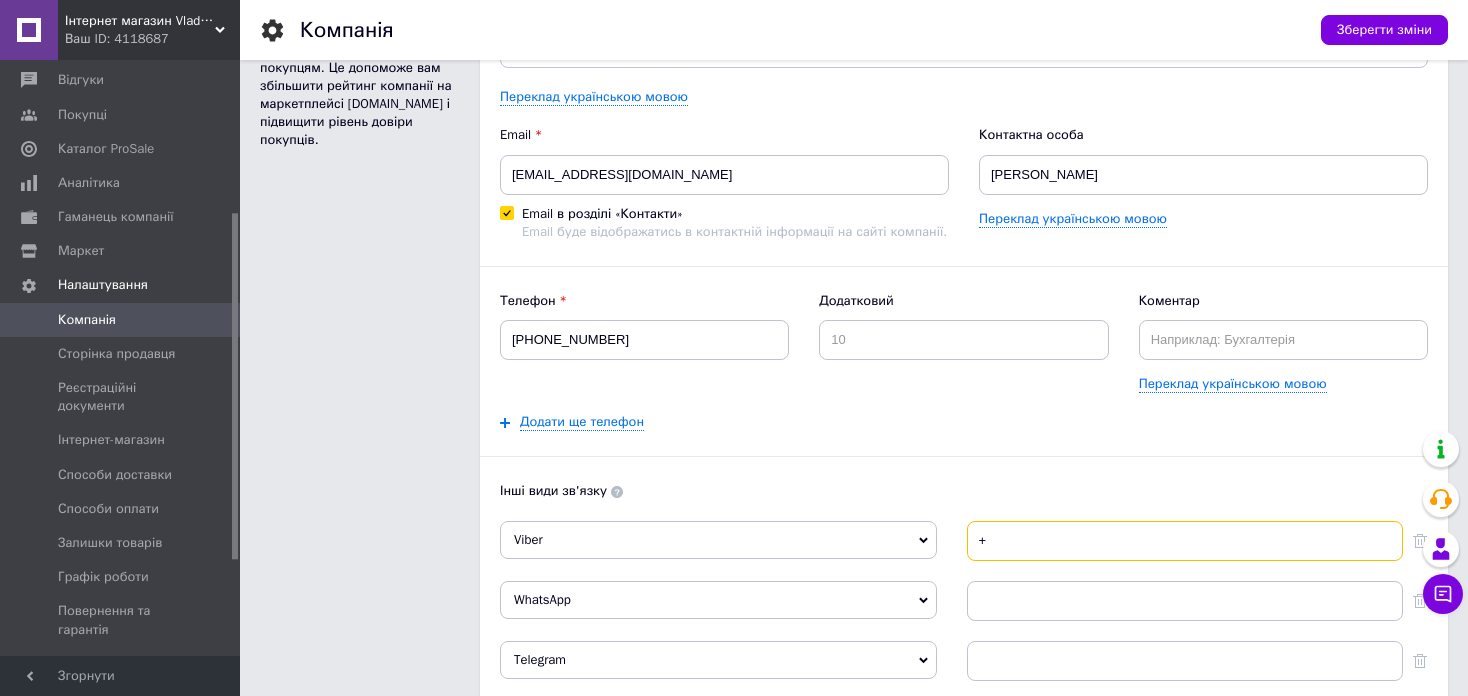 click on "+" at bounding box center [1185, 541] 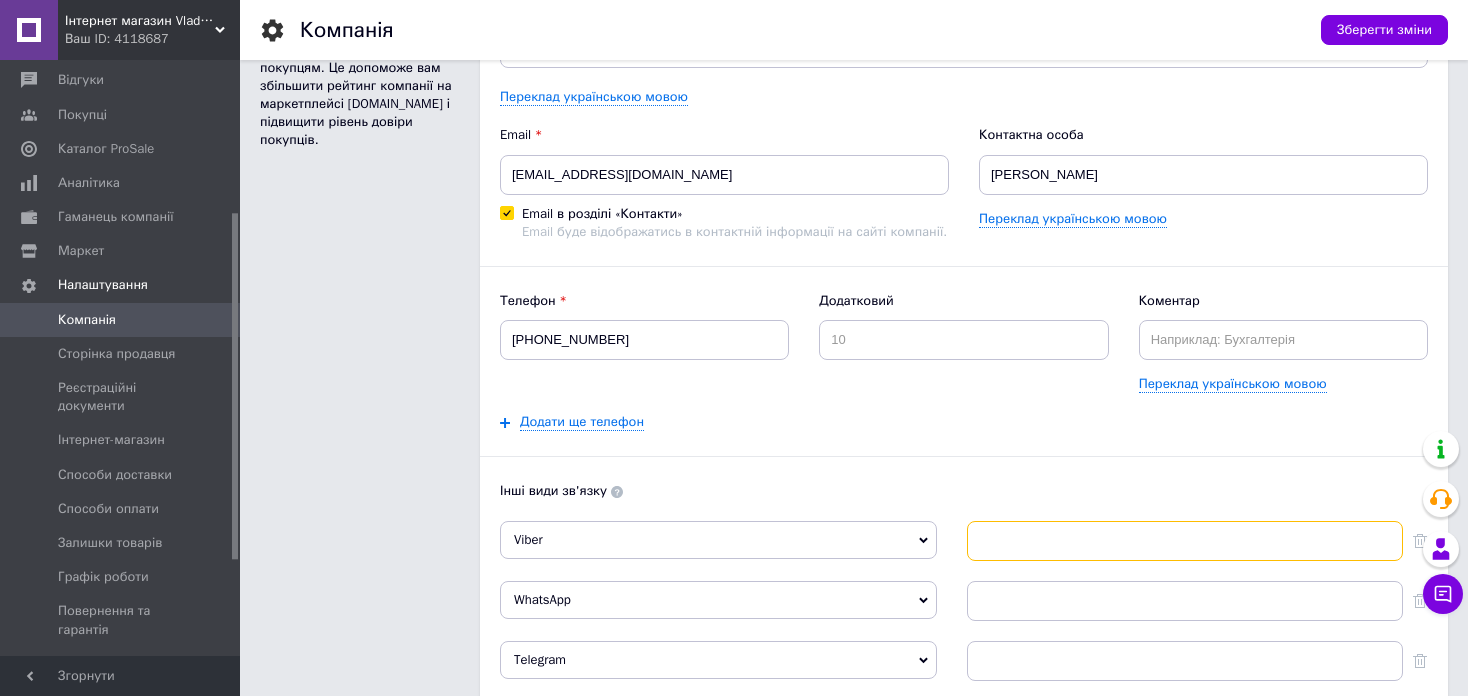 paste on "[PHONE_NUMBER]" 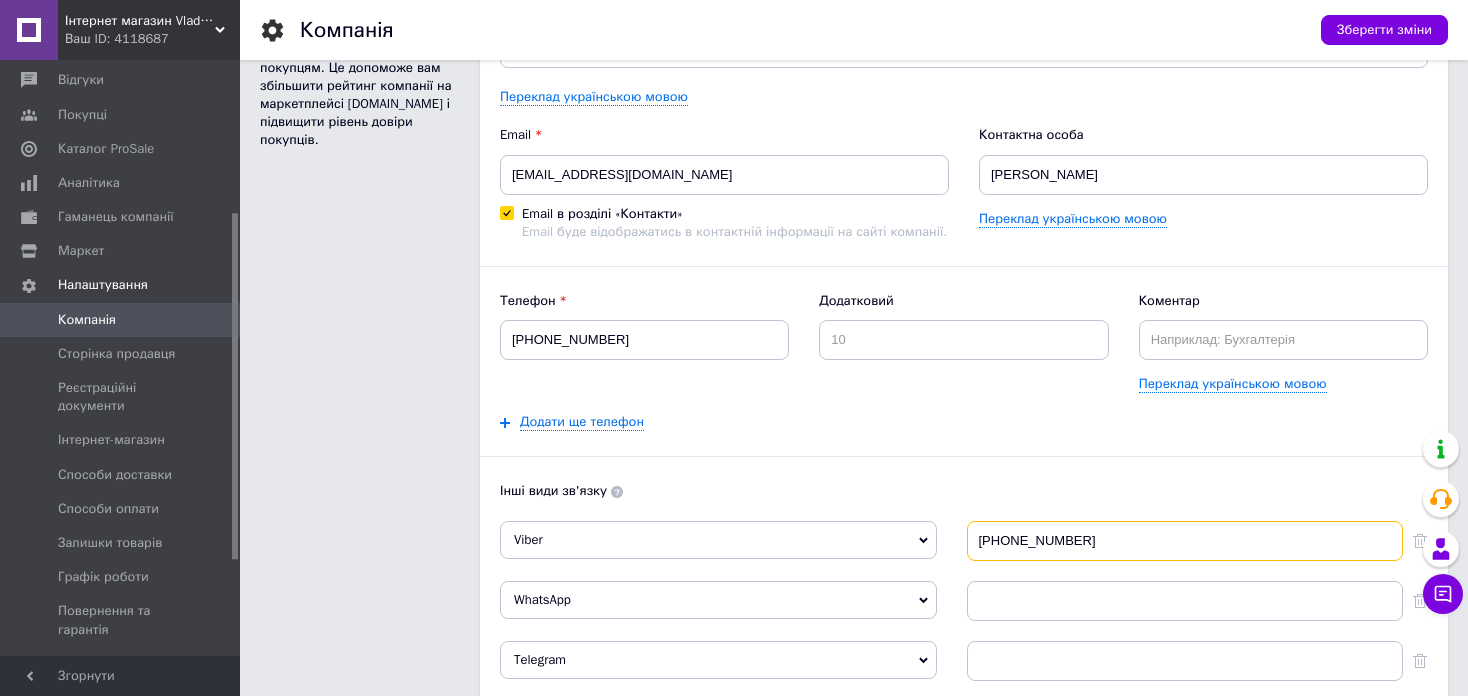 type on "[PHONE_NUMBER]" 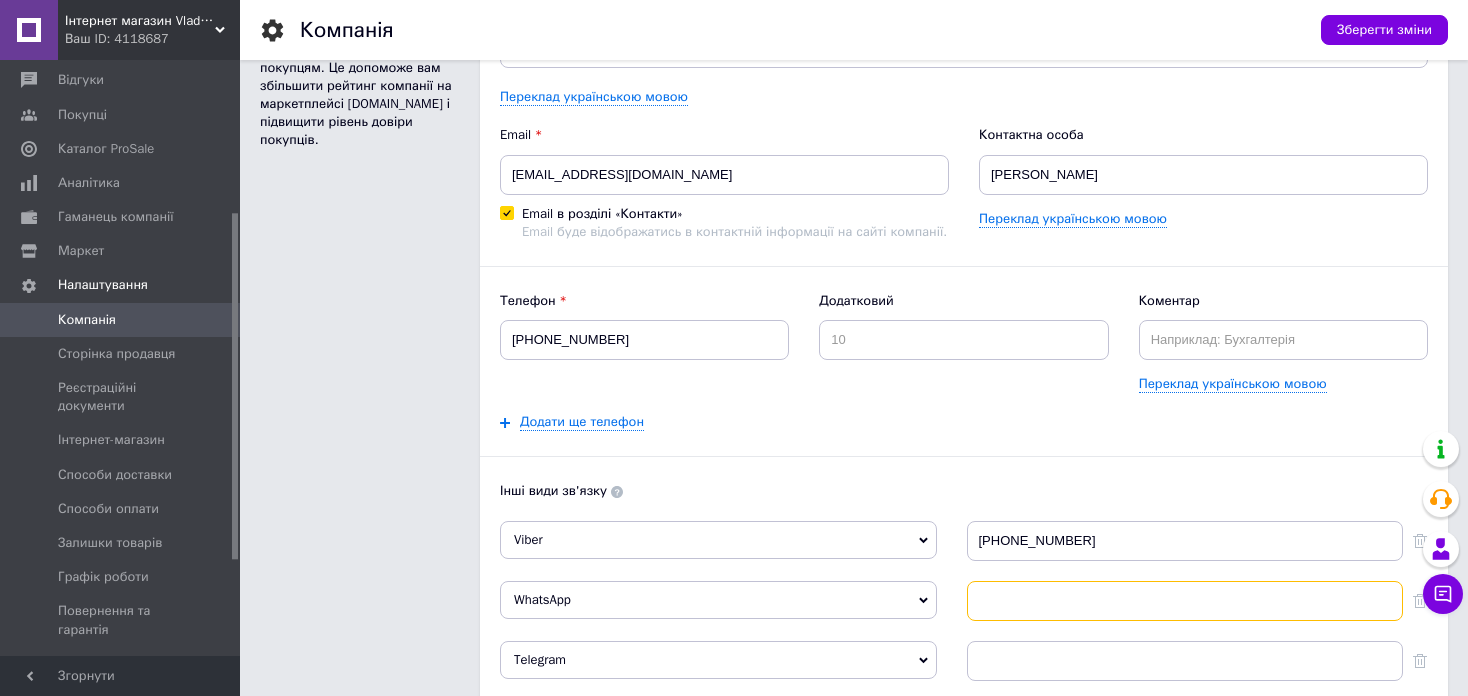 click at bounding box center (1185, 601) 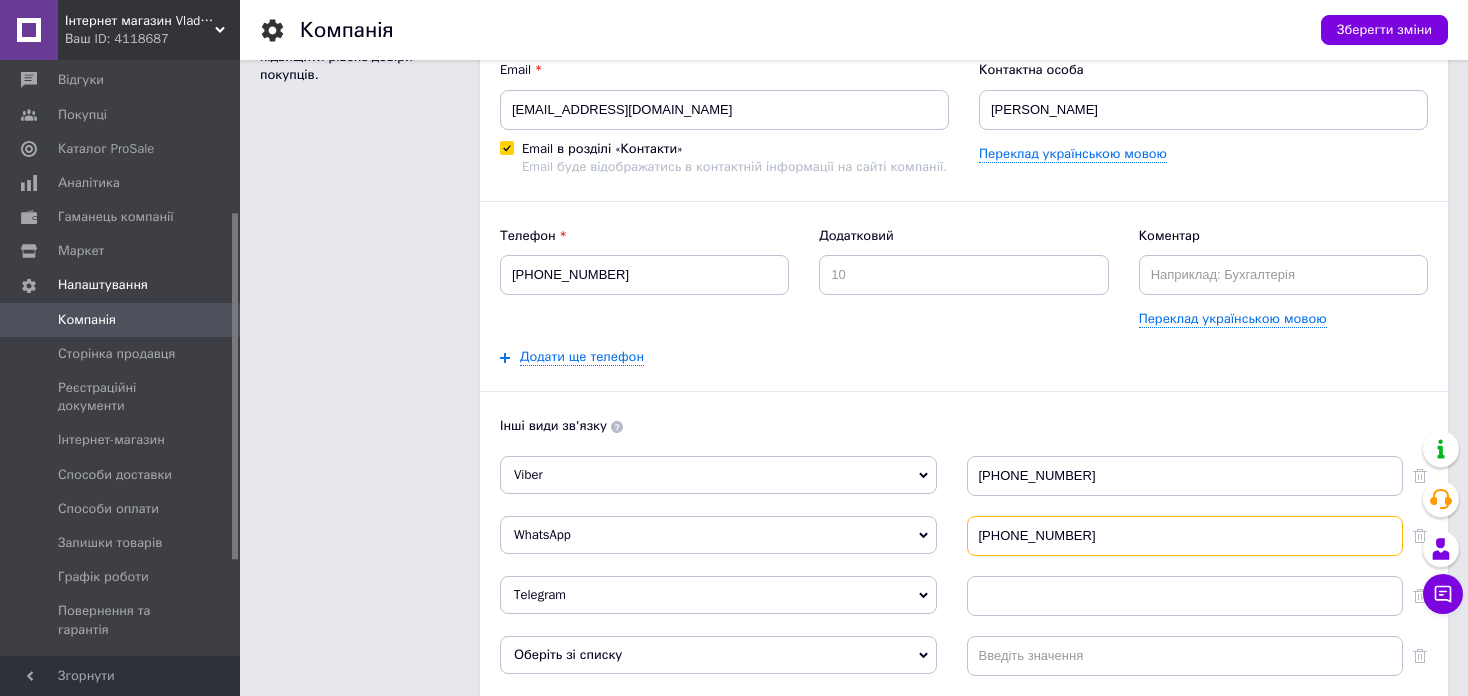 scroll, scrollTop: 300, scrollLeft: 0, axis: vertical 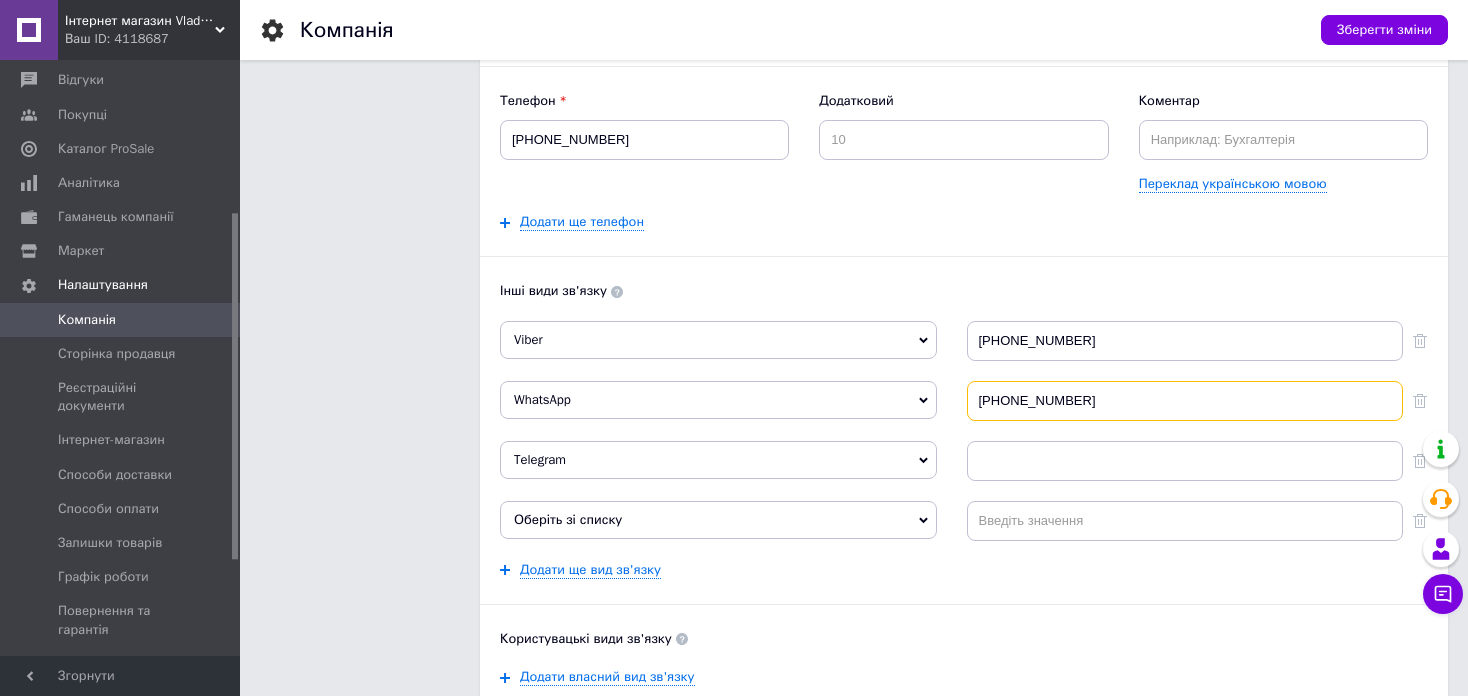 type on "[PHONE_NUMBER]" 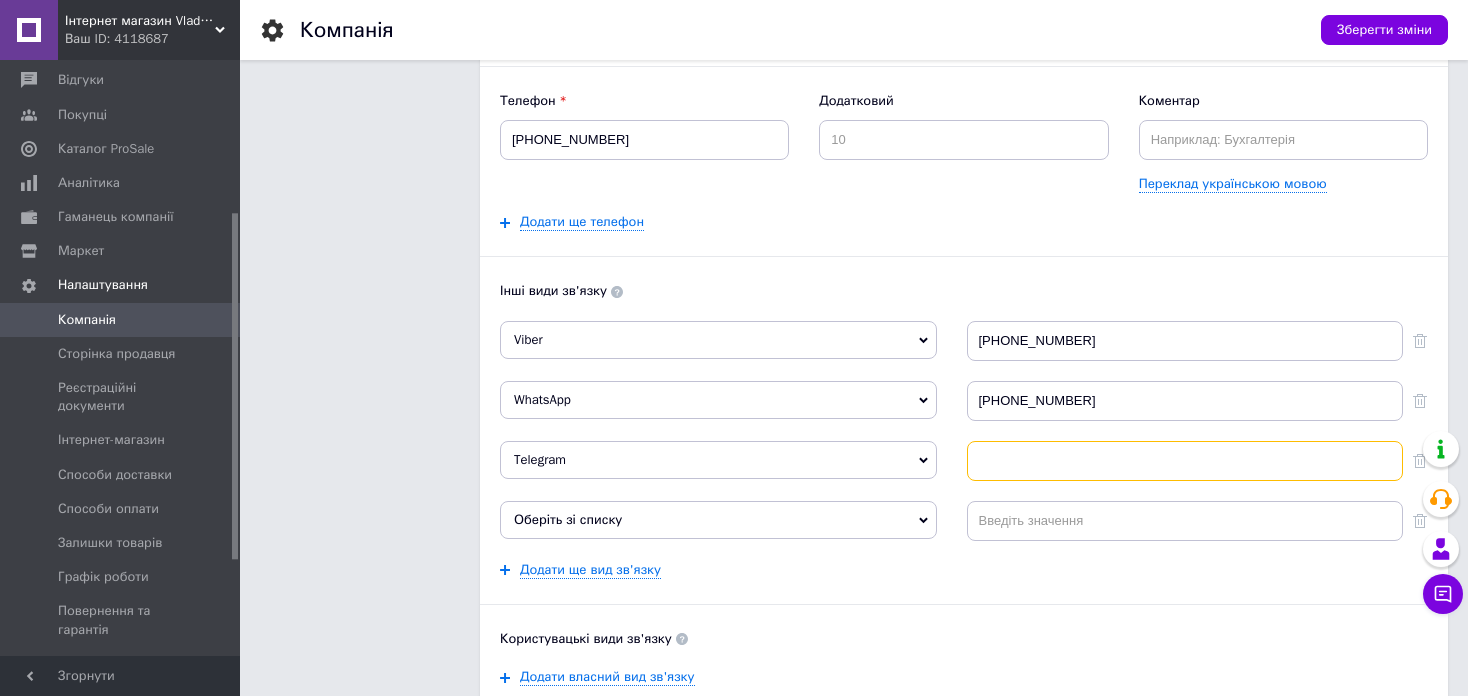 click at bounding box center [1185, 461] 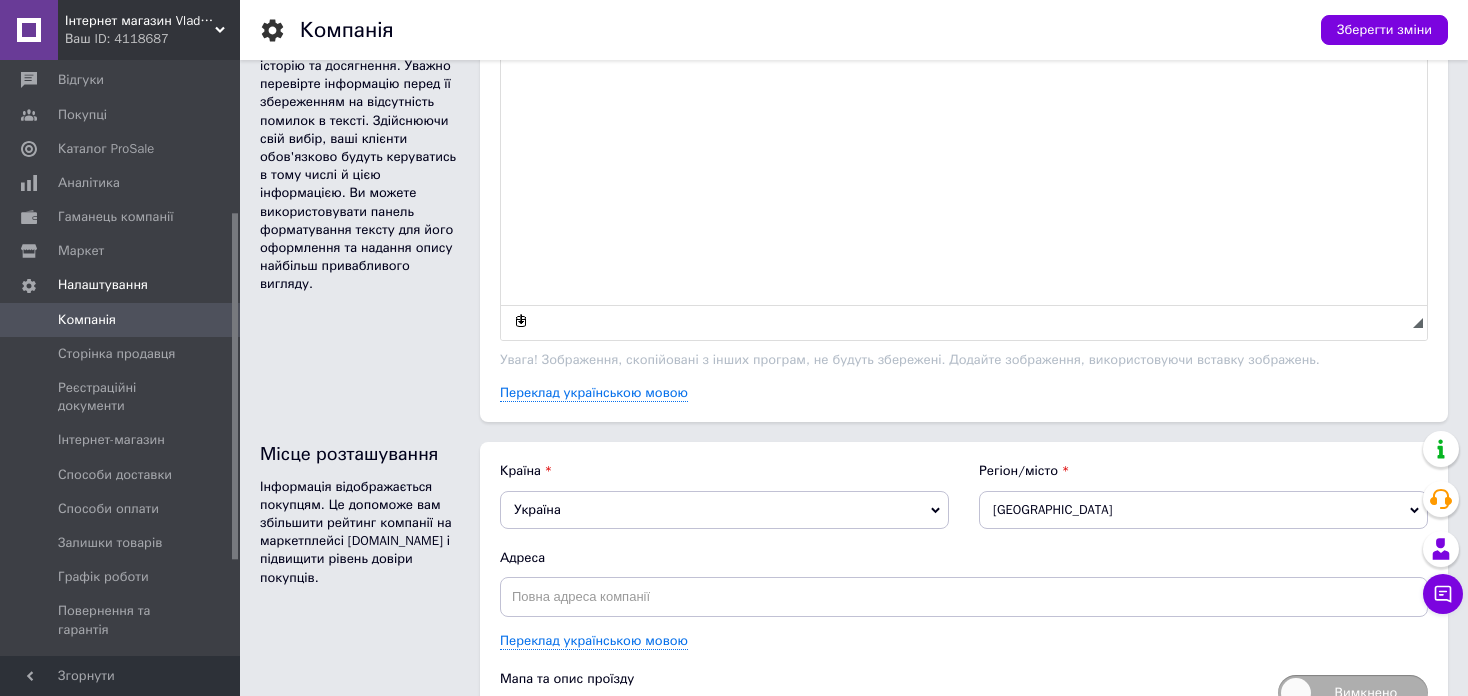 scroll, scrollTop: 1315, scrollLeft: 0, axis: vertical 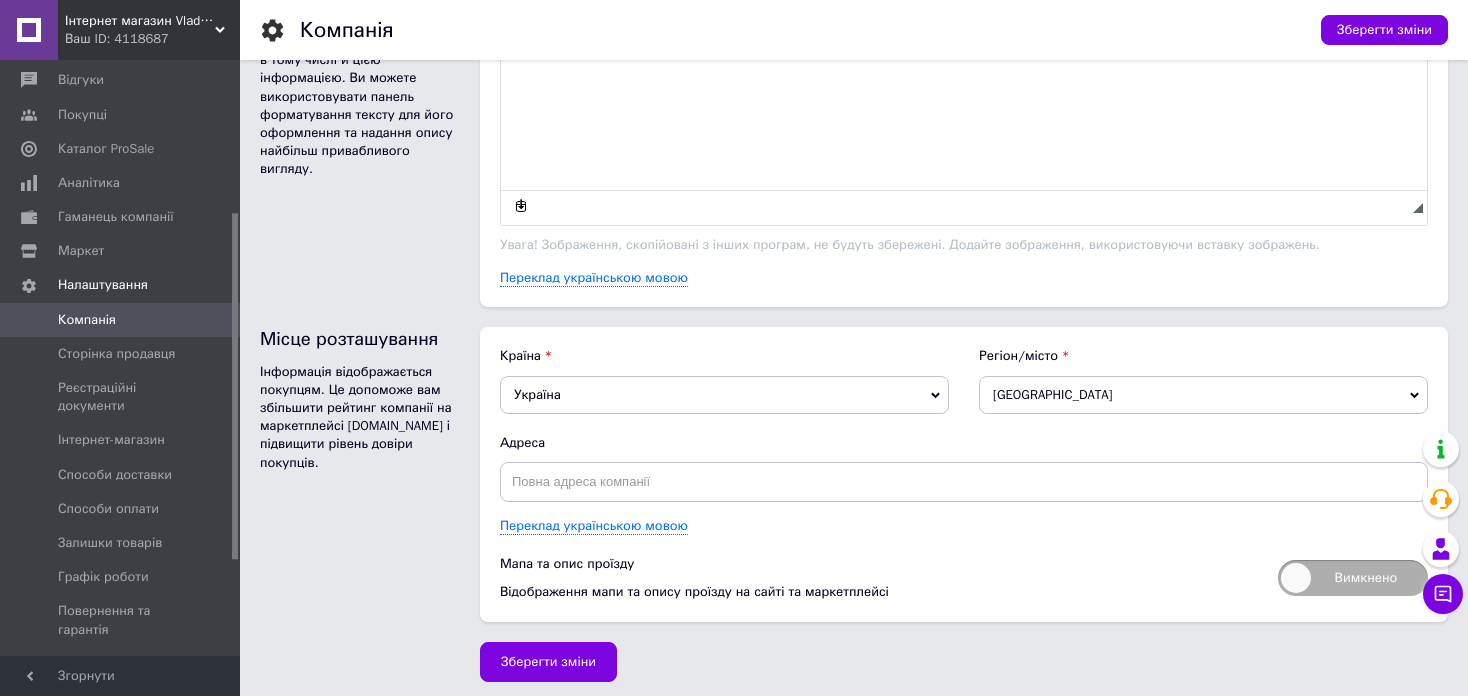 type on "[PHONE_NUMBER]" 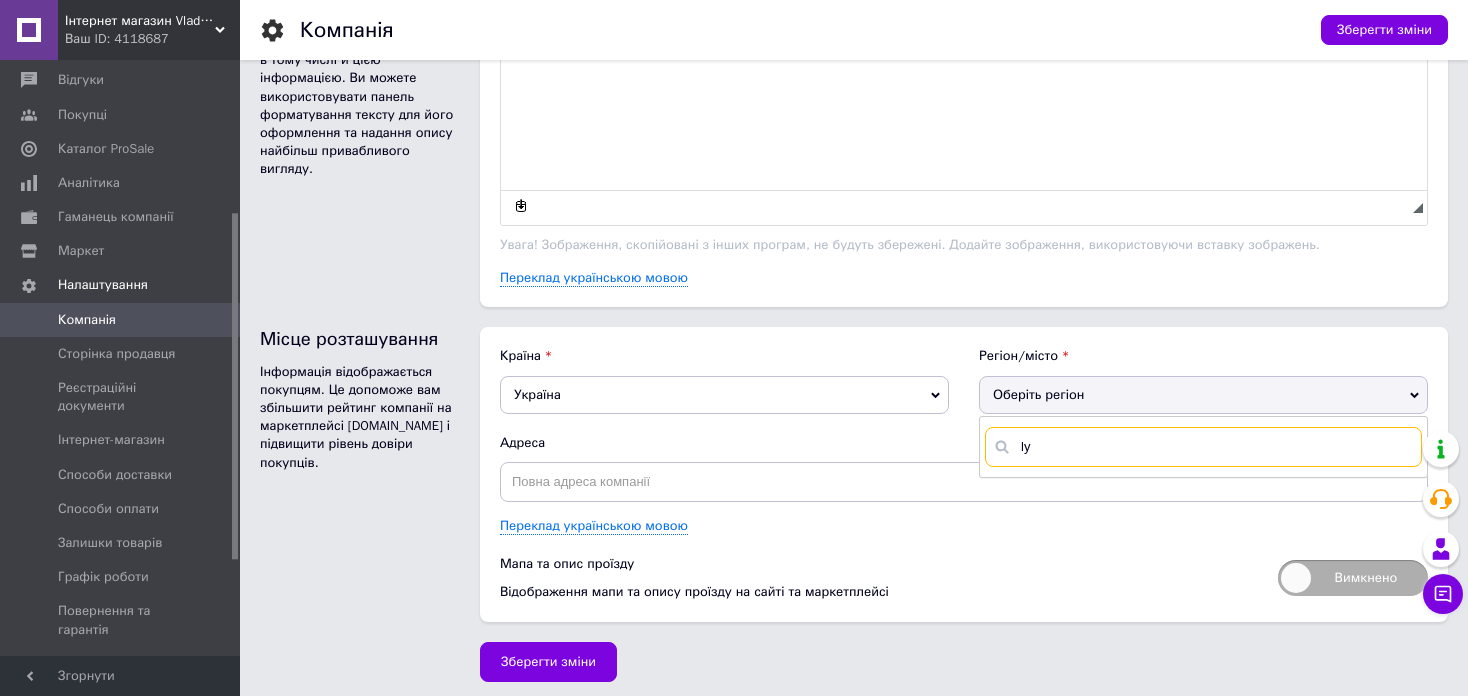 type on "l" 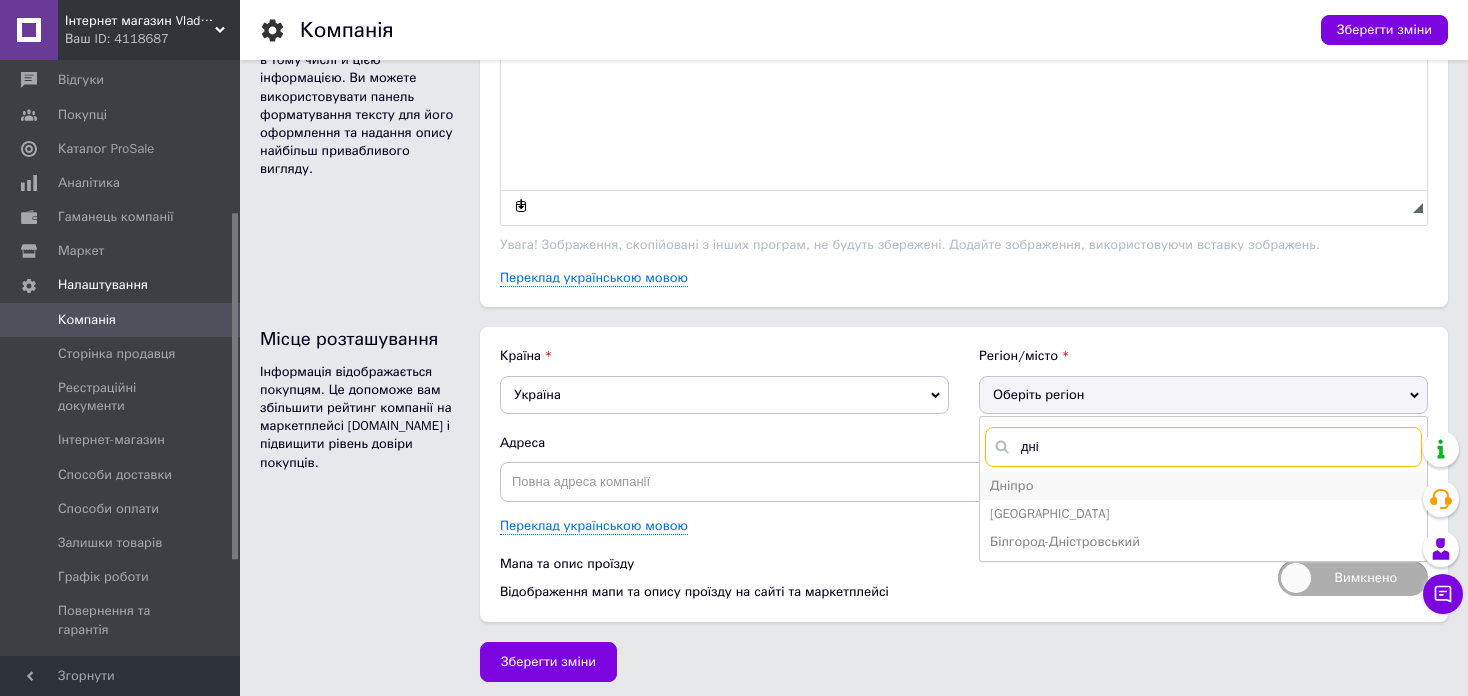 type on "дні" 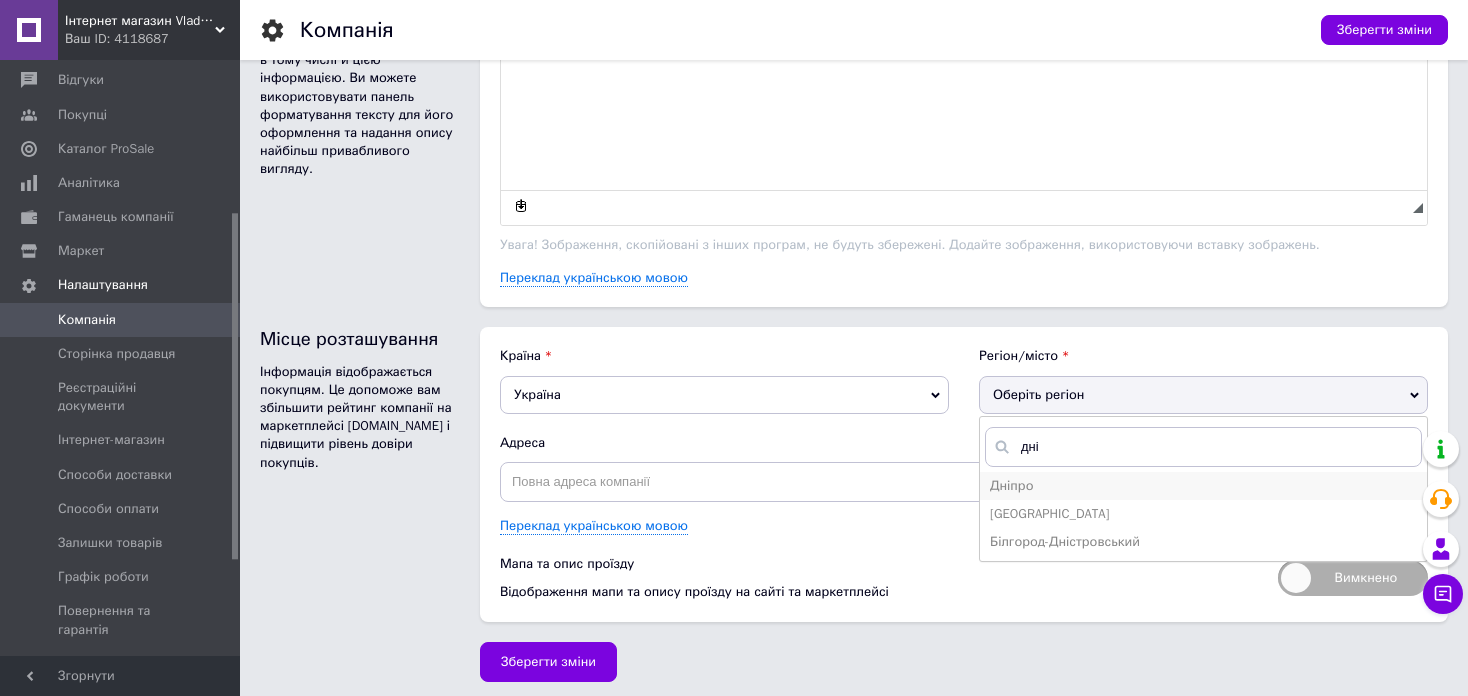 click on "Дніпро" at bounding box center [1203, 486] 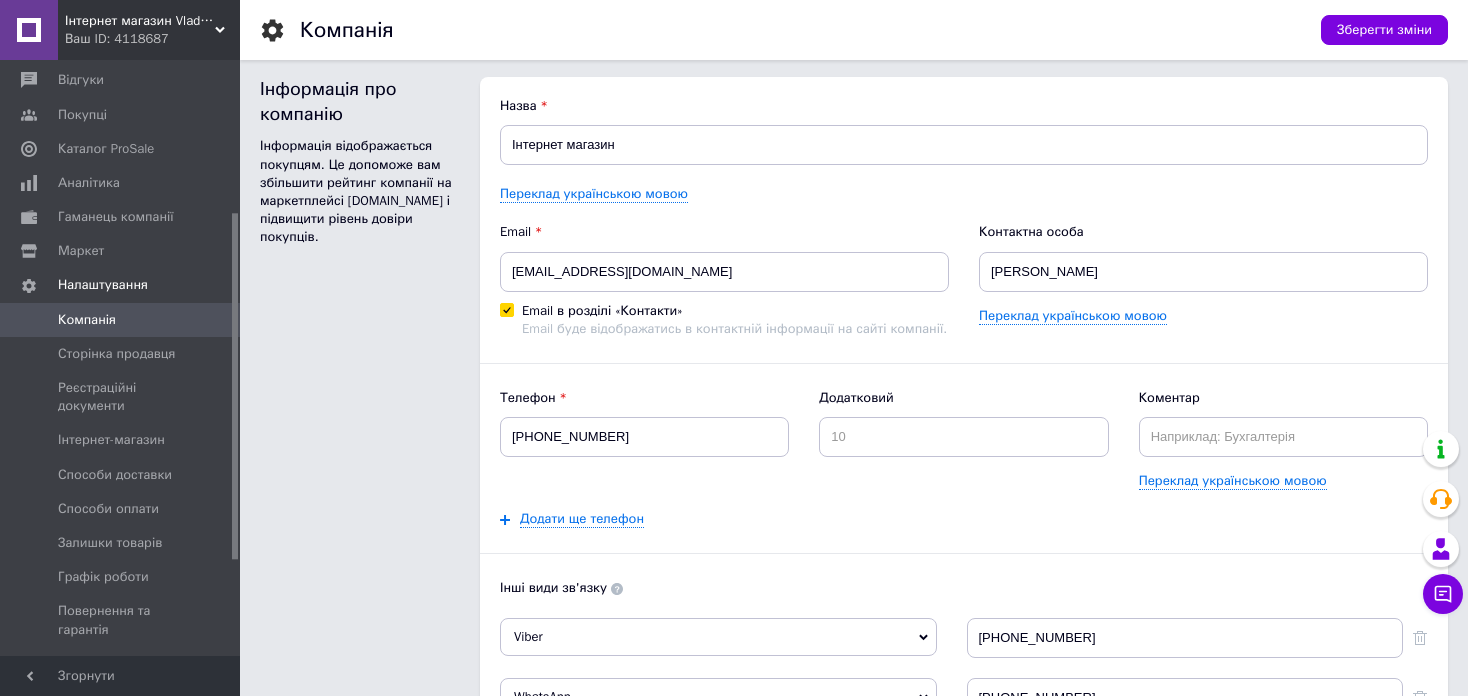 scroll, scrollTop: 0, scrollLeft: 0, axis: both 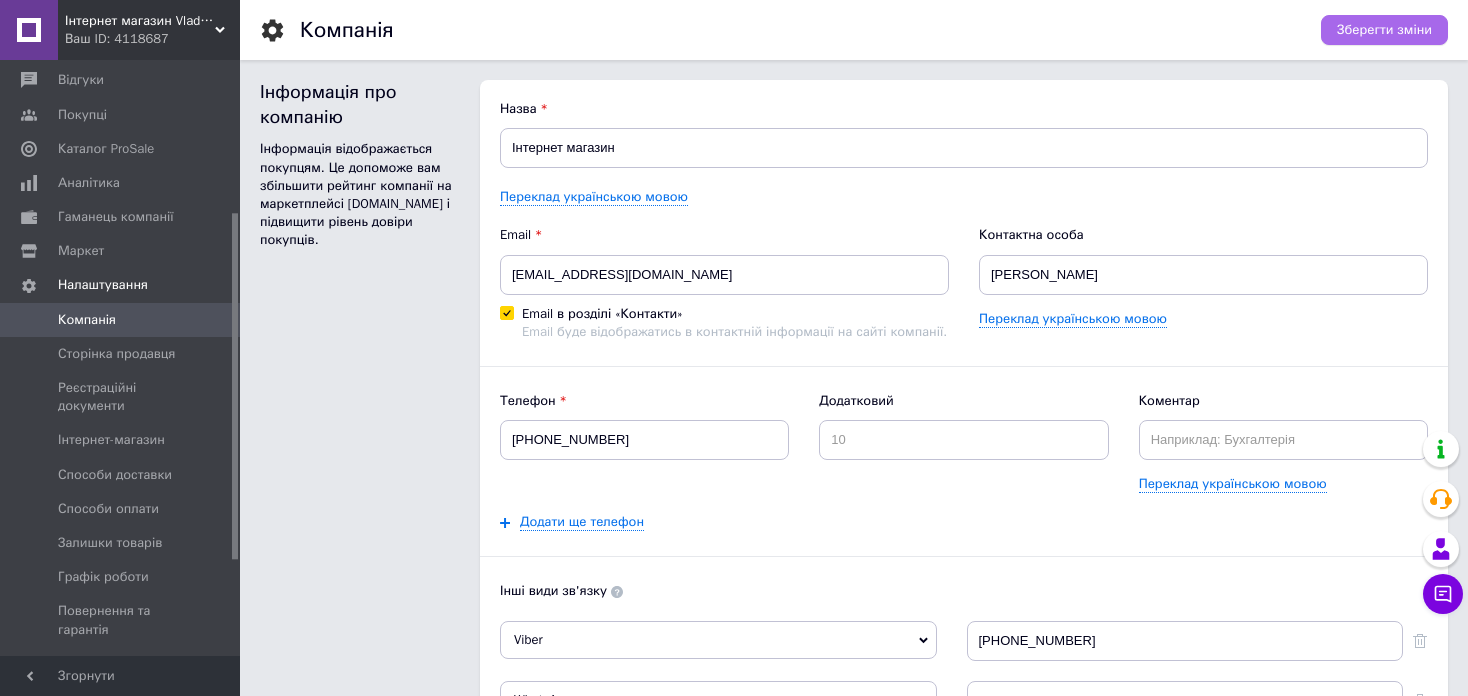 click on "Зберегти зміни" at bounding box center [1384, 30] 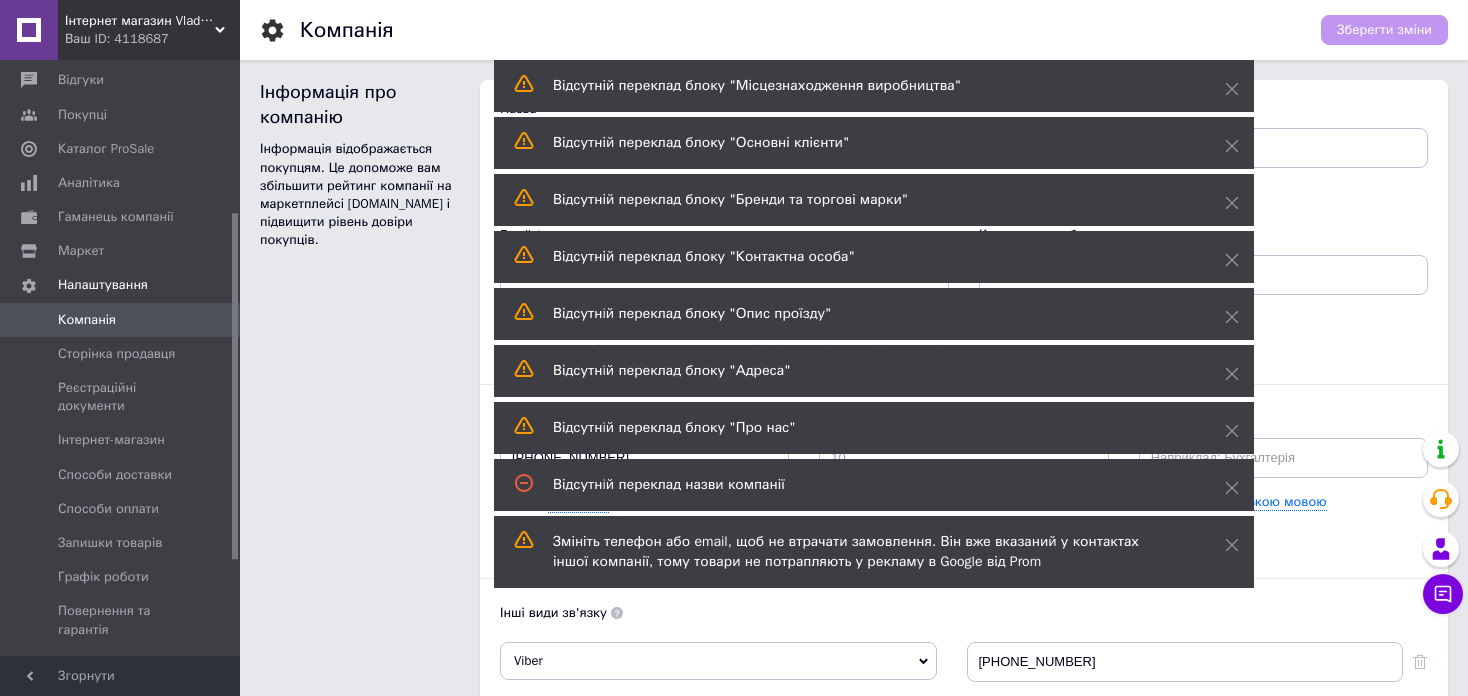click on "Інформація про компанію Інформація відображається покупцям. Це допоможе вам збільшити
рейтинг компанії на маркетплейсі [DOMAIN_NAME] і підвищити рівень довіри покупців." at bounding box center [360, 624] 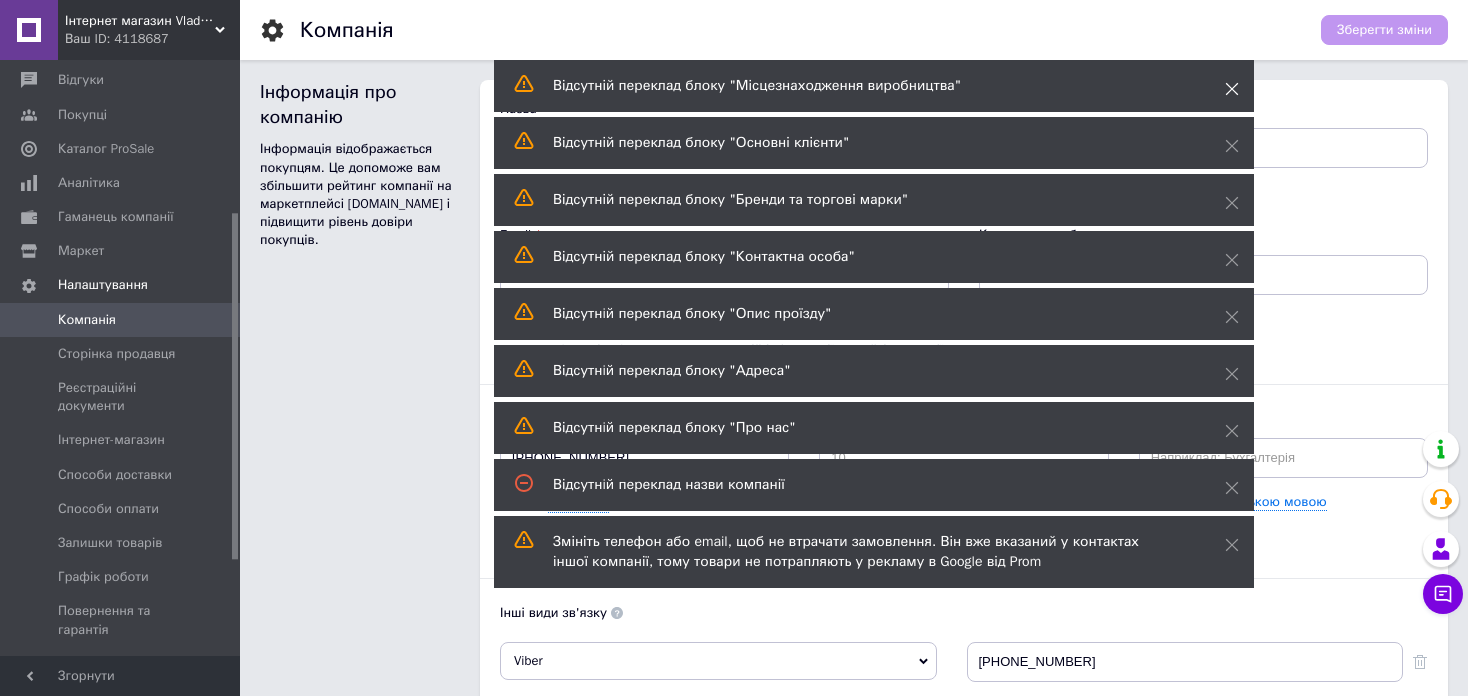 click 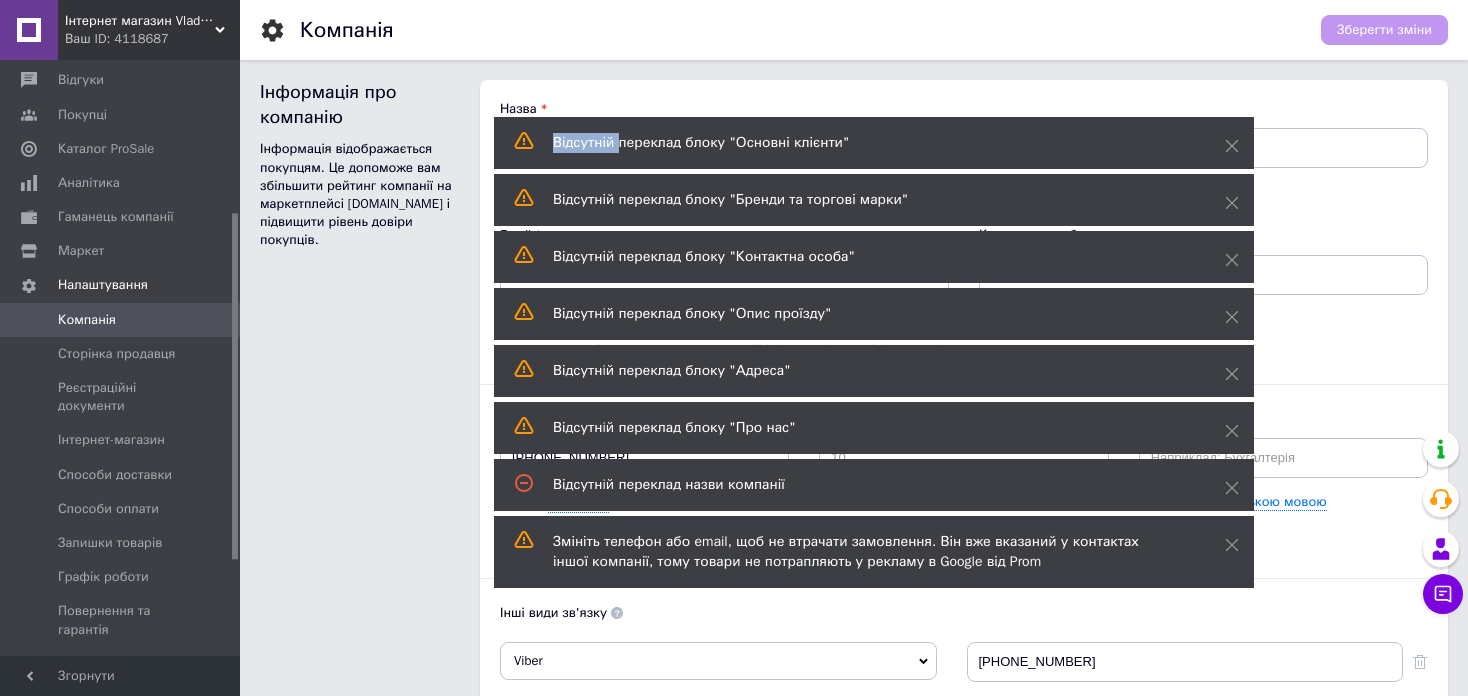 click 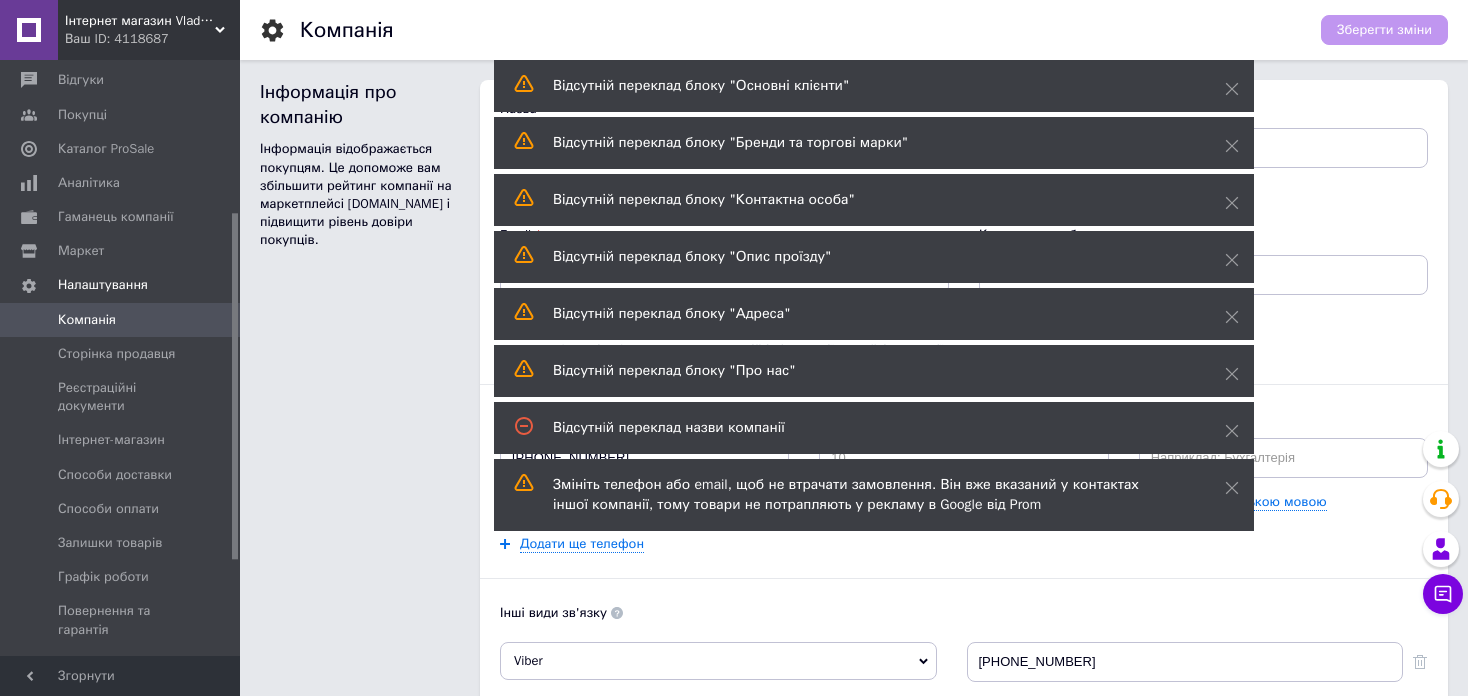 click on "Відсутній переклад блоку "Бренди та торгові марки"" at bounding box center (874, 143) 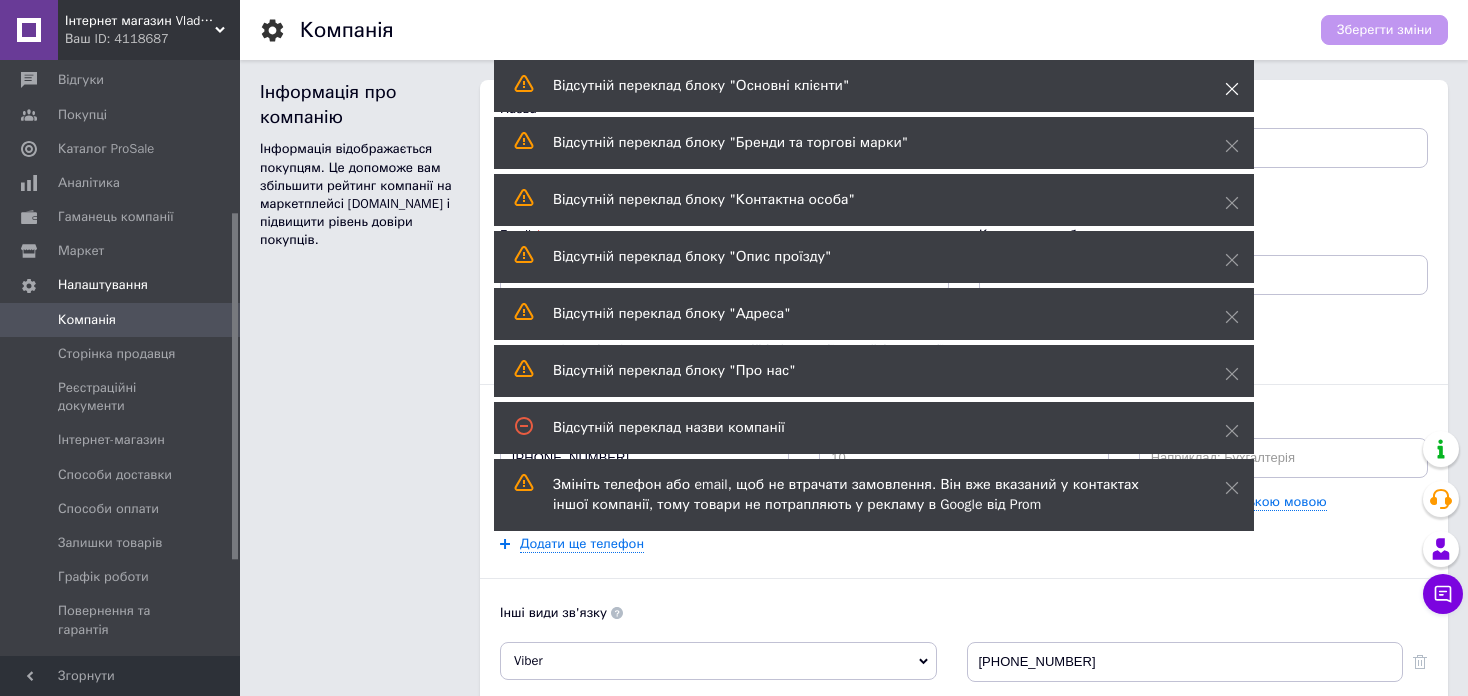 click 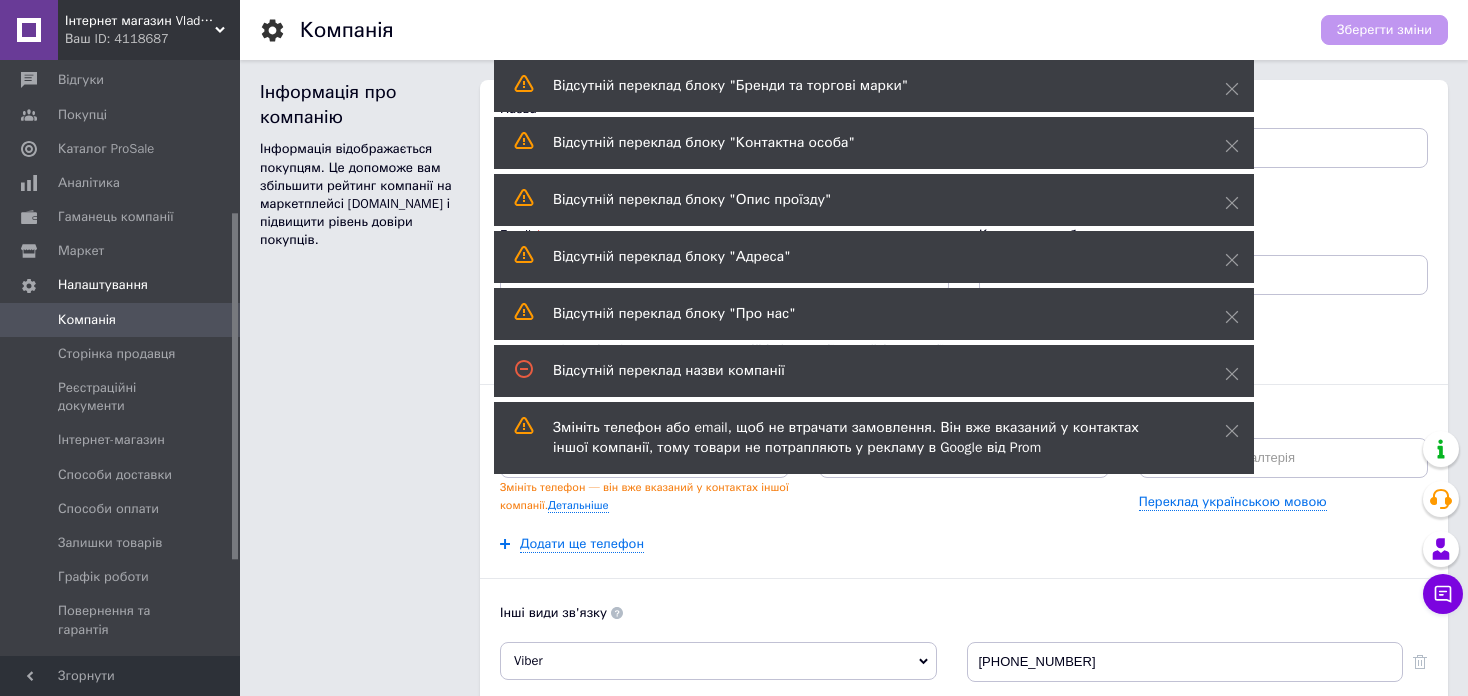 click 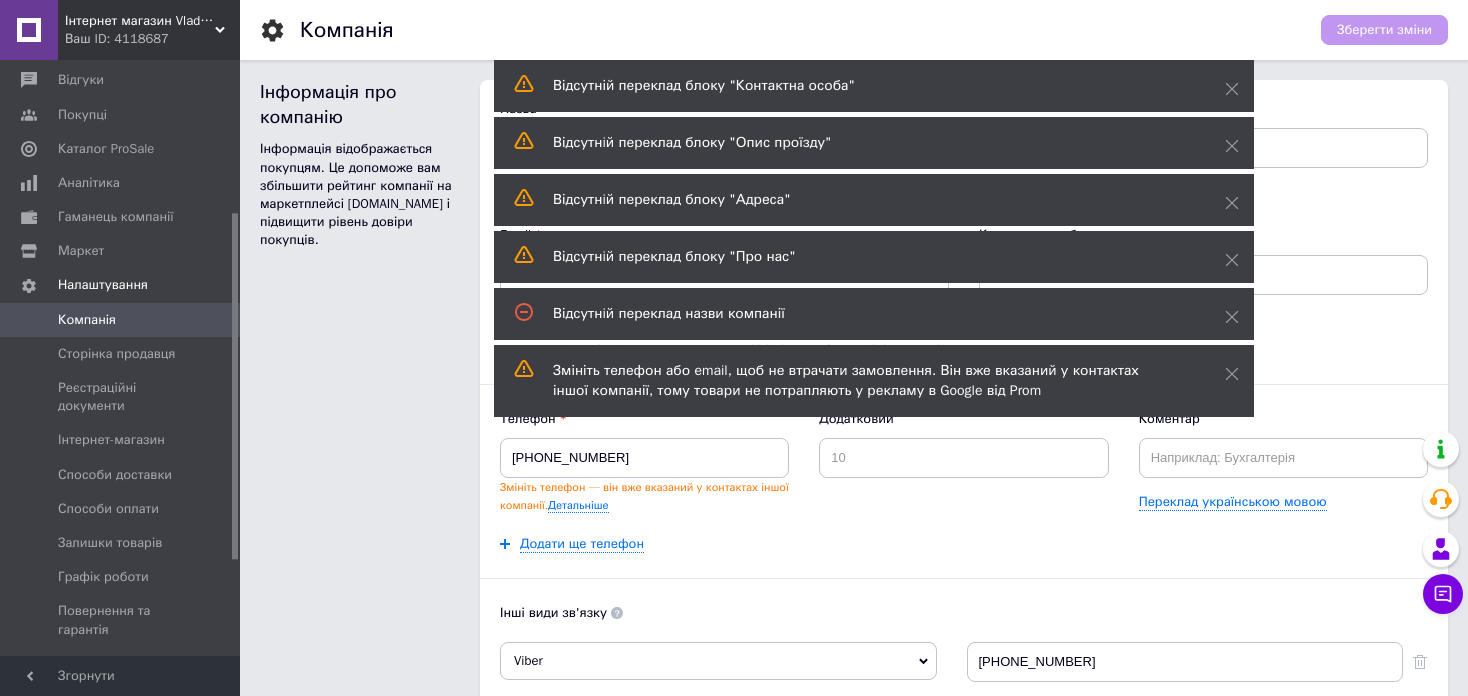 click 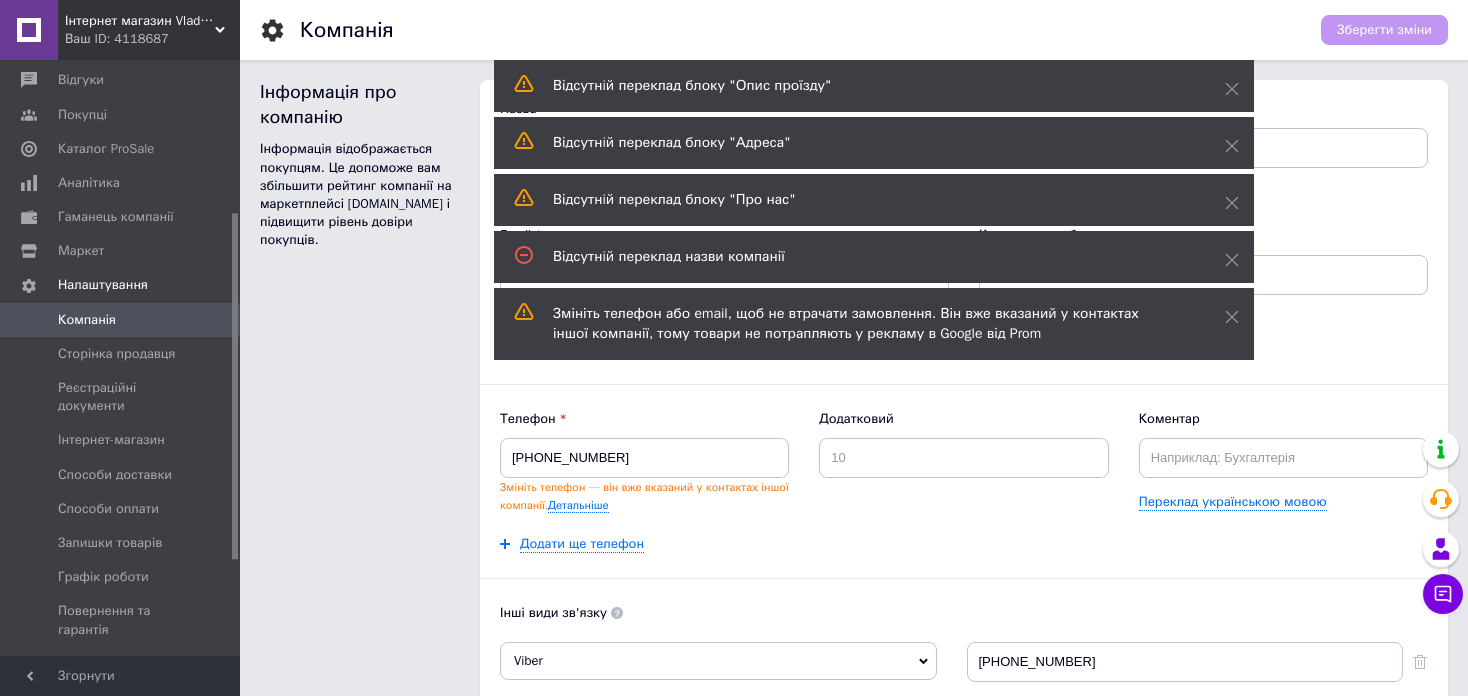 click 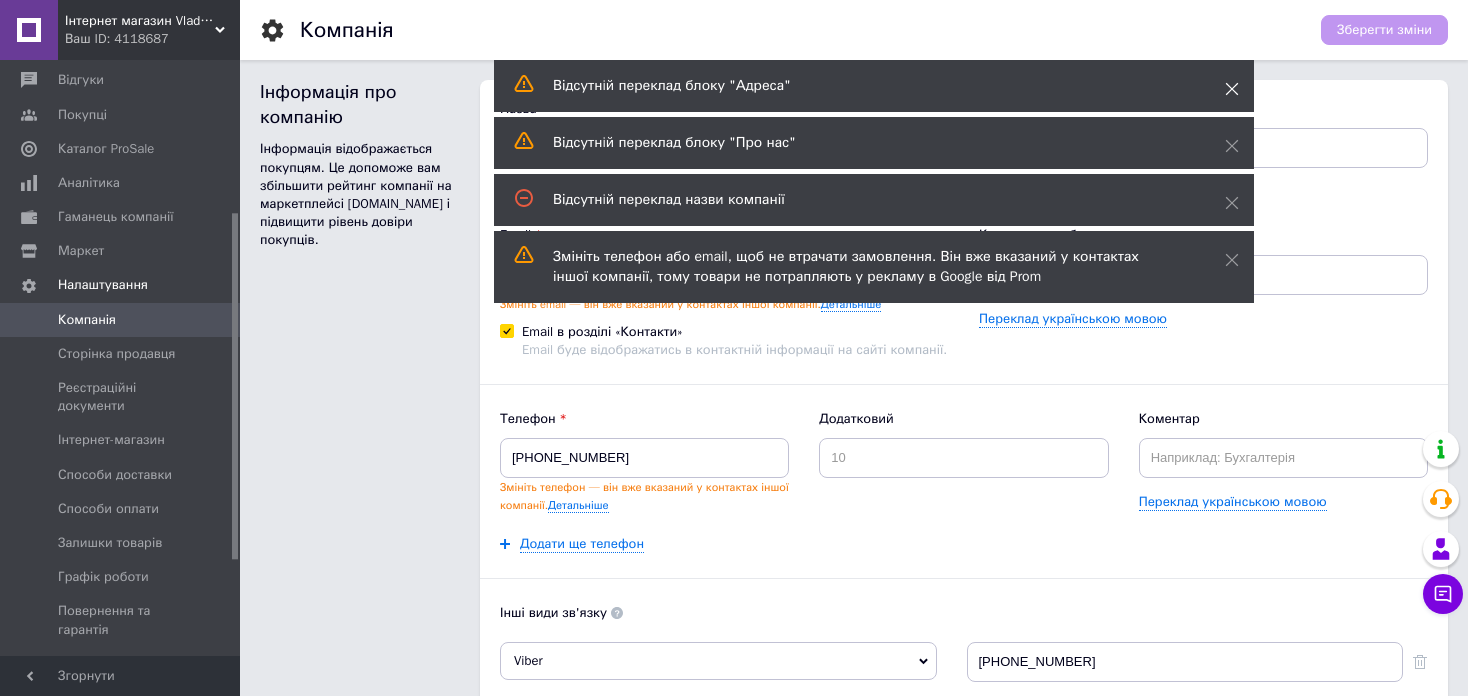 click 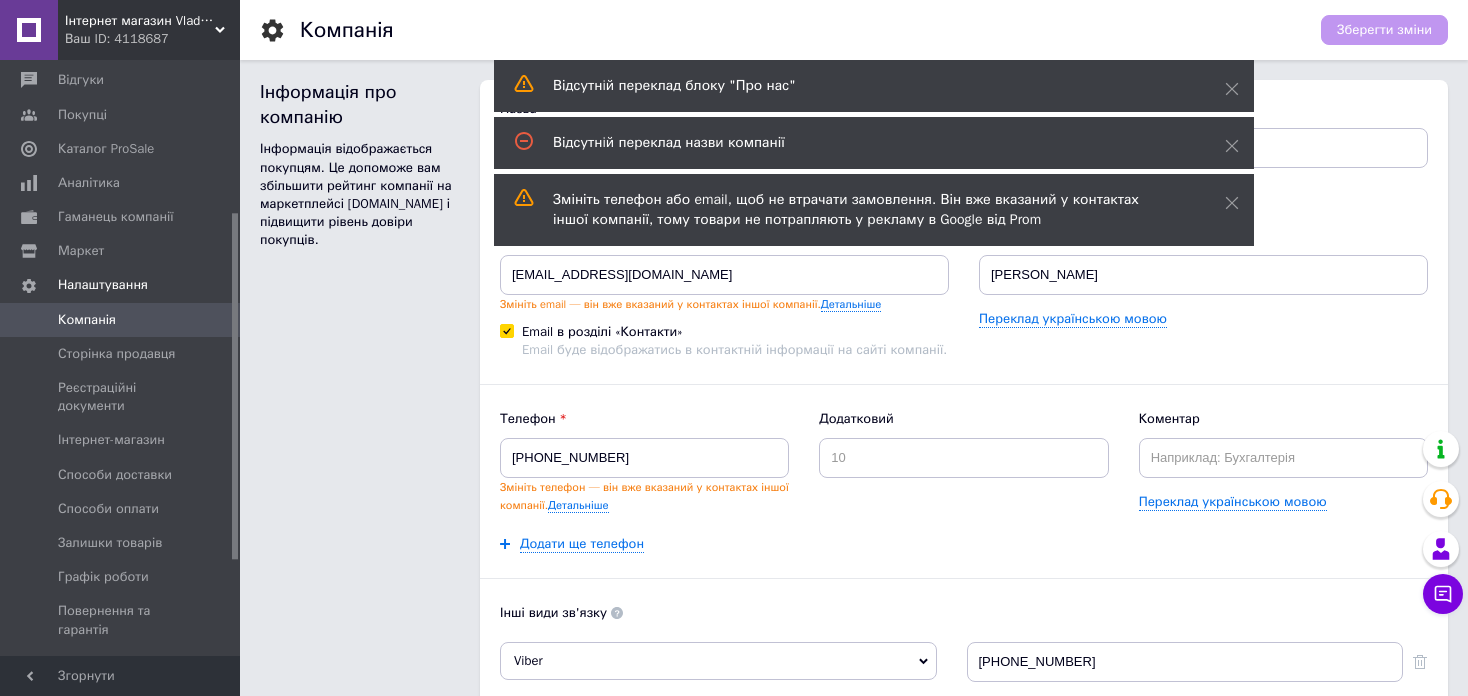 click on "Відсутнiй переклад блоку "Про нас"" at bounding box center [874, 86] 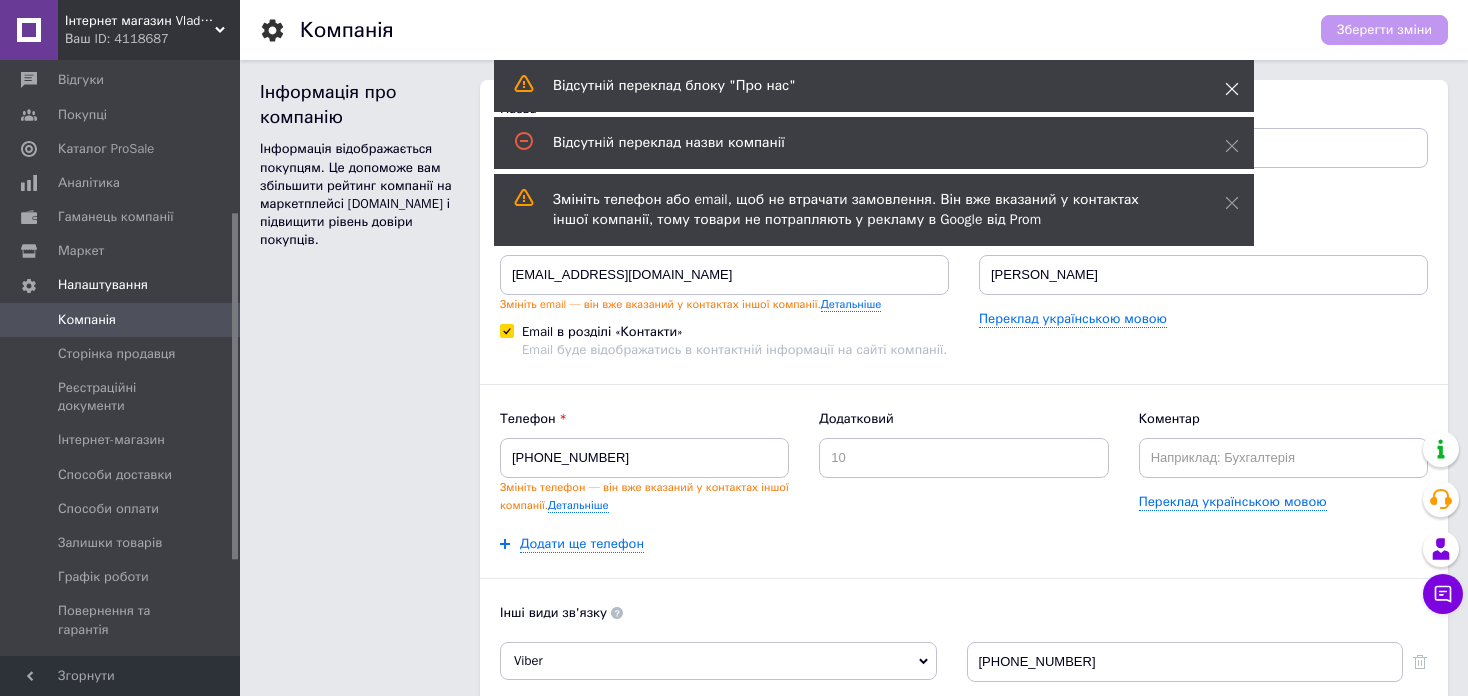 click 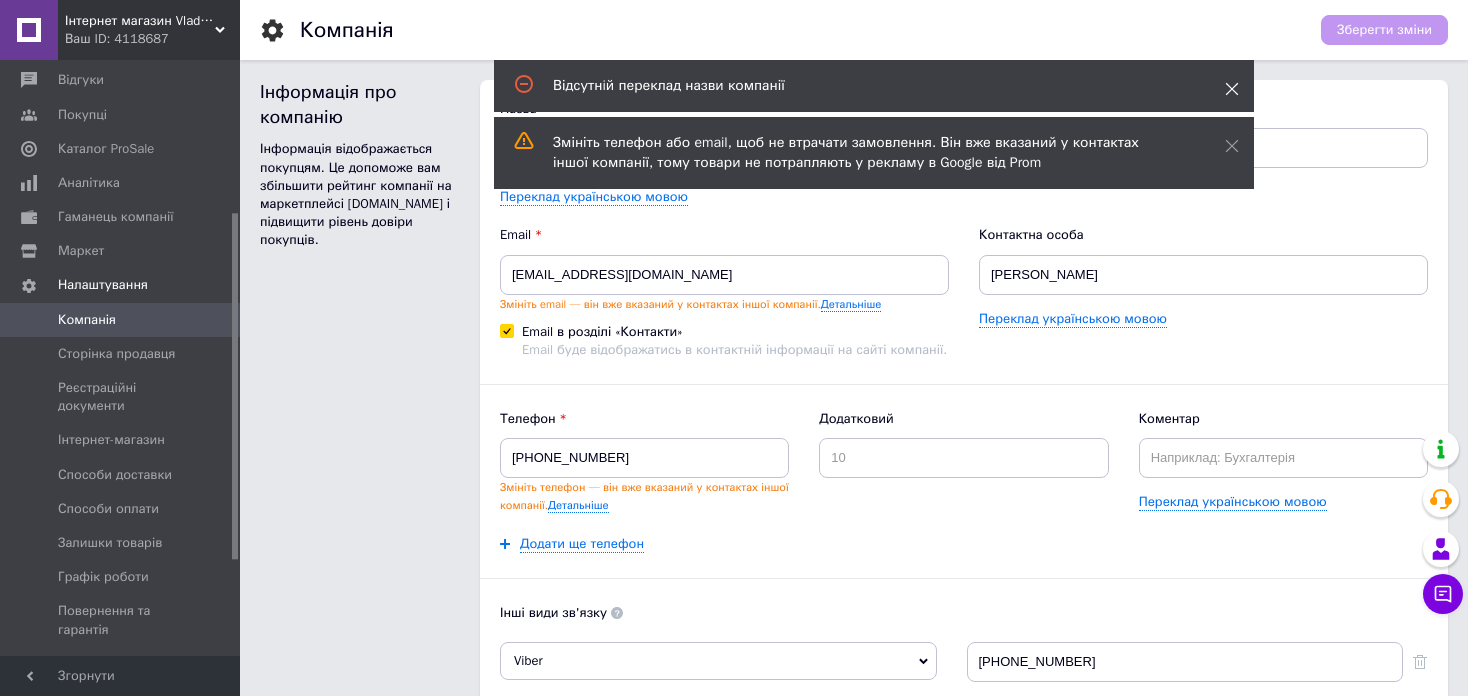 click 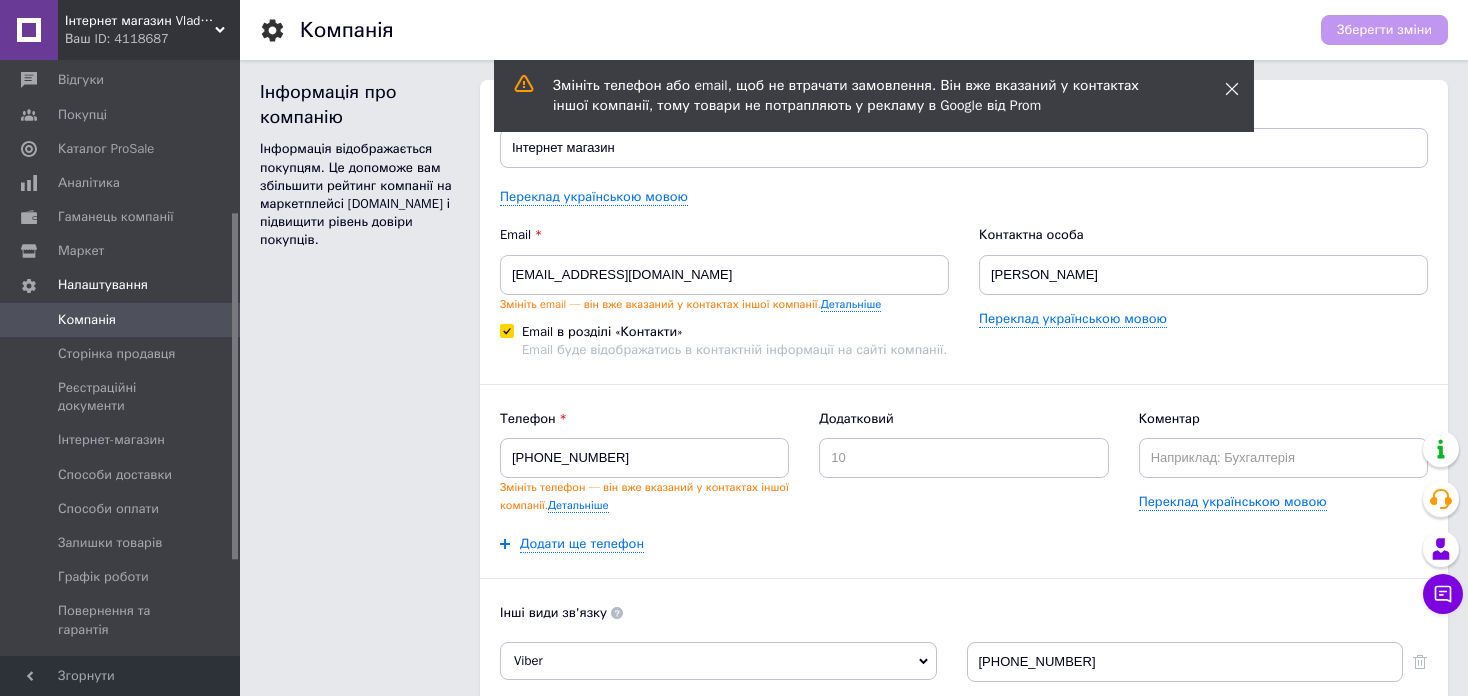 click at bounding box center [1232, 89] 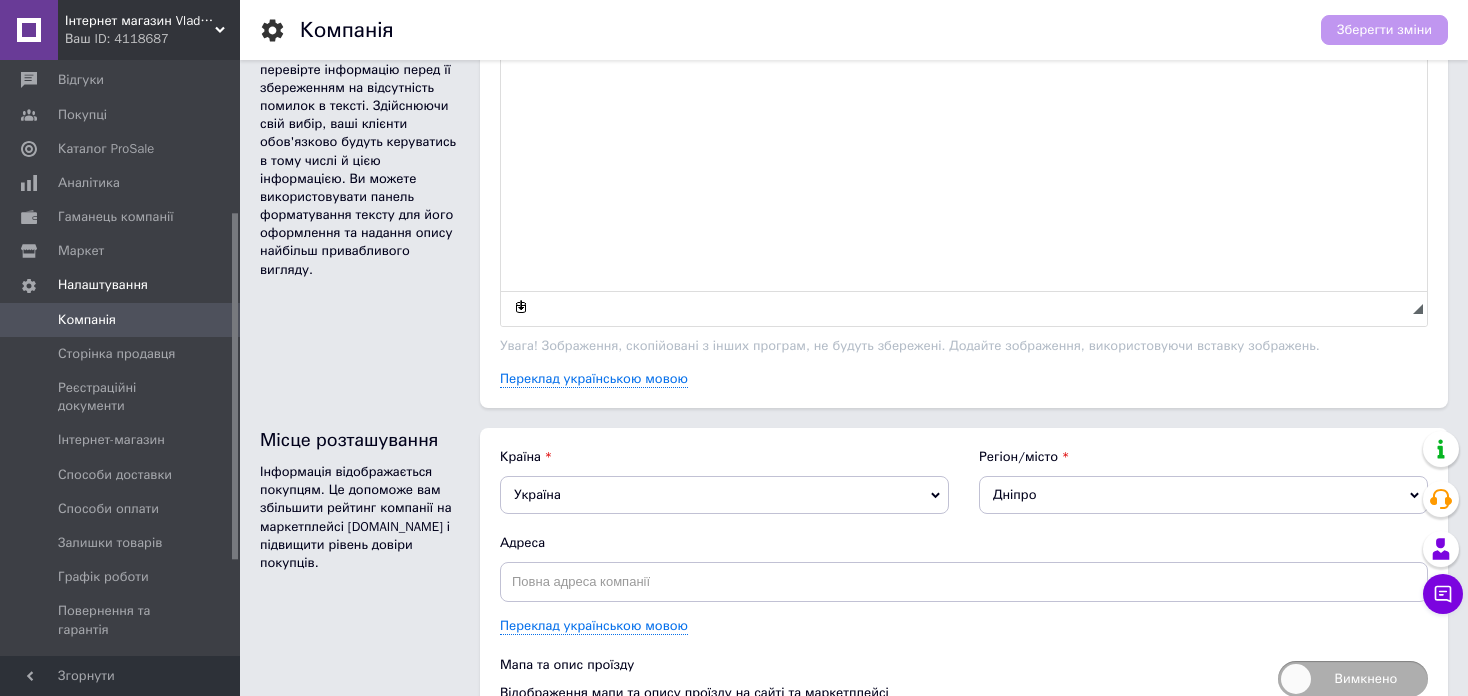 scroll, scrollTop: 1336, scrollLeft: 0, axis: vertical 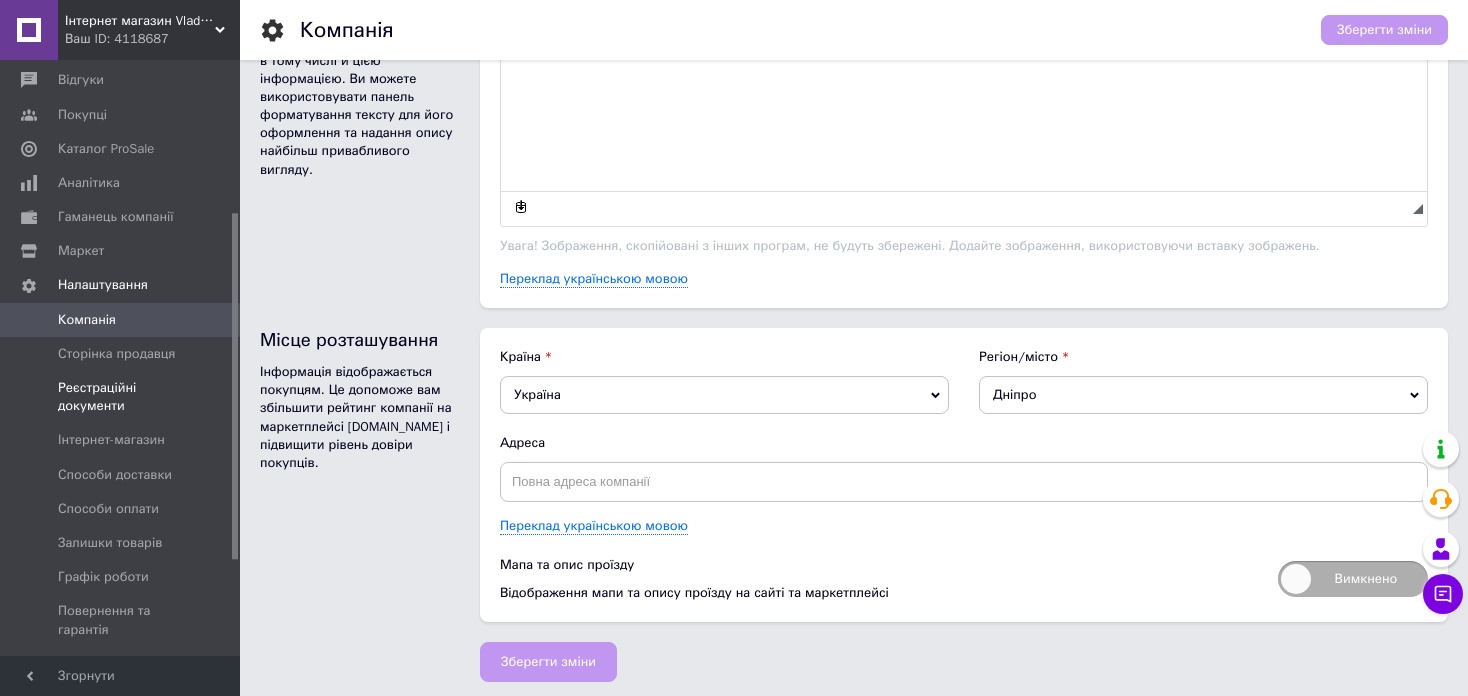 click on "Реєстраційні документи" at bounding box center [121, 397] 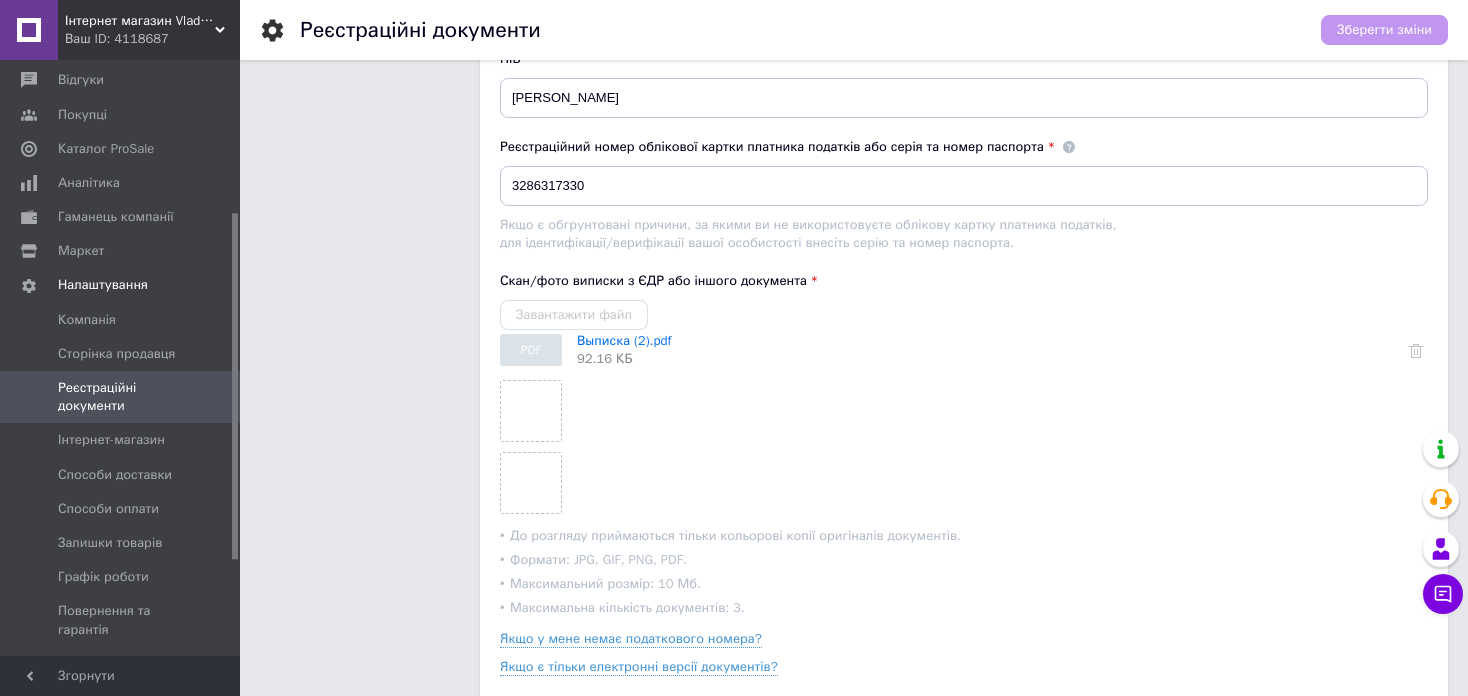 scroll, scrollTop: 0, scrollLeft: 0, axis: both 